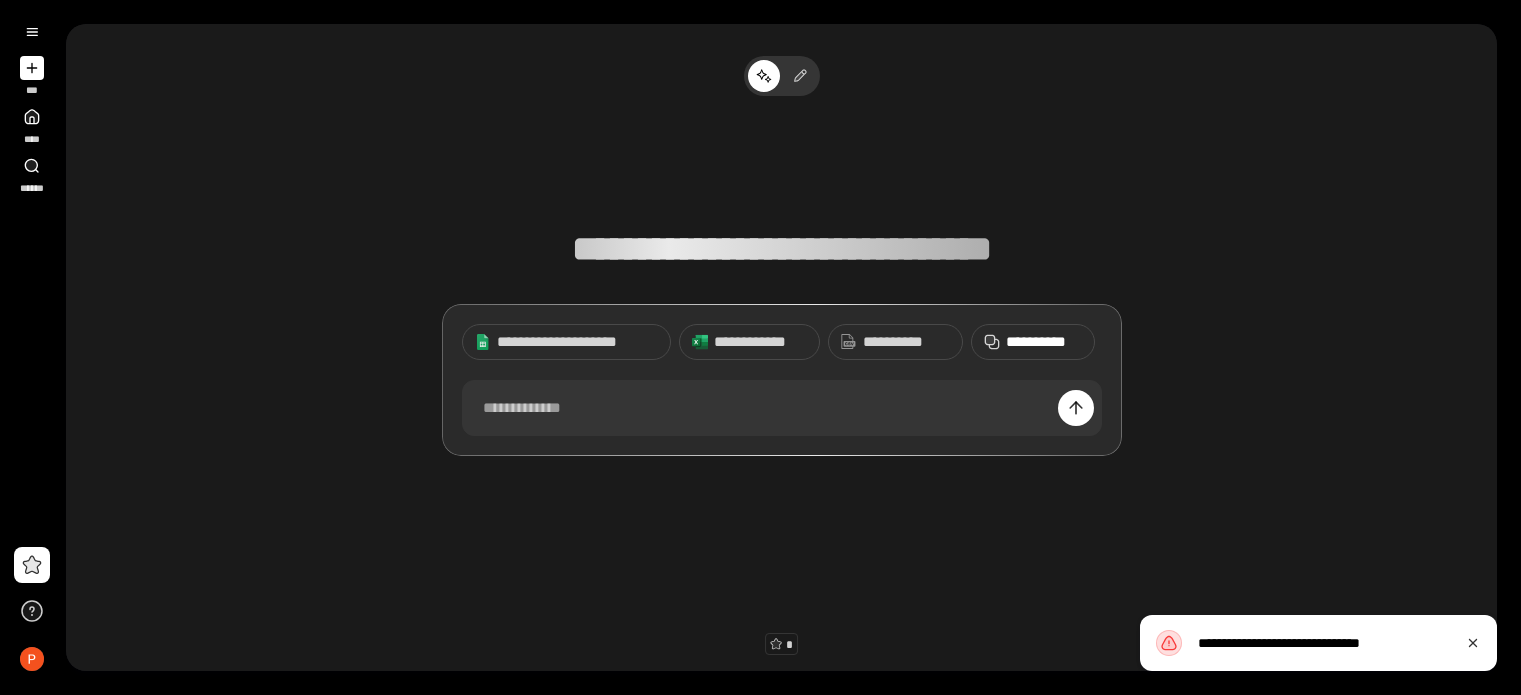 scroll, scrollTop: 0, scrollLeft: 0, axis: both 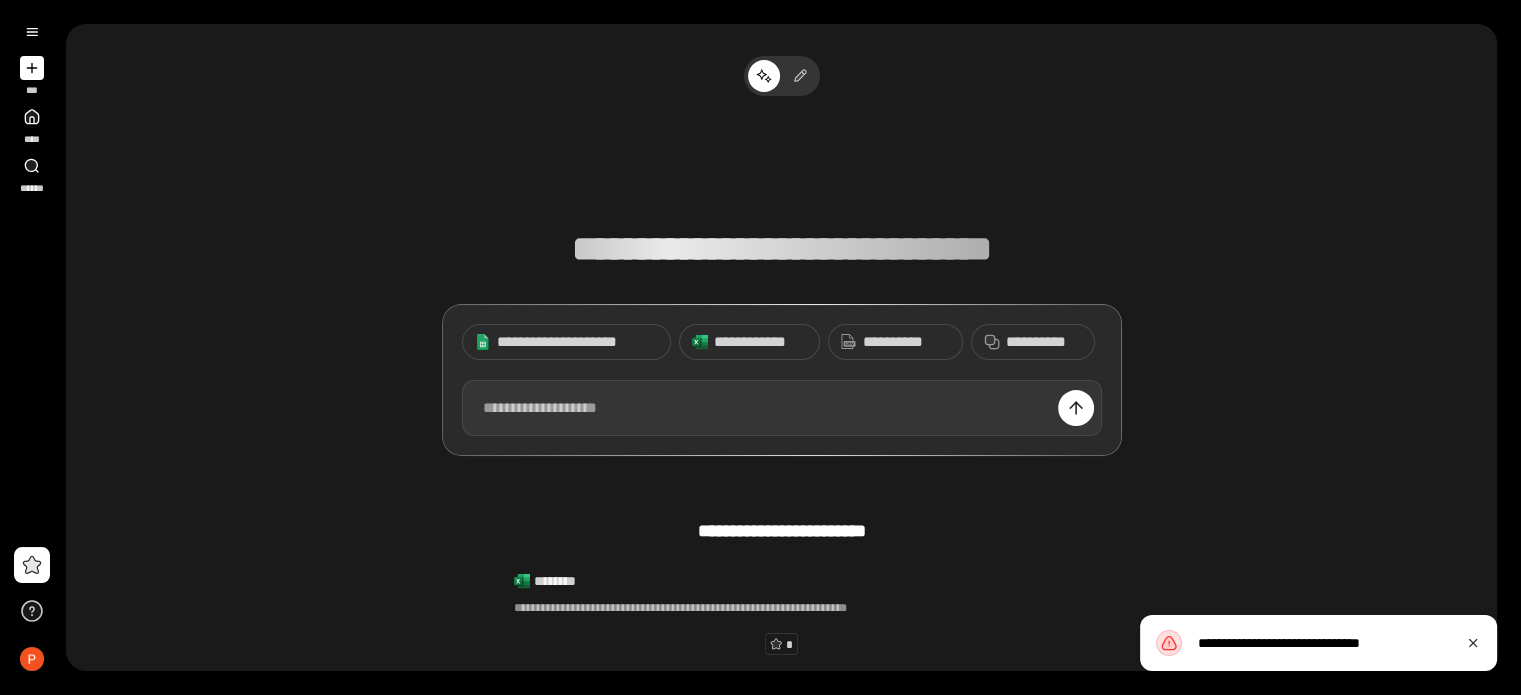 click at bounding box center [782, 408] 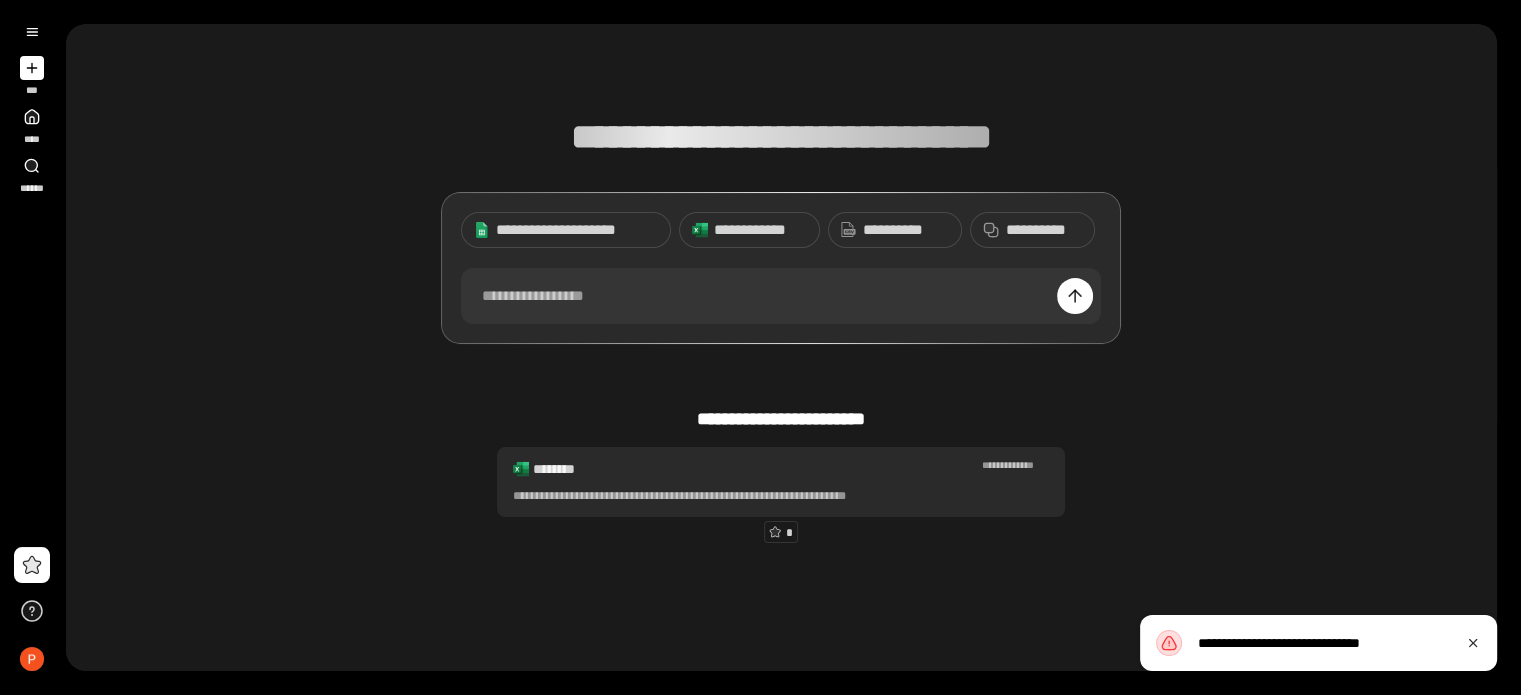 scroll, scrollTop: 196, scrollLeft: 0, axis: vertical 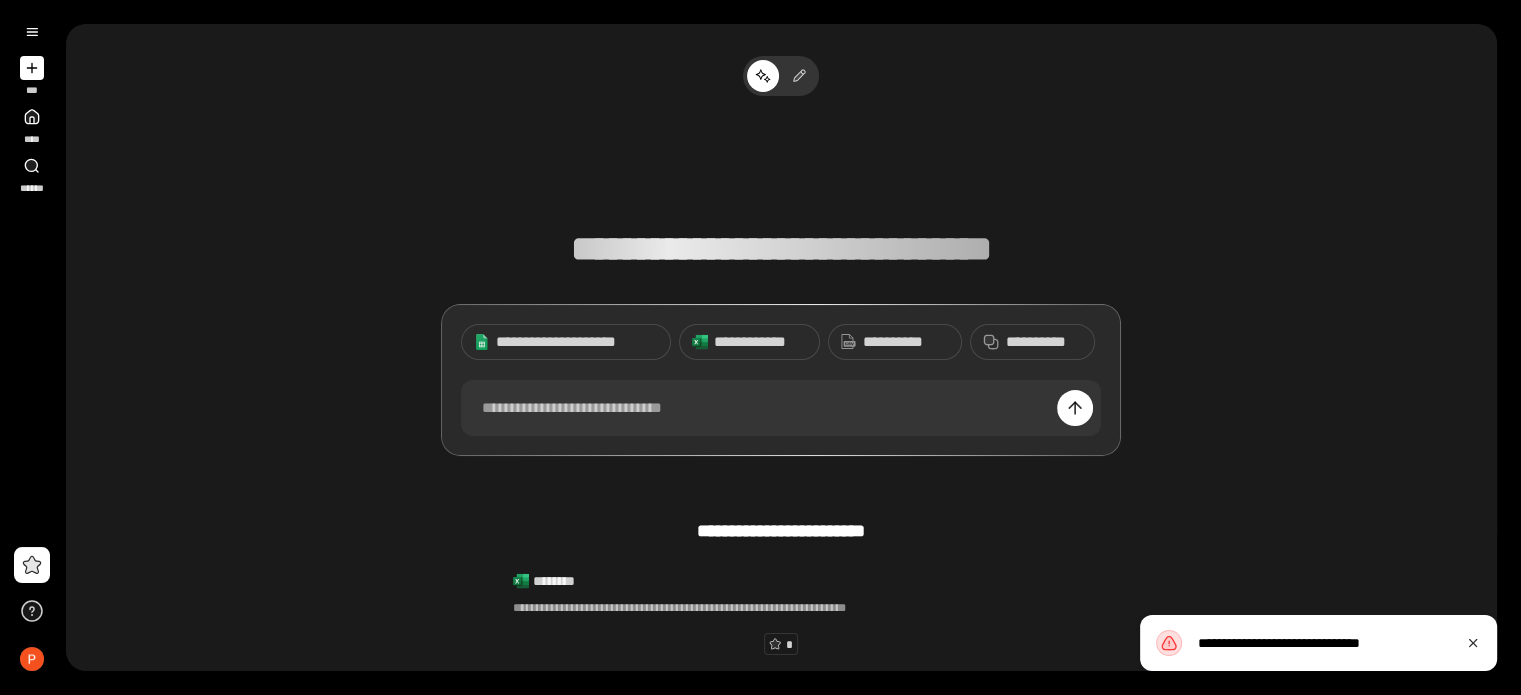 click on "[FIRST] [LAST] [STREET] [CITY] [STATE] [ZIP]" at bounding box center [781, 446] 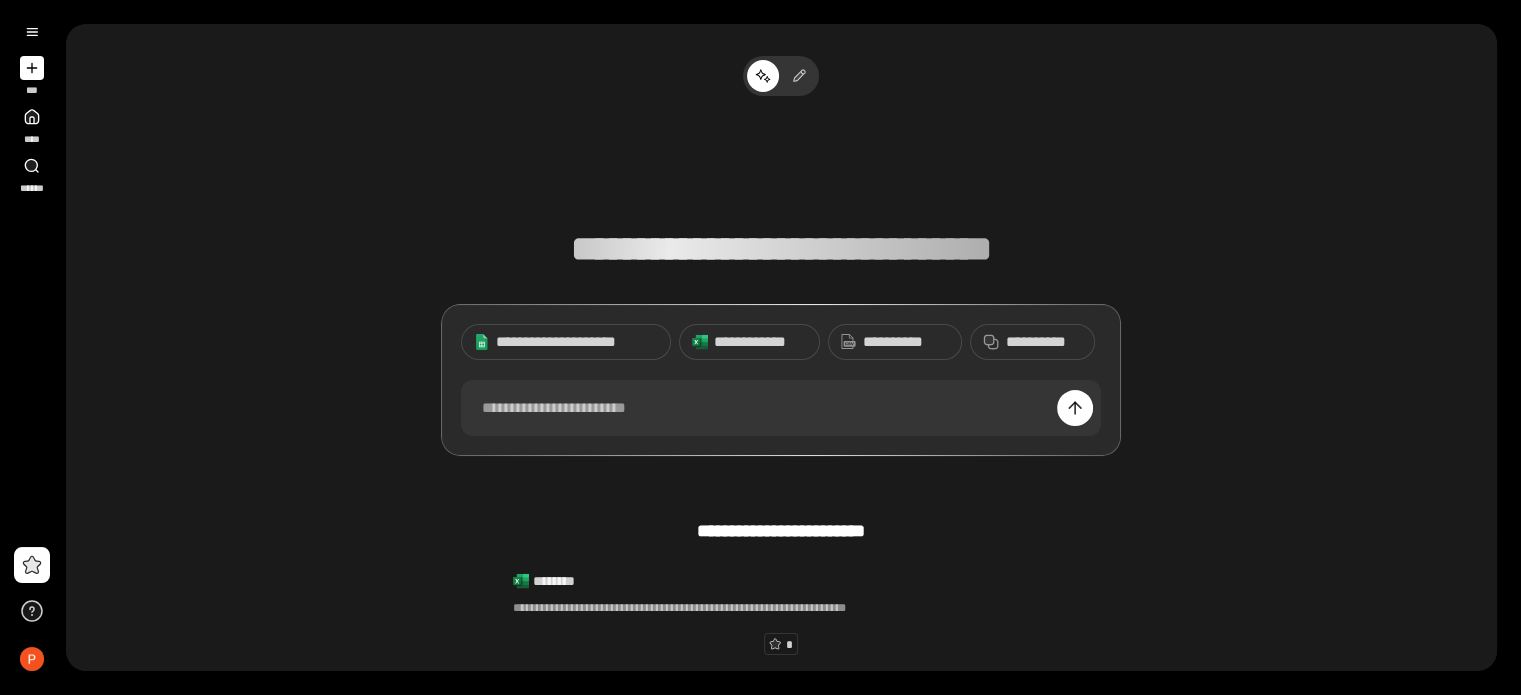 click on "**********" at bounding box center (781, 249) 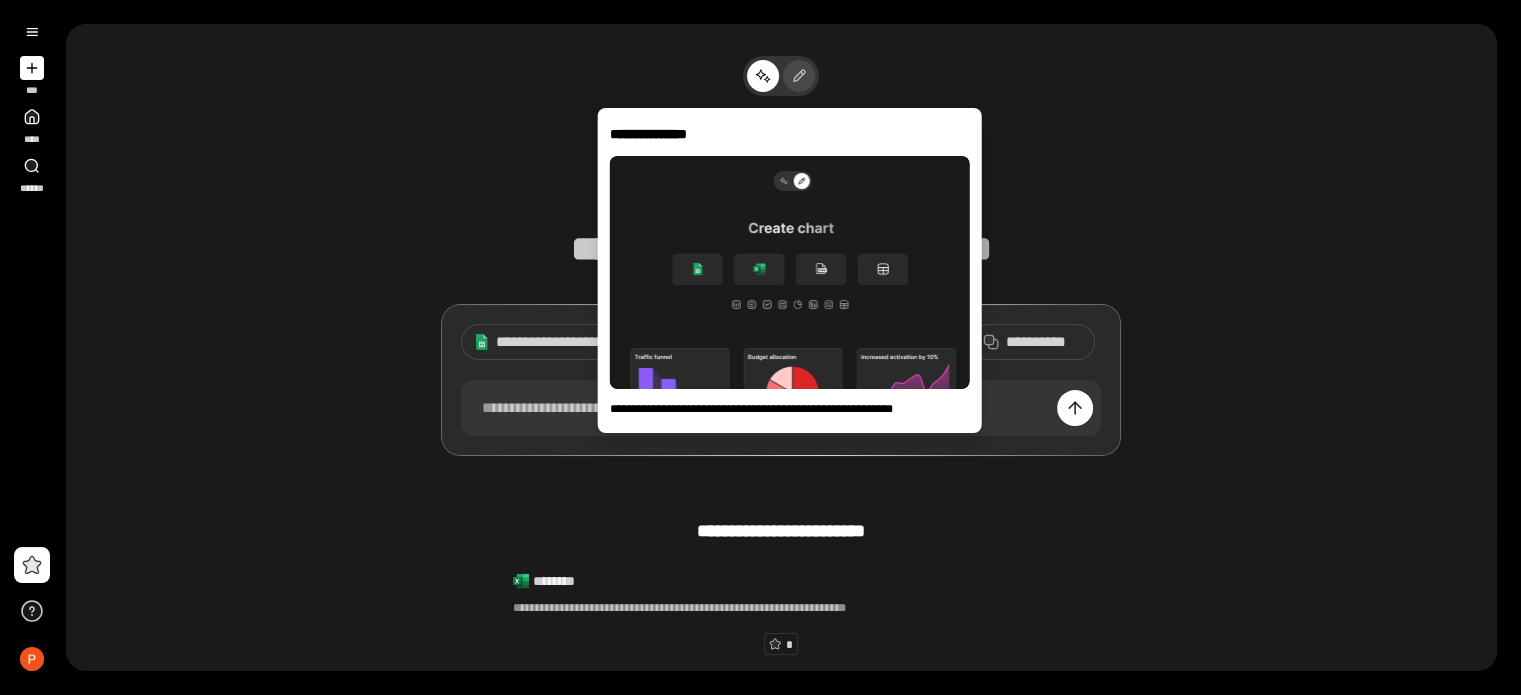 click at bounding box center (797, 76) 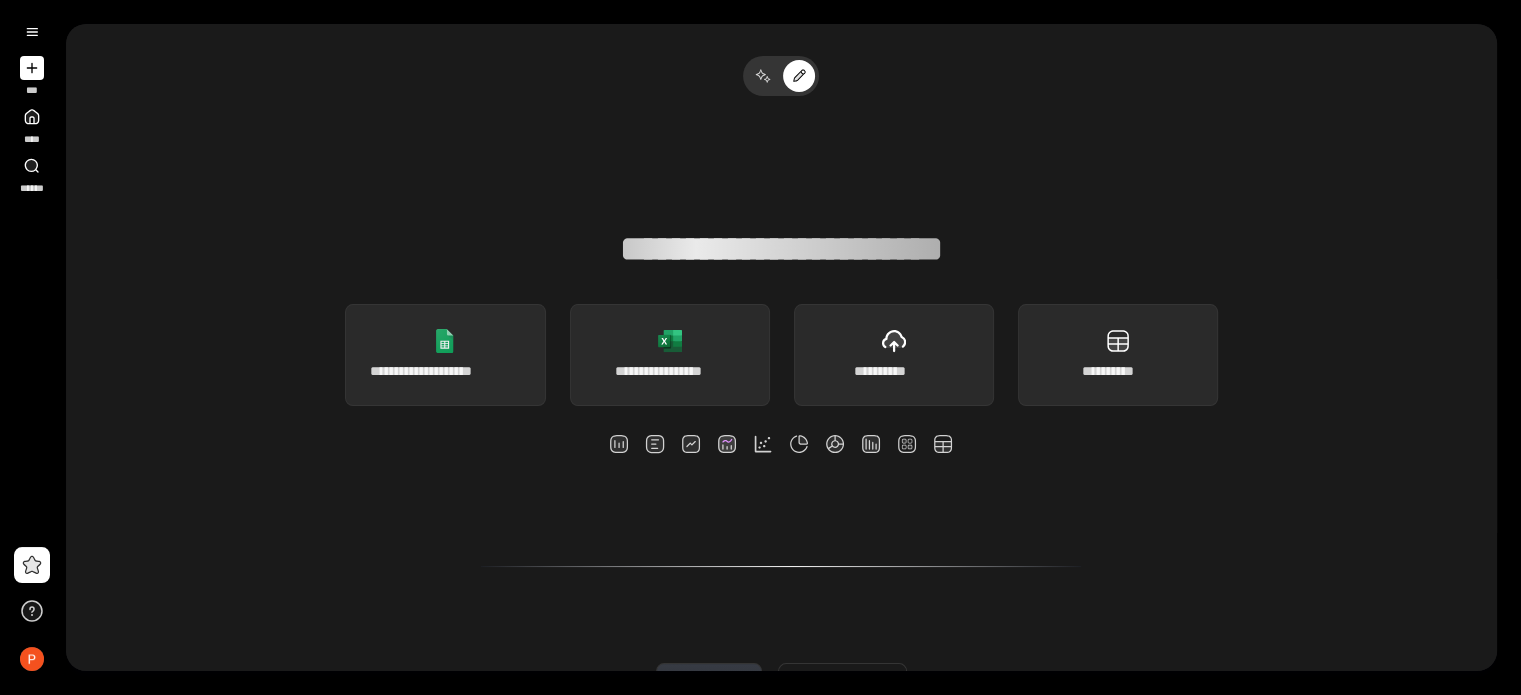 click on "[FIRST] [LAST] [STREET] [CITY] [STATE] [ZIP]" at bounding box center [781, 496] 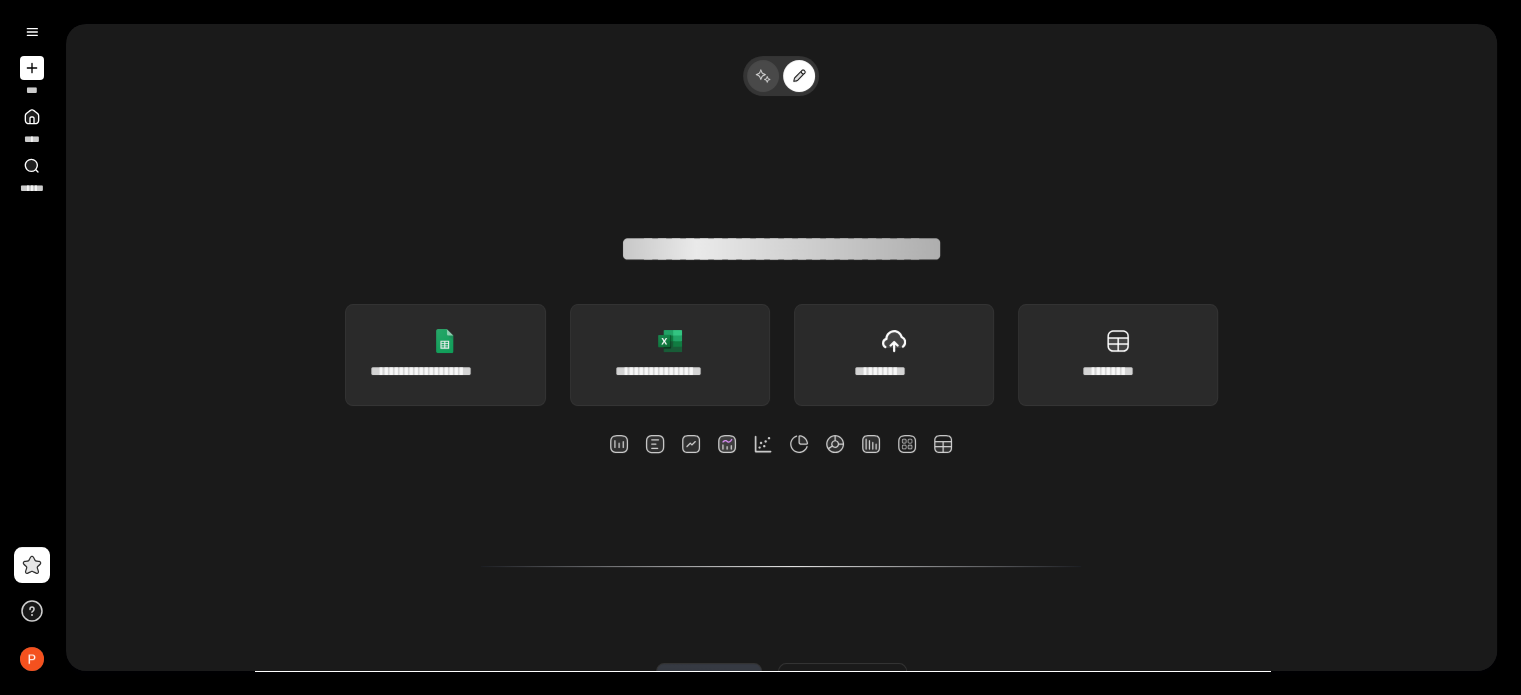 click at bounding box center (763, 76) 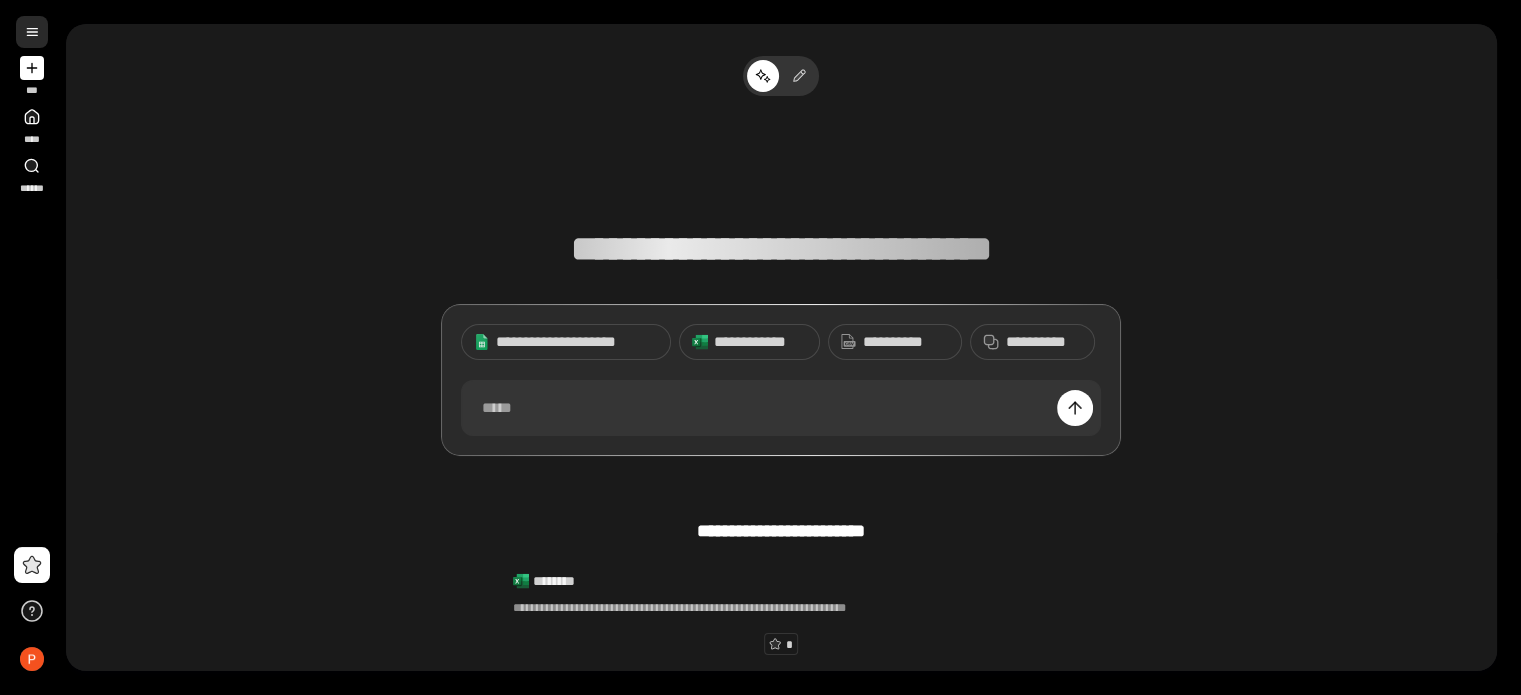 click at bounding box center (32, 32) 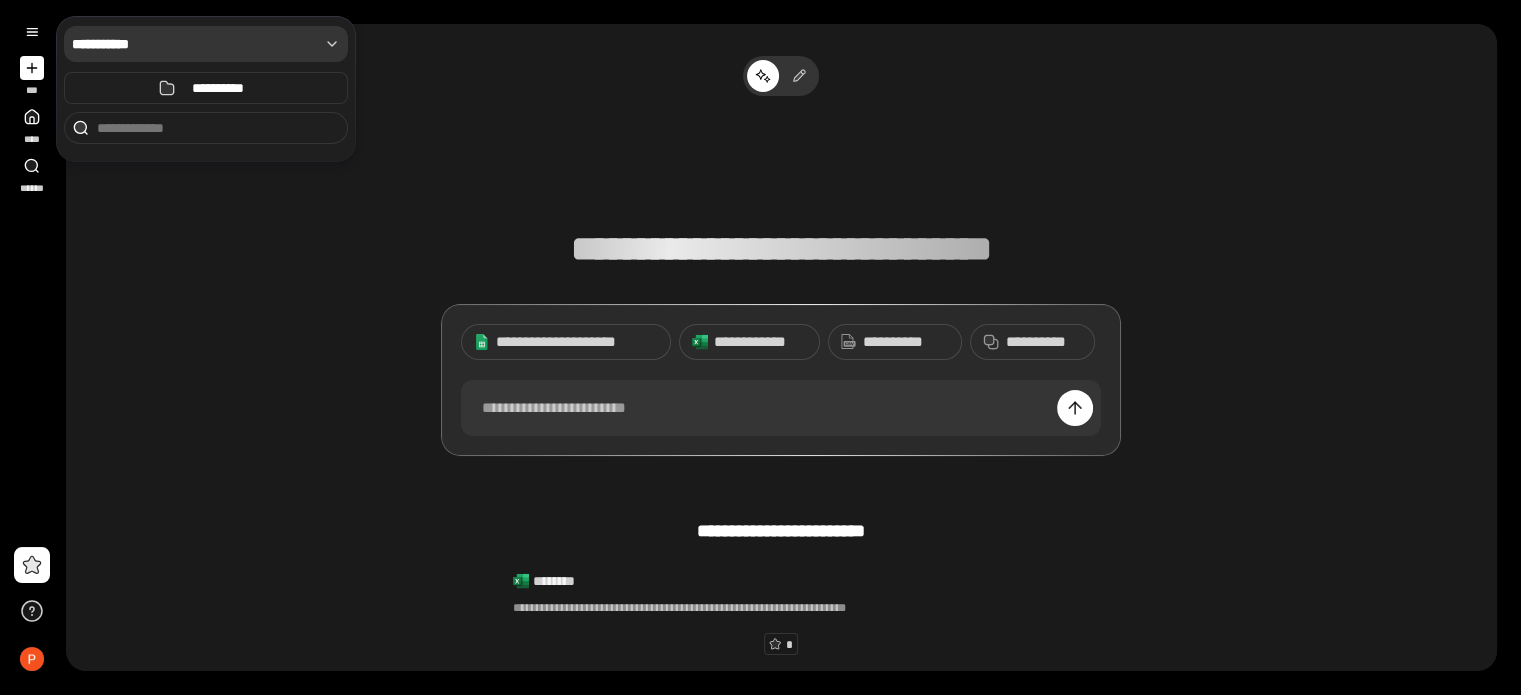 click on "**********" at bounding box center (195, 44) 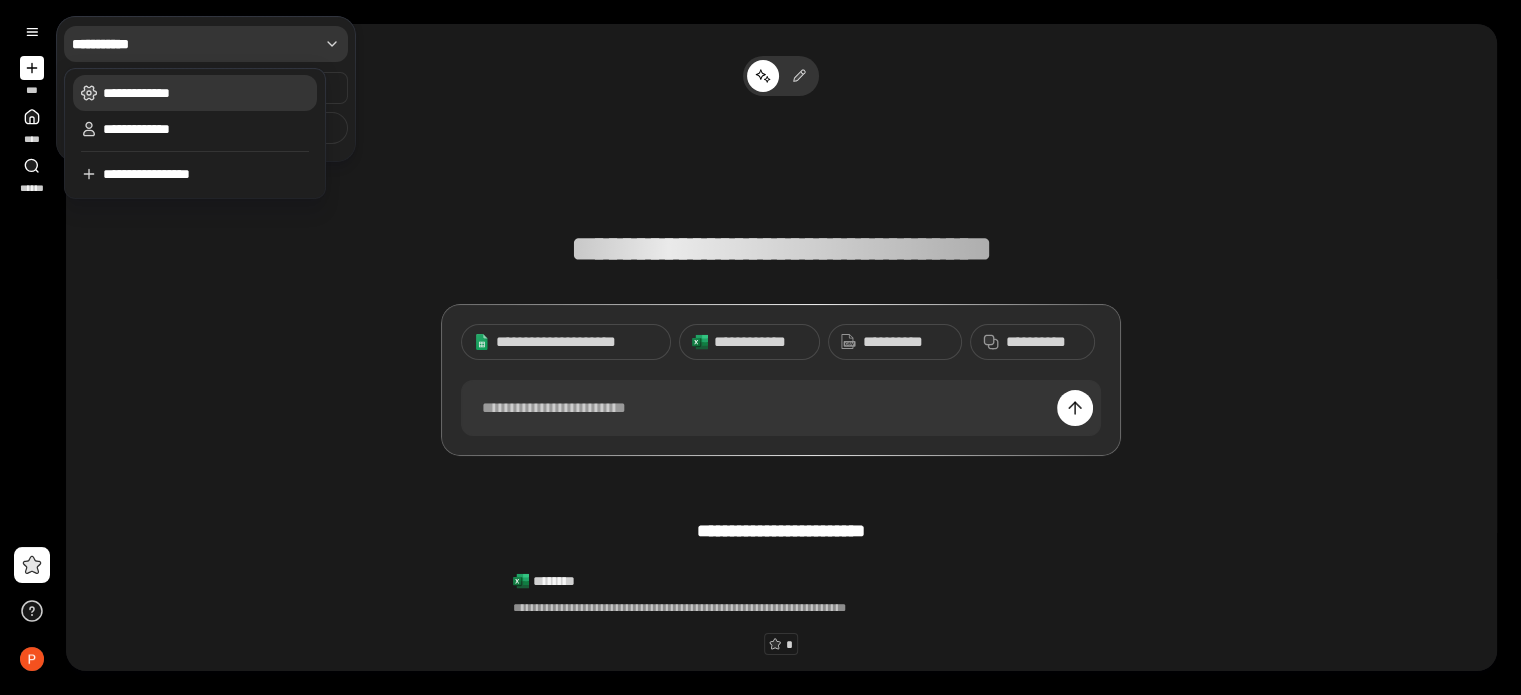 click on "**********" at bounding box center (206, 93) 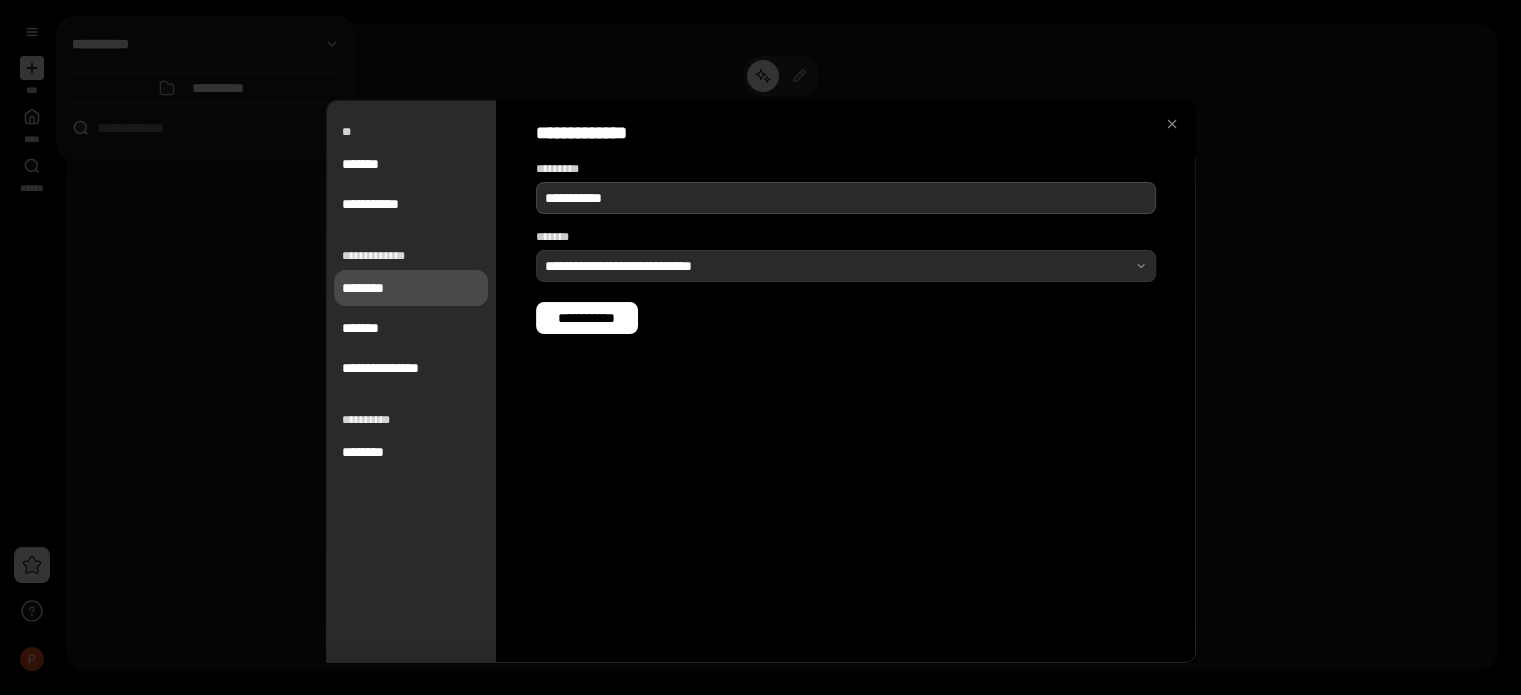 click on "**********" at bounding box center [846, 198] 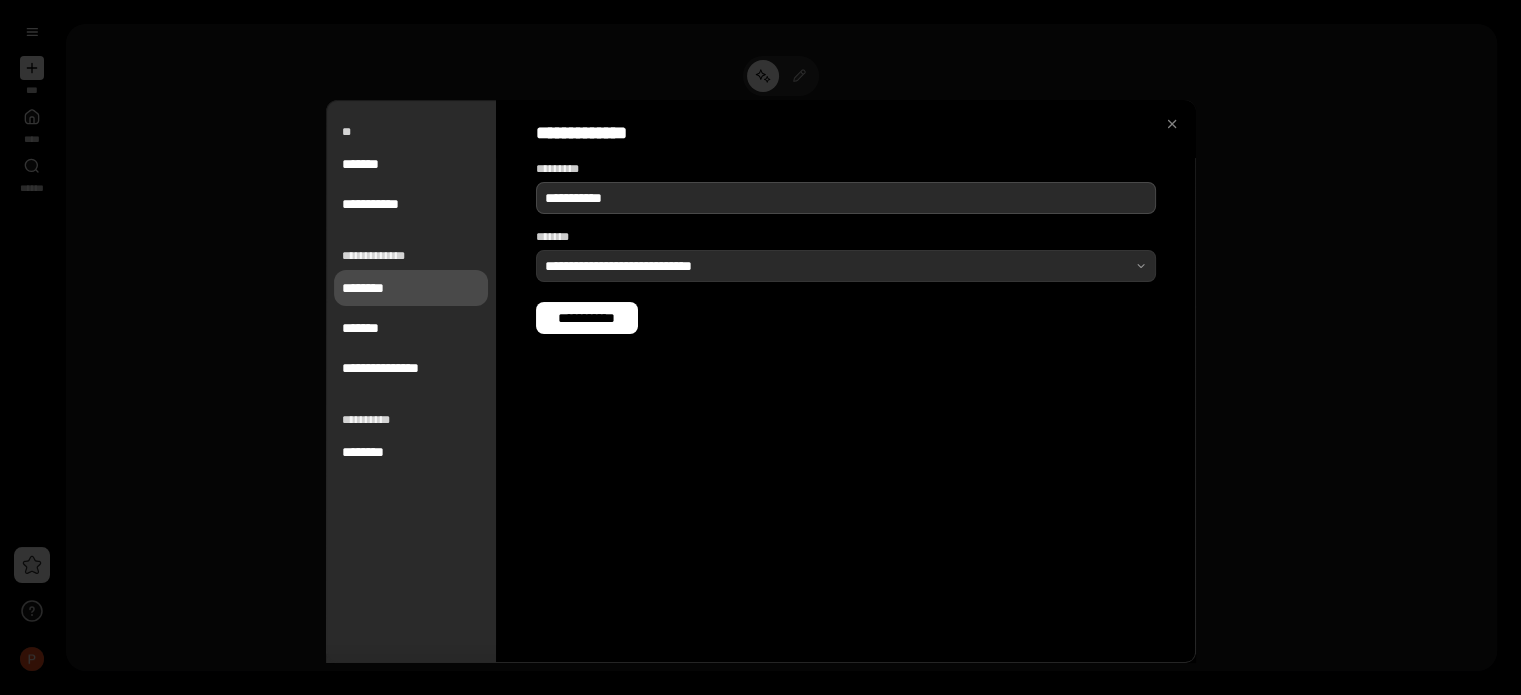 click on "**********" at bounding box center [846, 198] 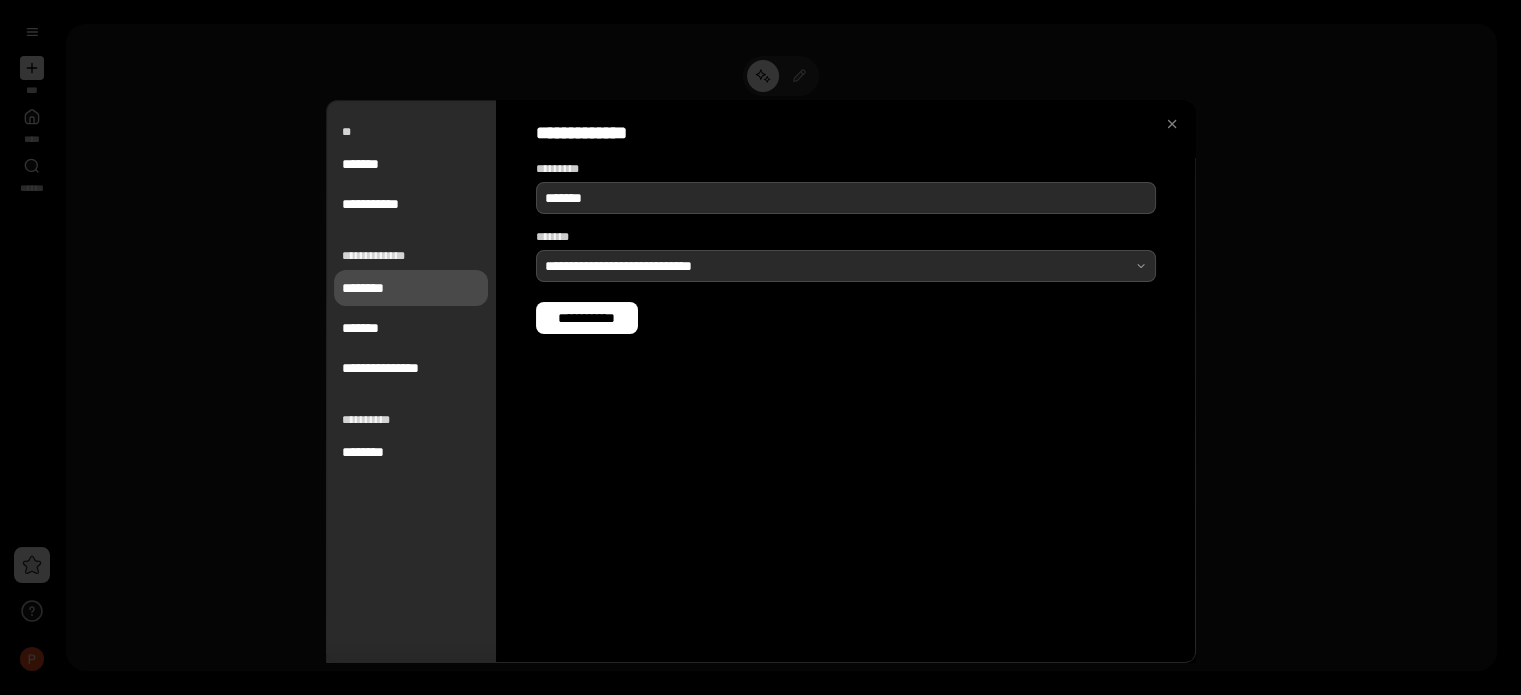 type on "*******" 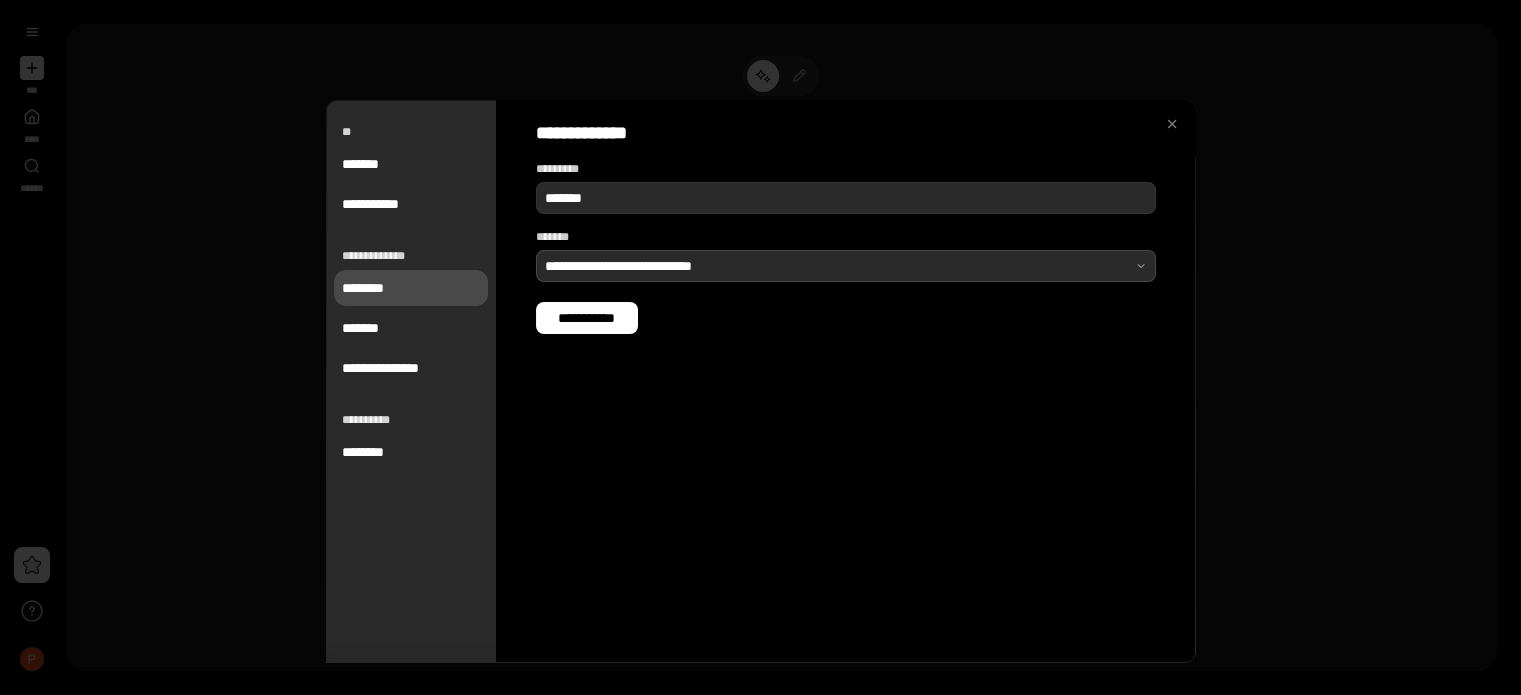click at bounding box center (846, 266) 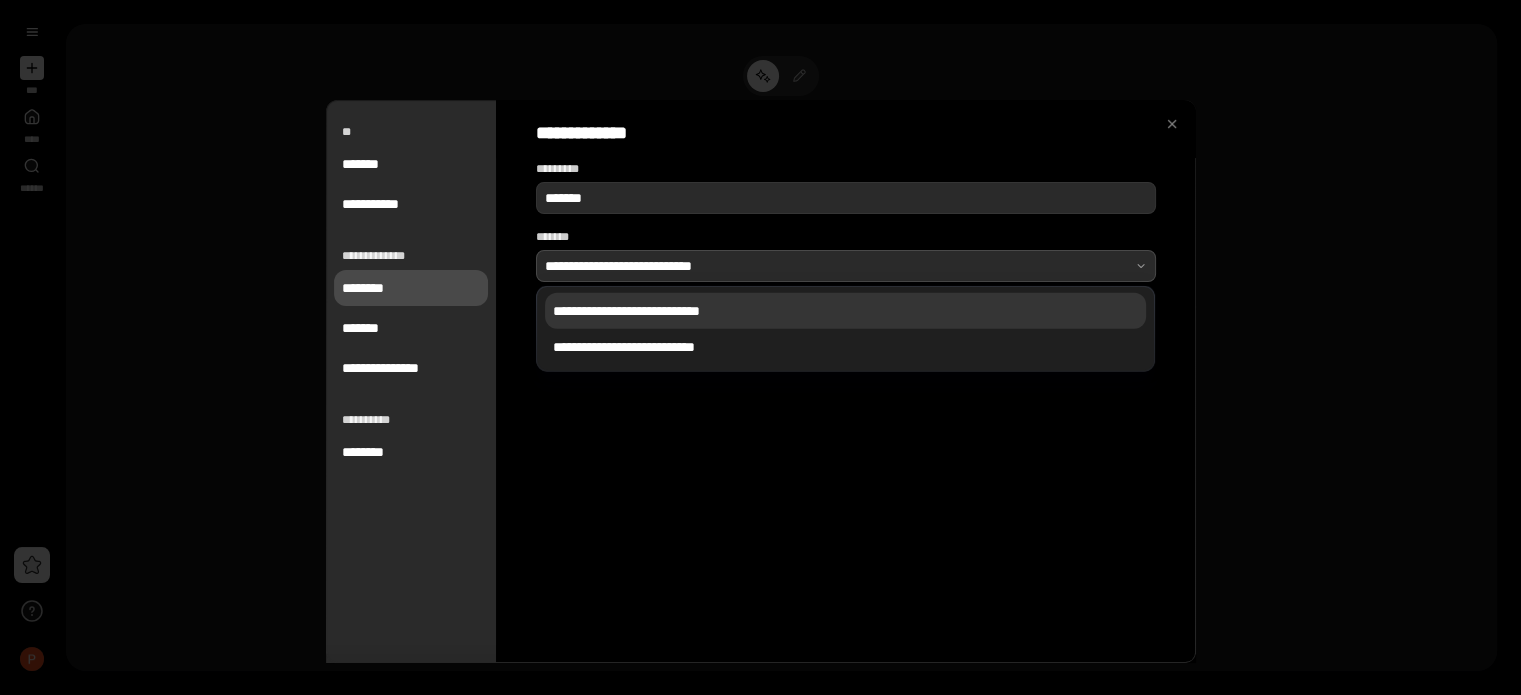 click at bounding box center (846, 266) 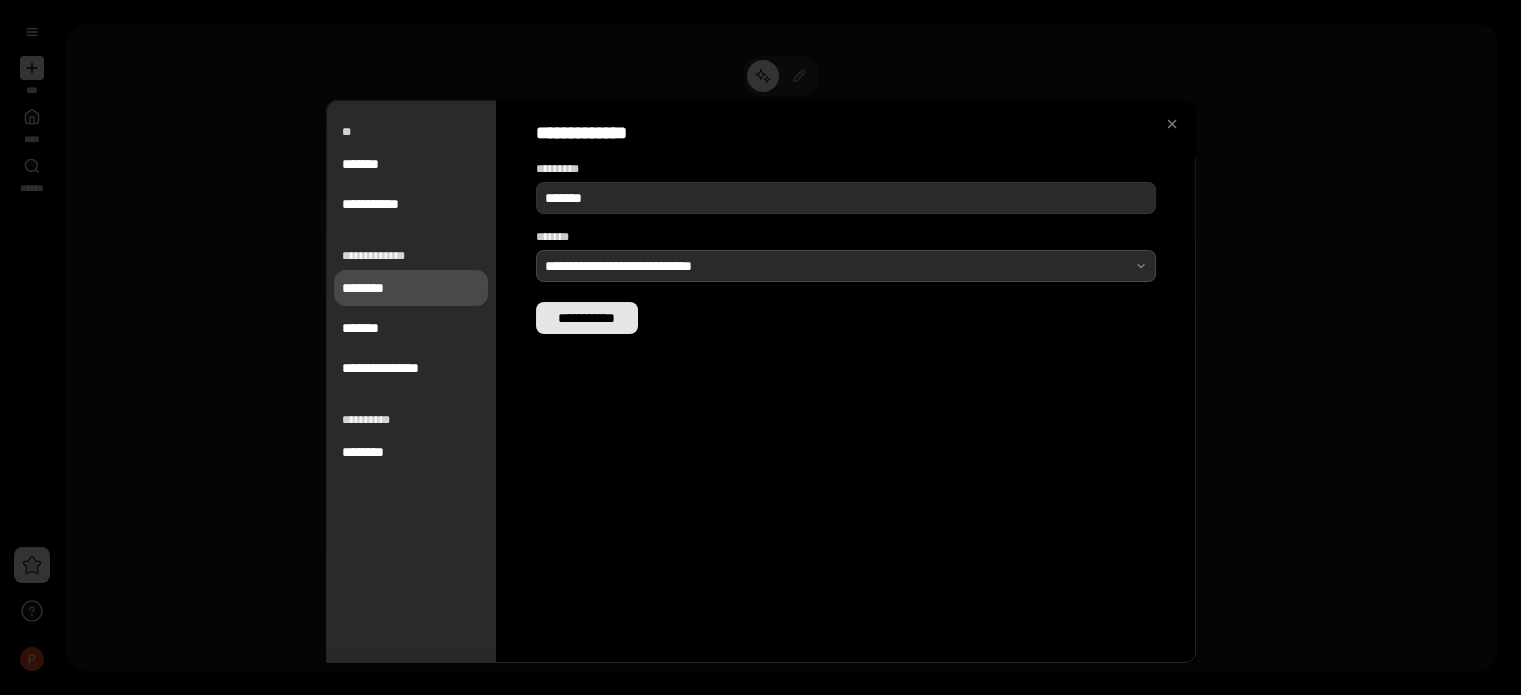 click on "**********" at bounding box center (587, 318) 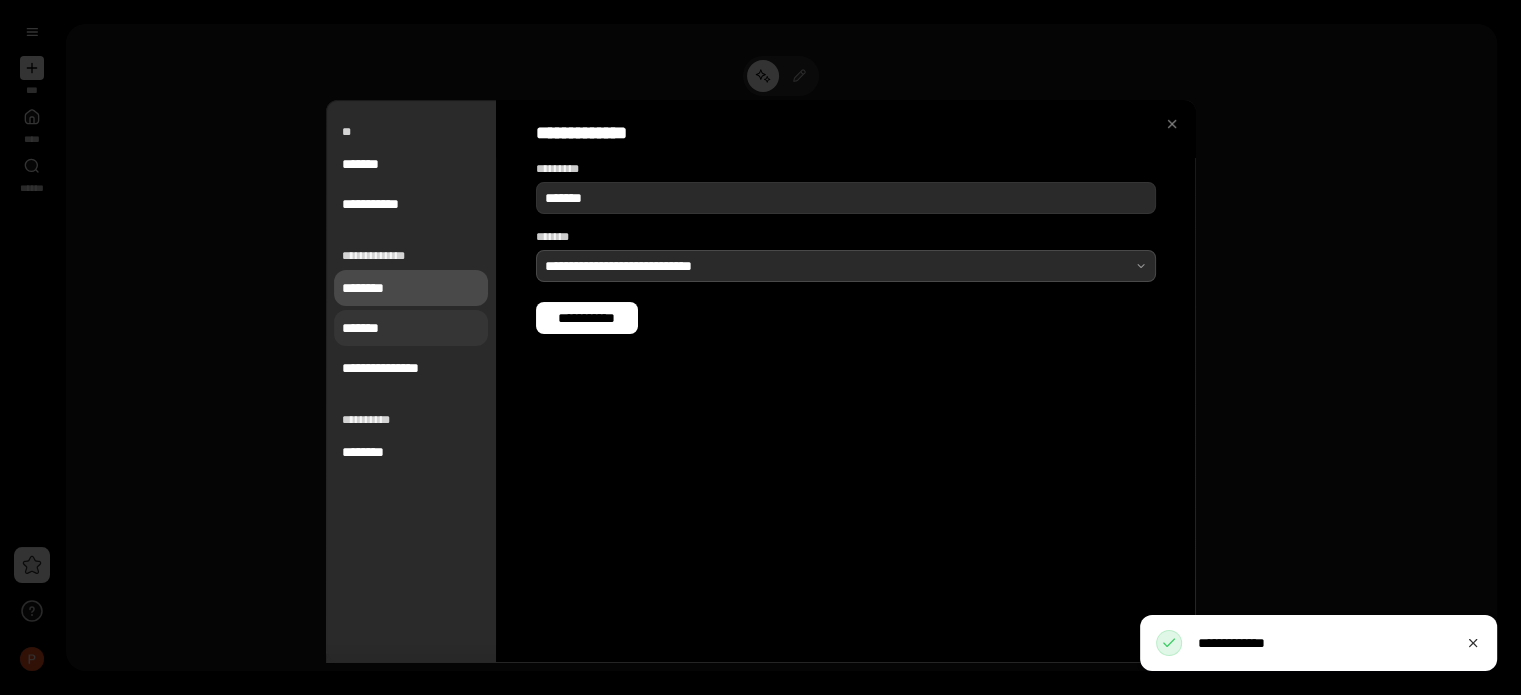 click on "*******" at bounding box center (411, 328) 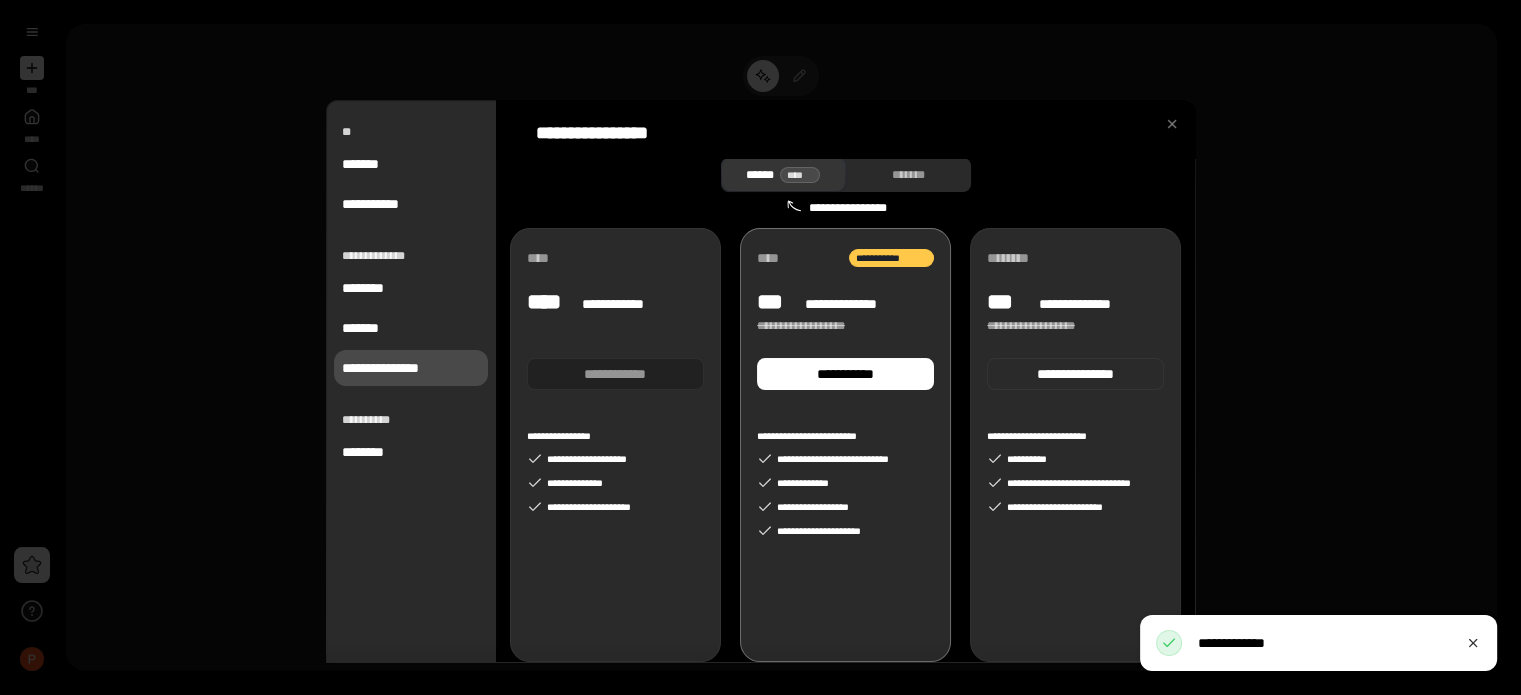 click on "**********" at bounding box center [411, 368] 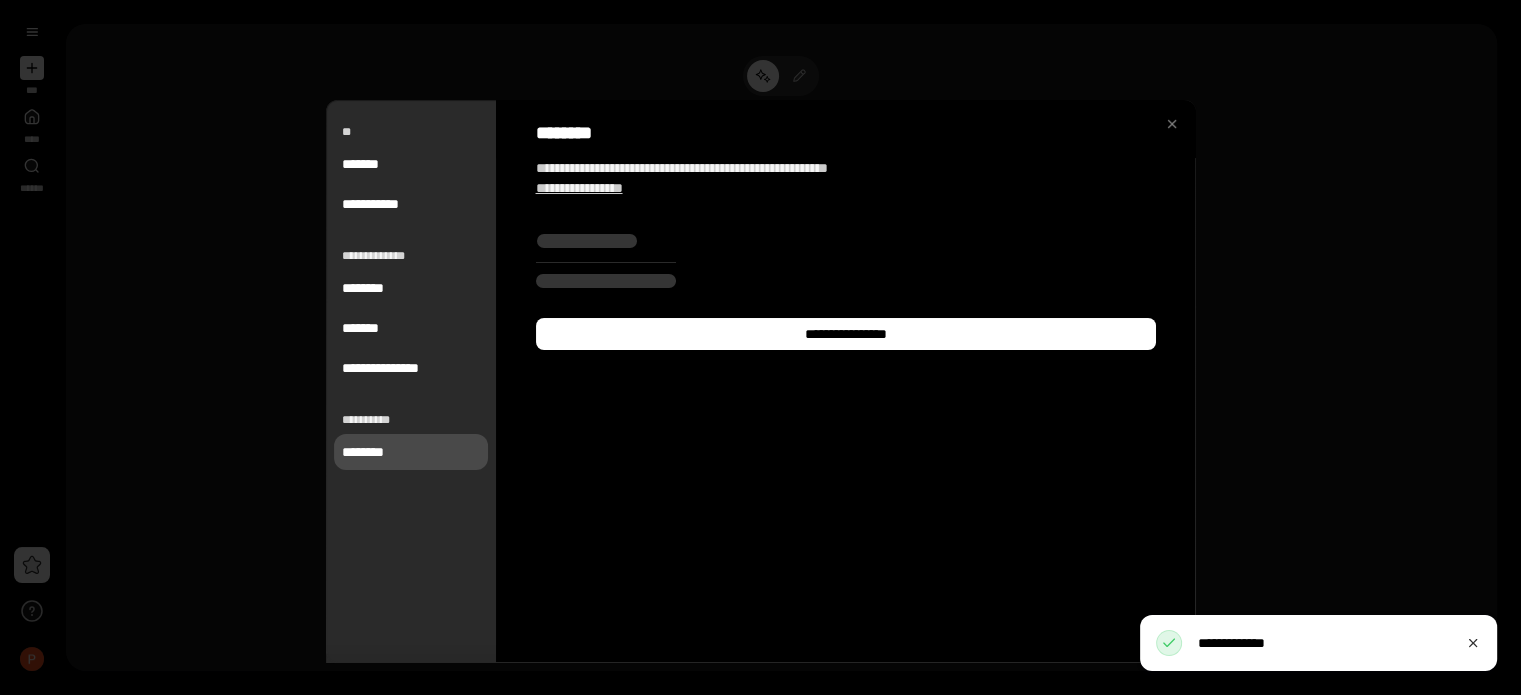 click on "********" at bounding box center (411, 452) 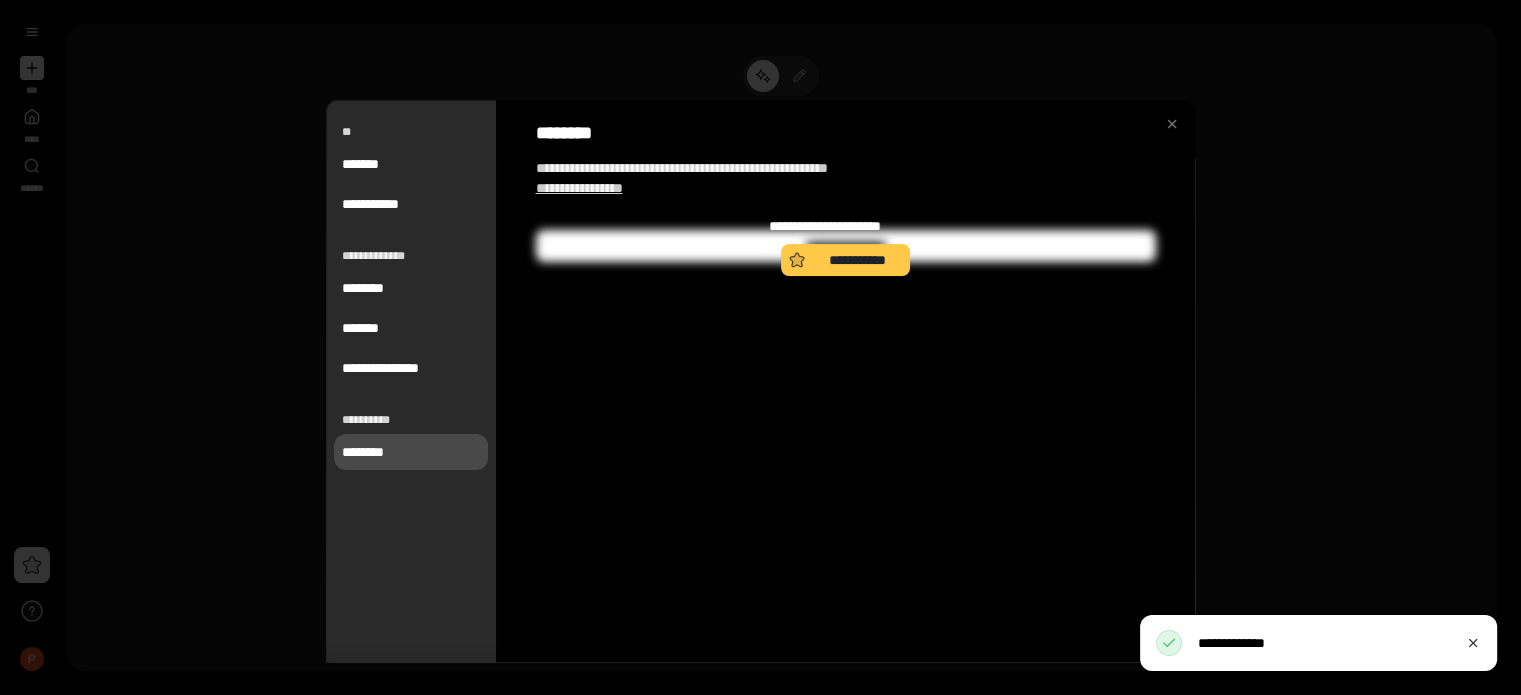 click on "**********" at bounding box center (845, 226) 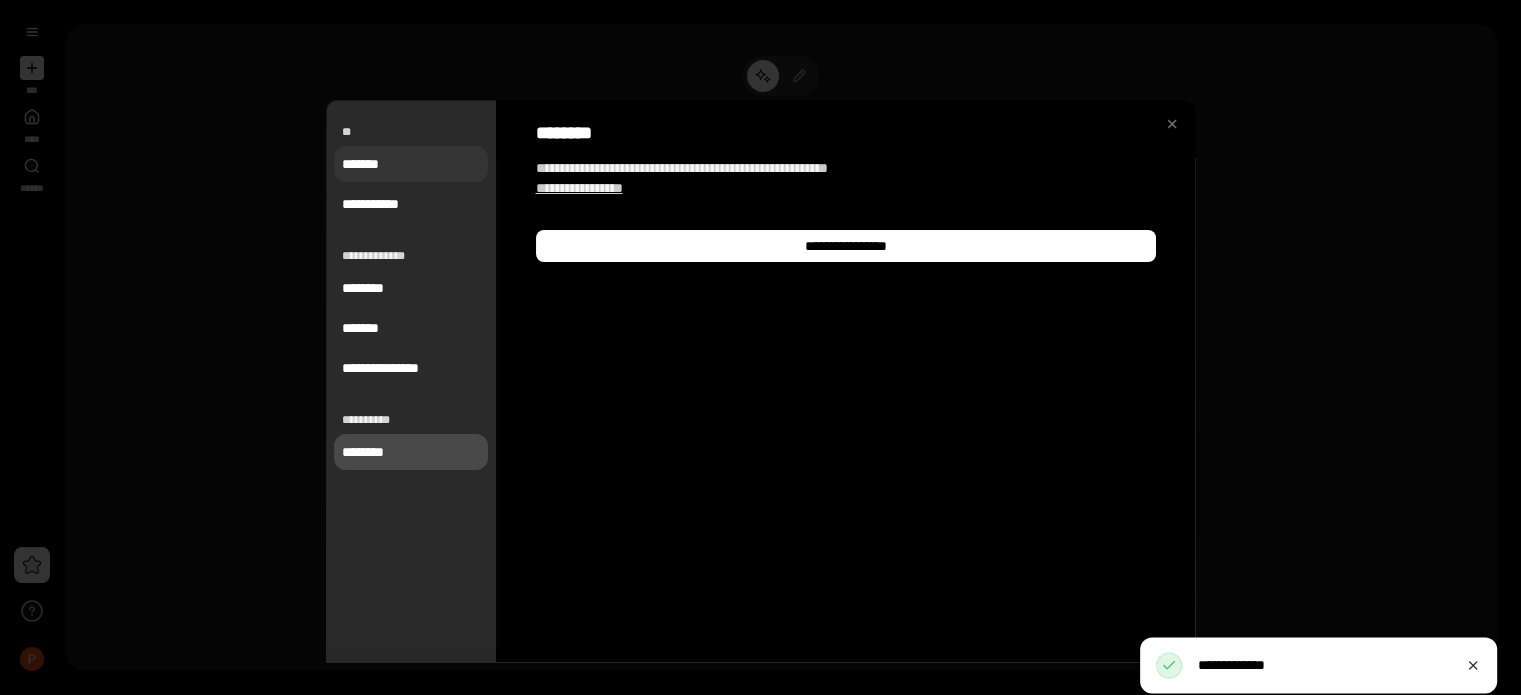 click on "*******" at bounding box center [411, 164] 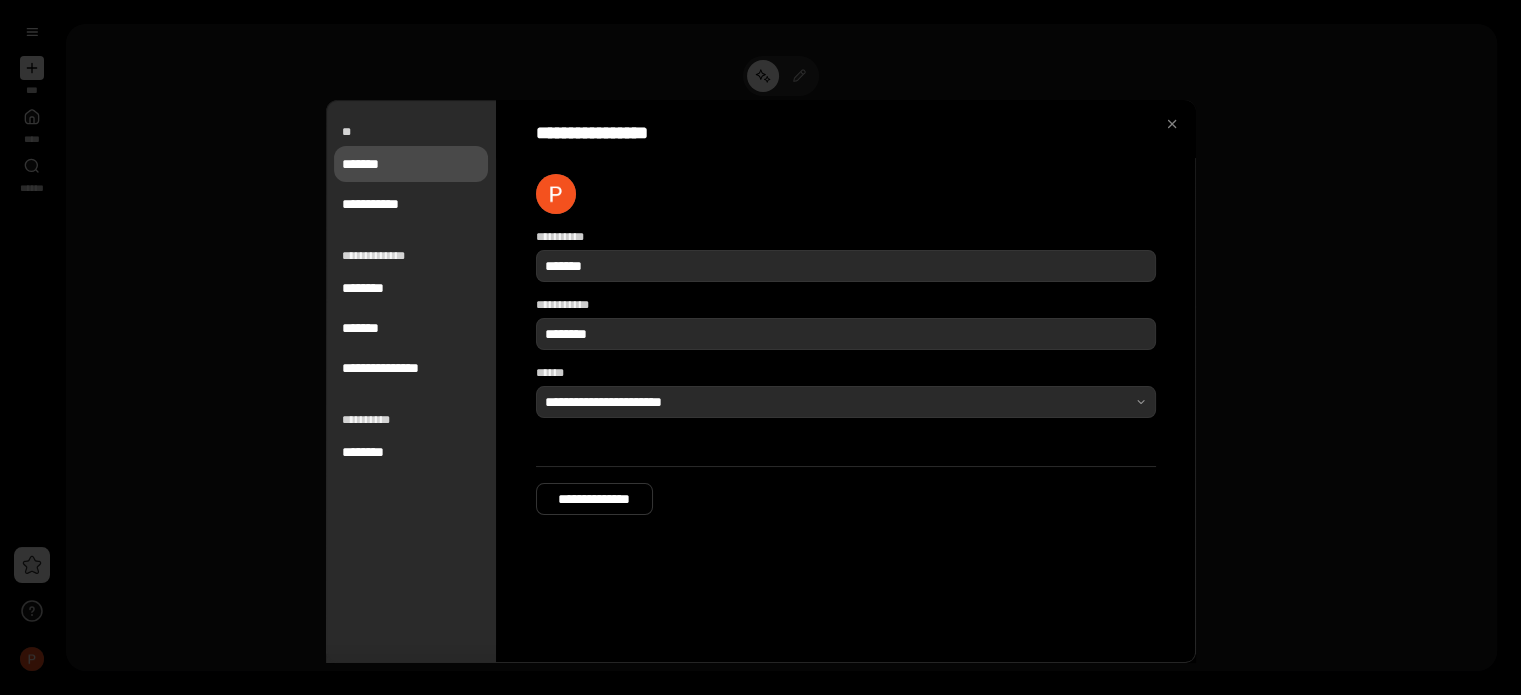 click at bounding box center [556, 194] 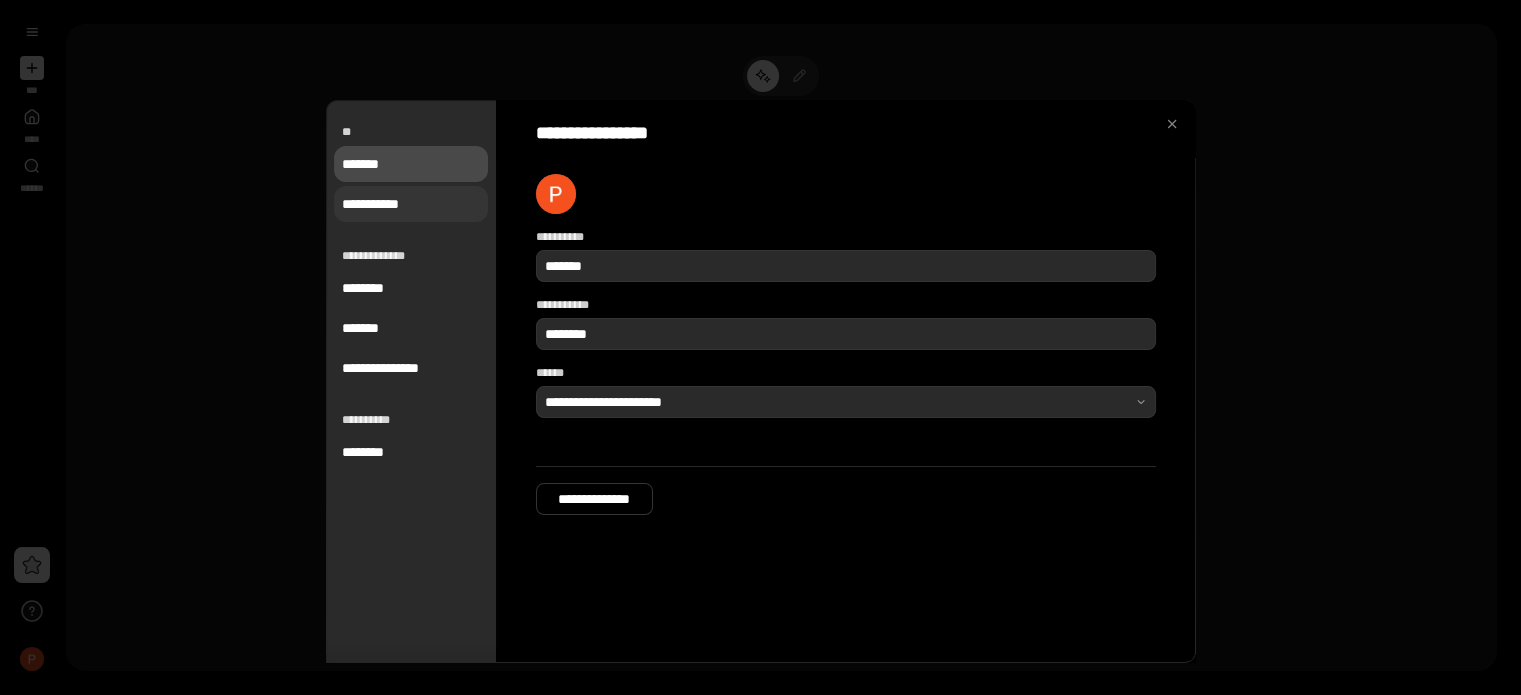 click on "**********" at bounding box center (411, 204) 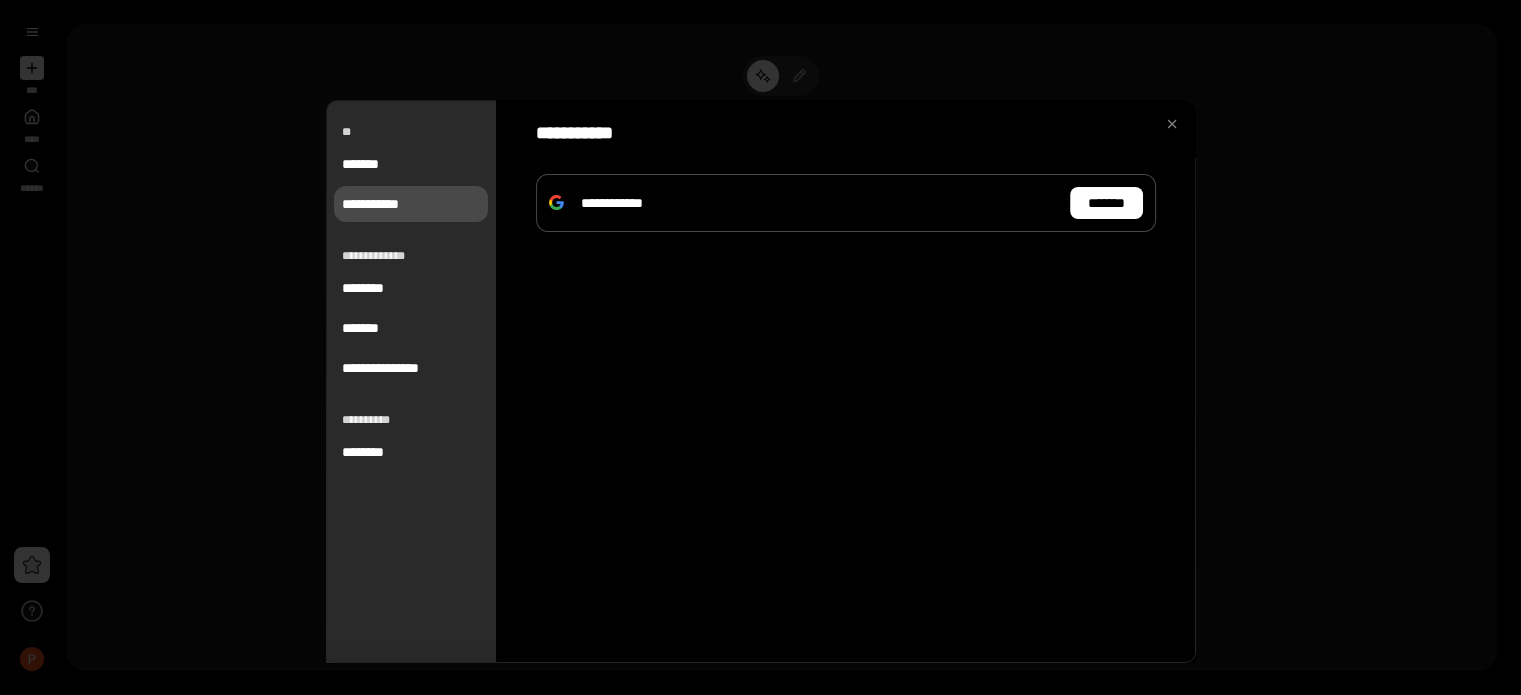 click on "**********" at bounding box center (411, 254) 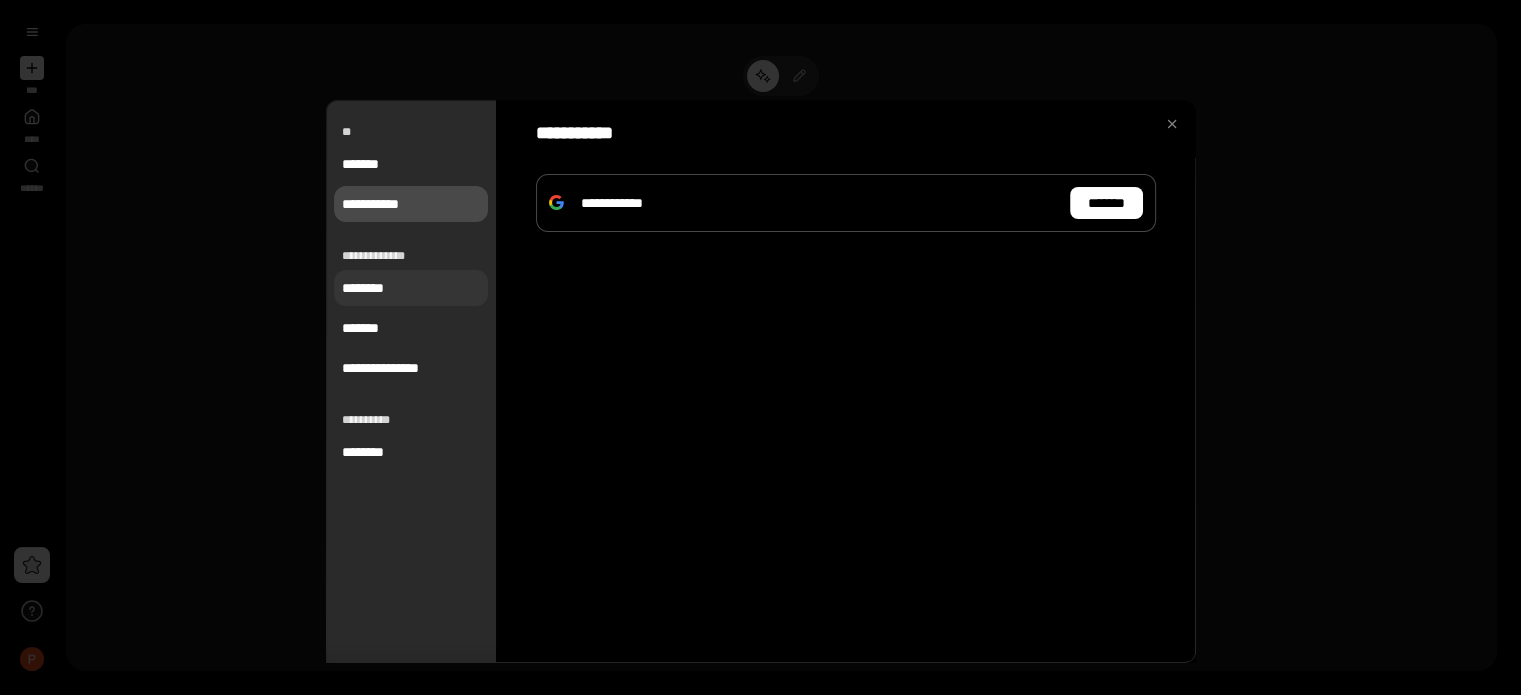 click on "********" at bounding box center (411, 288) 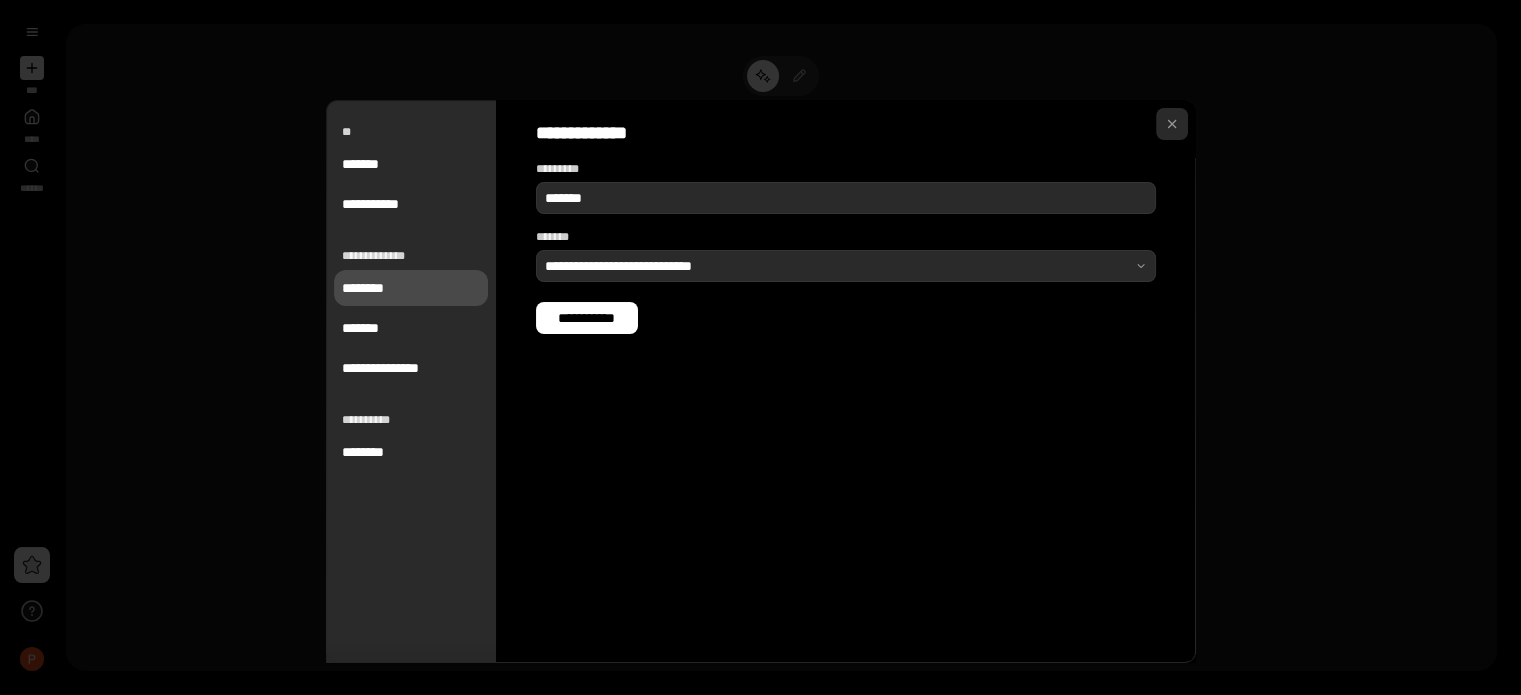 click at bounding box center [1172, 124] 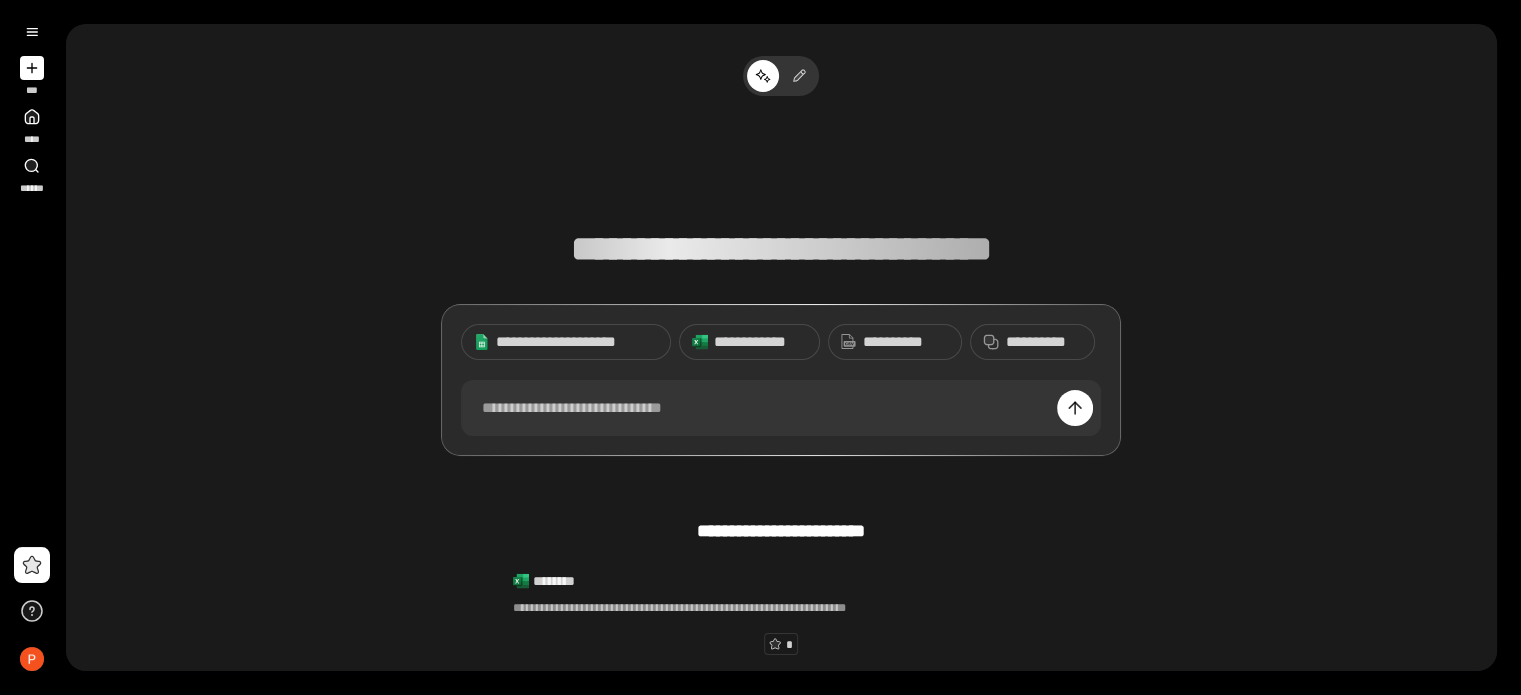 click on "[FIRST] [LAST] [STREET] [CITY] [STATE] [ZIP]" at bounding box center [781, 446] 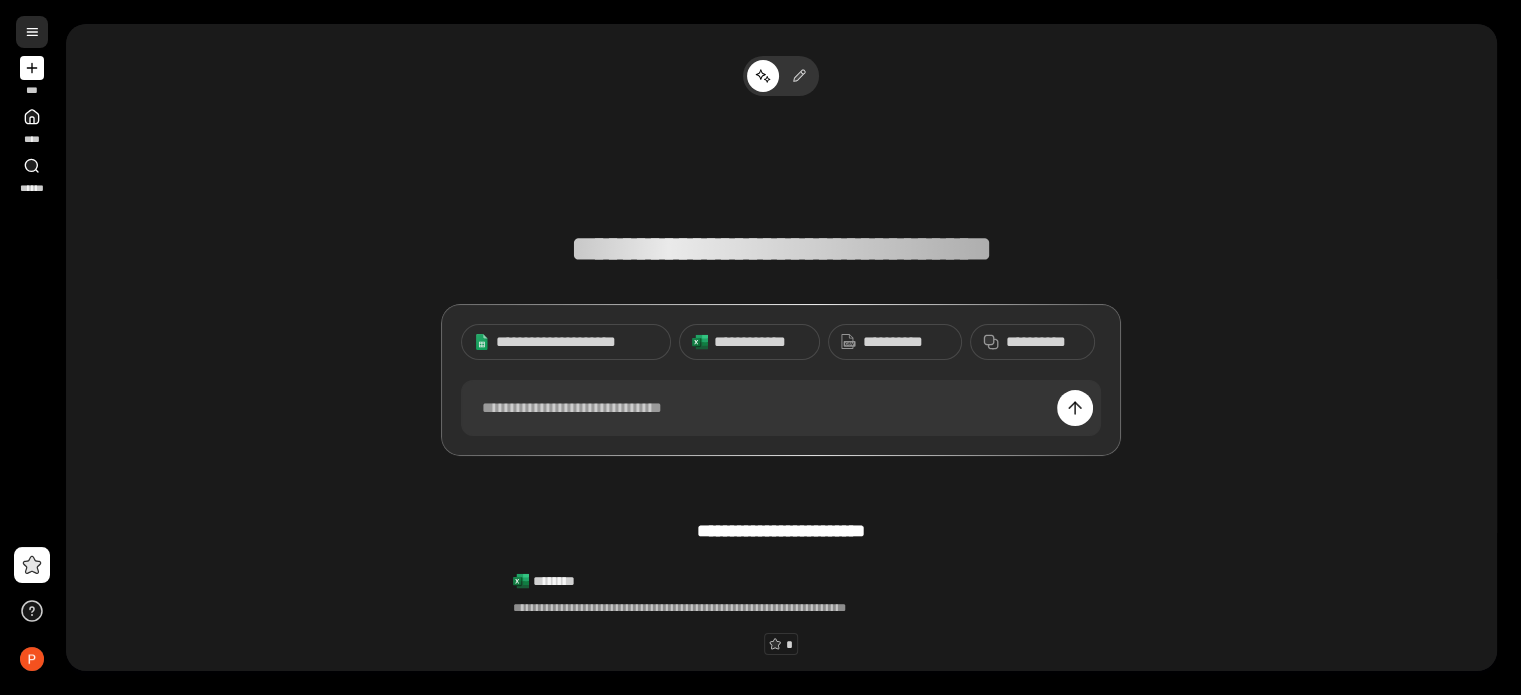 click at bounding box center [32, 32] 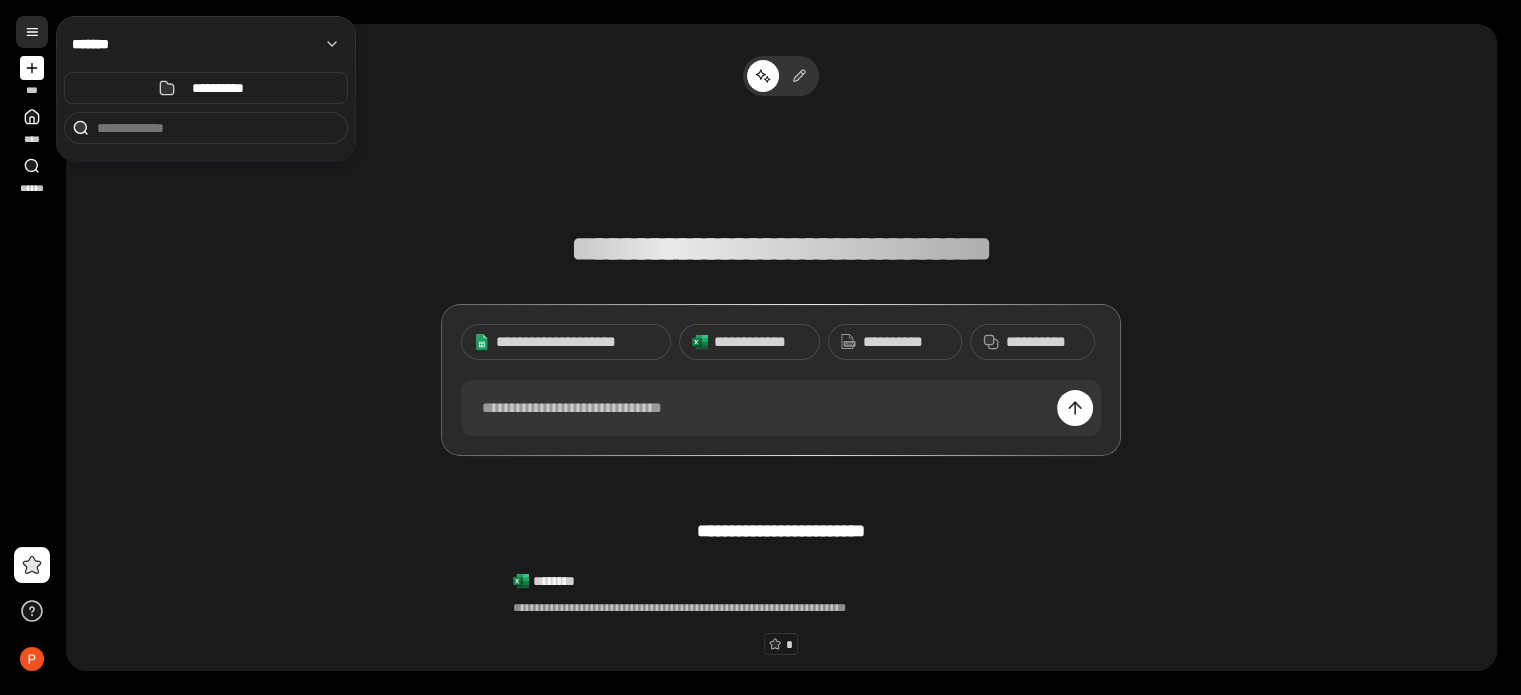 click at bounding box center [32, 32] 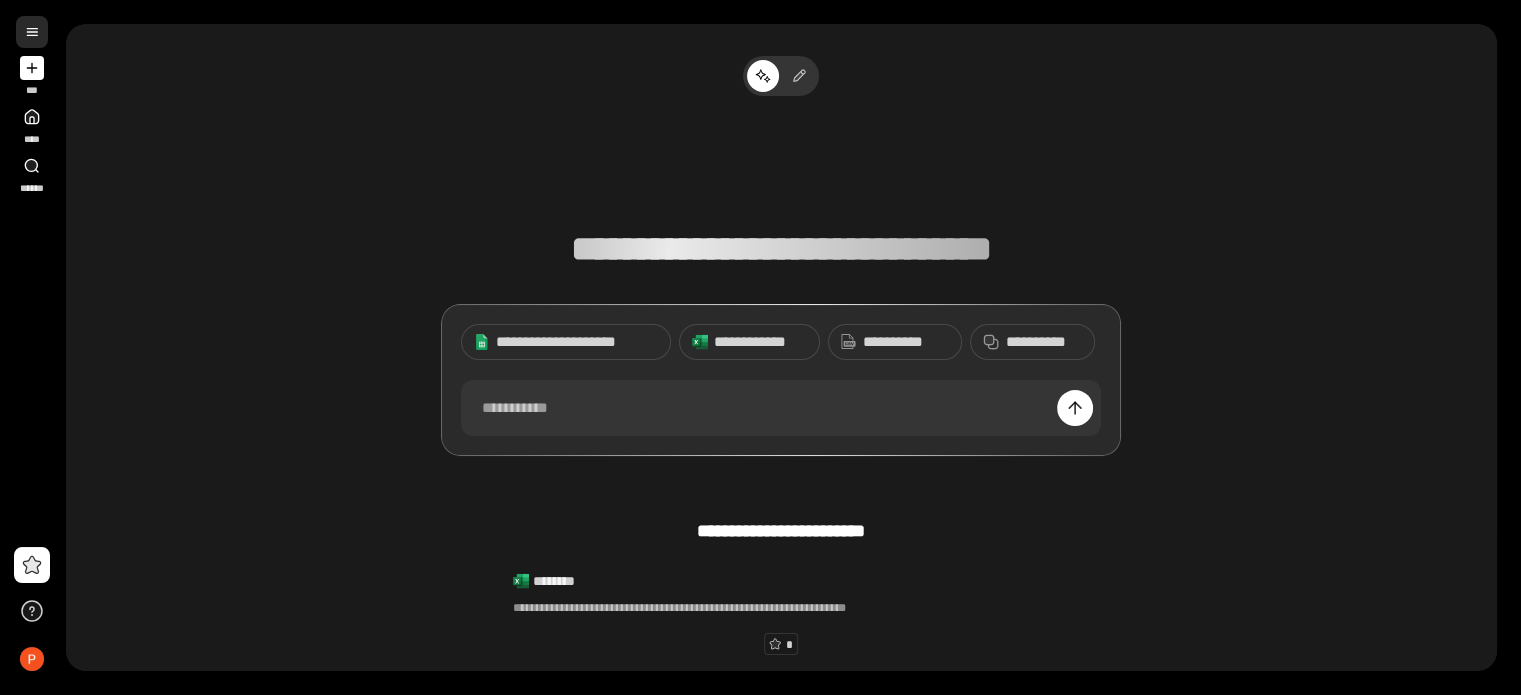 click at bounding box center [32, 32] 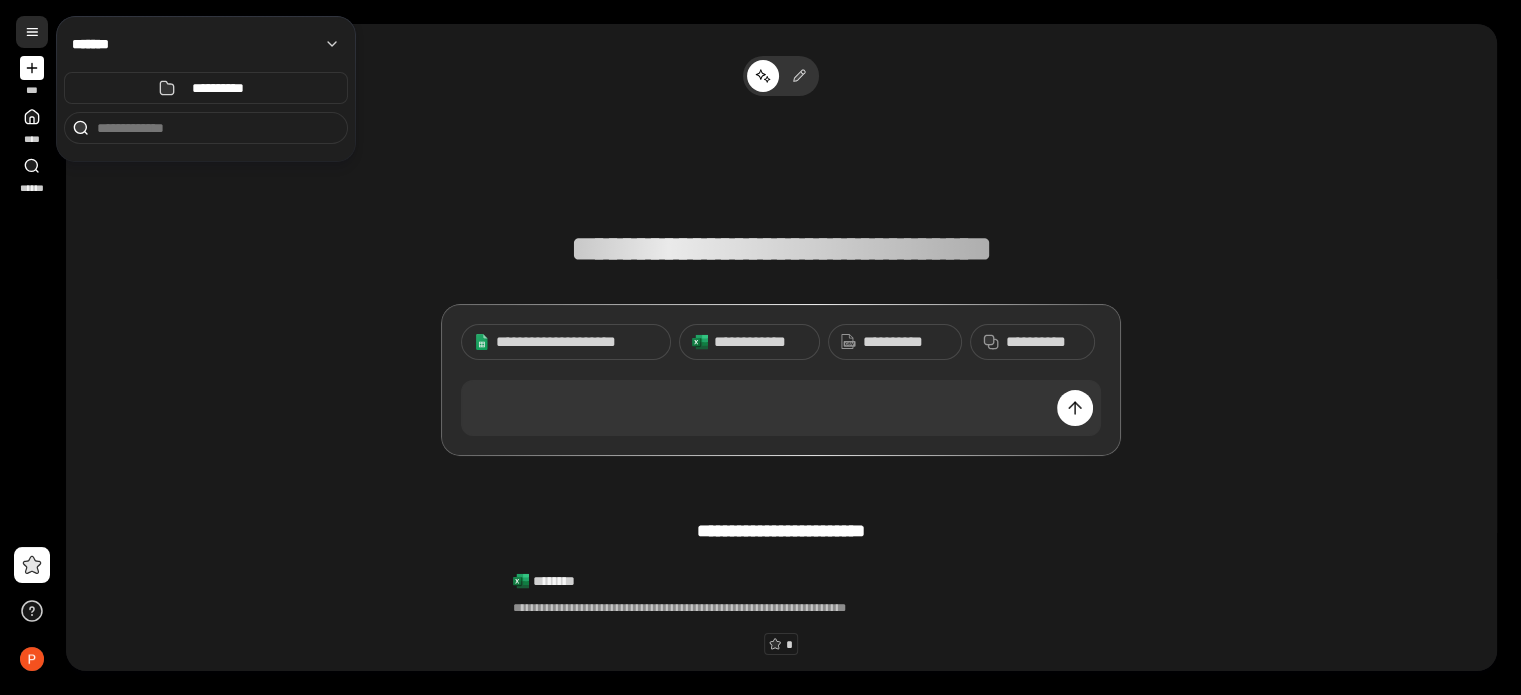 click at bounding box center [32, 32] 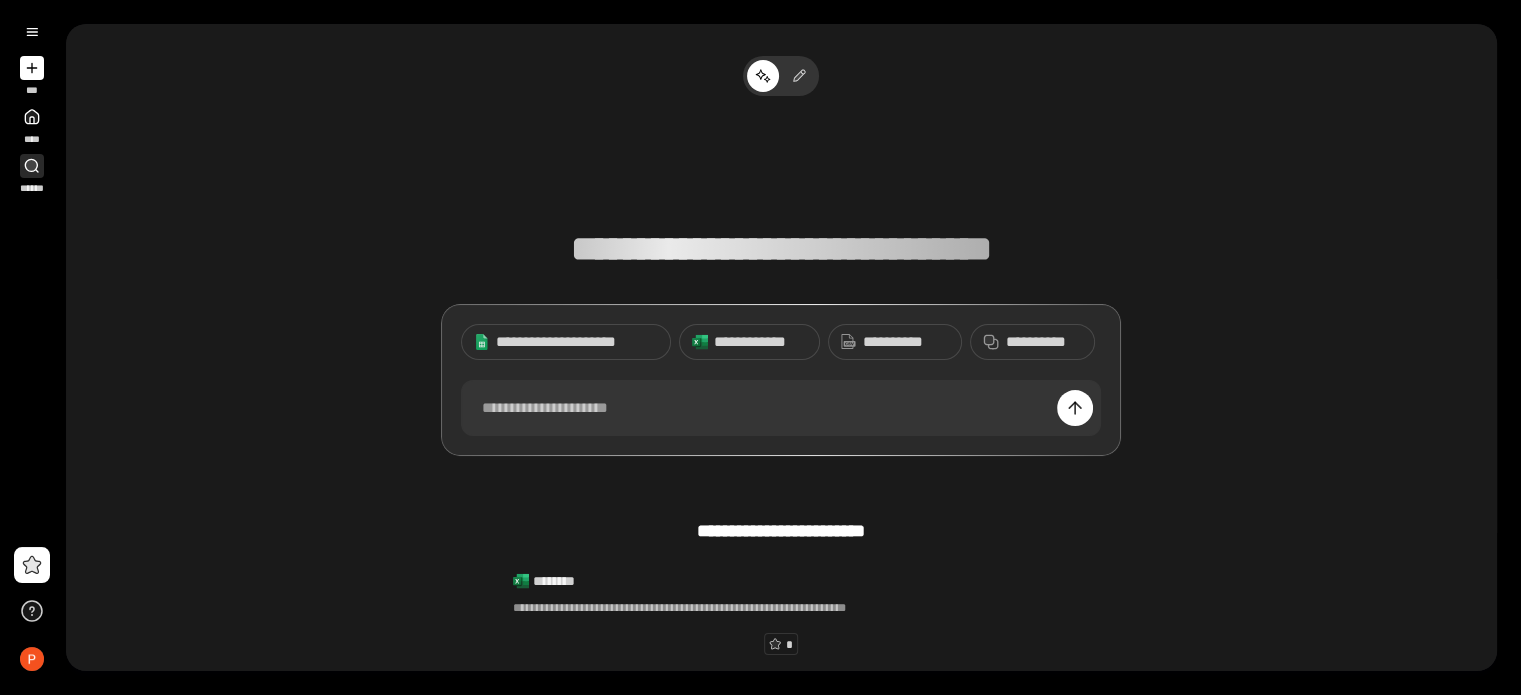 click on "******" at bounding box center (31, 174) 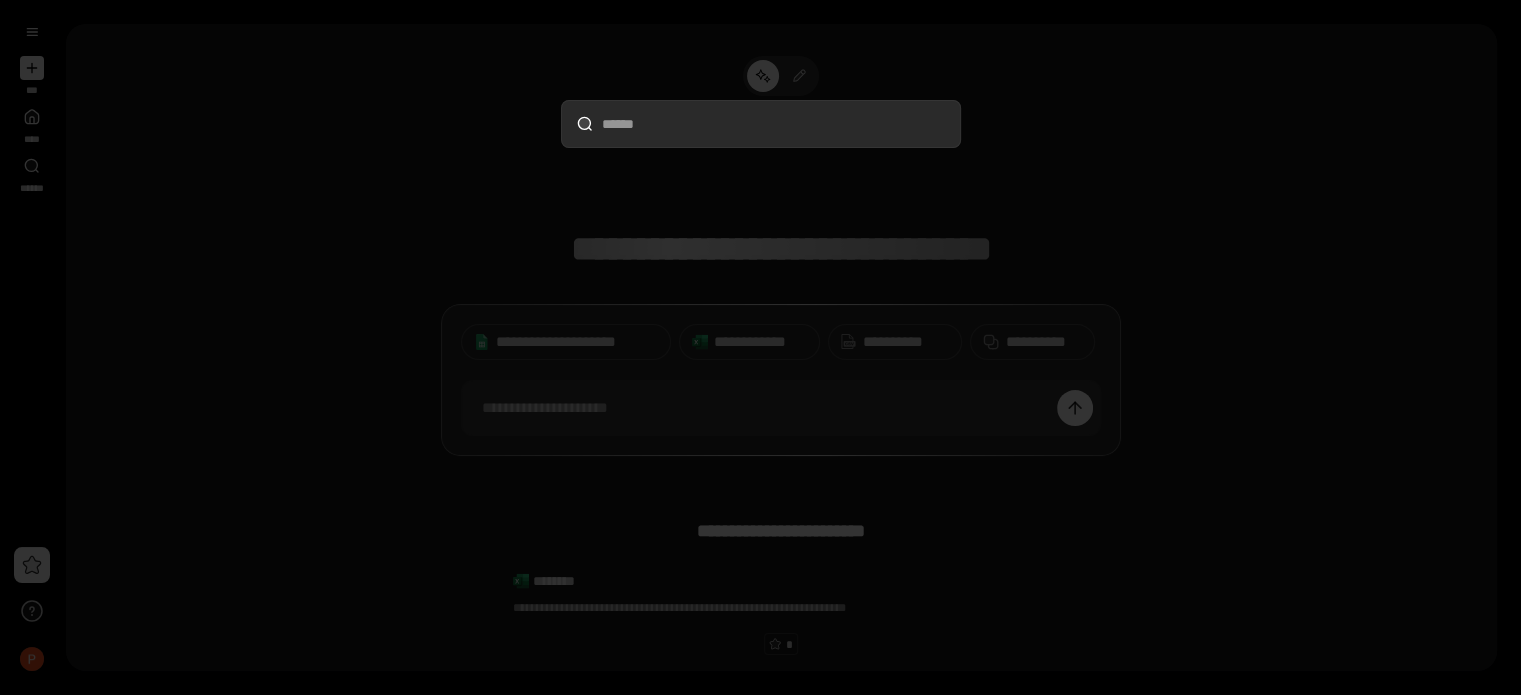 click at bounding box center [760, 347] 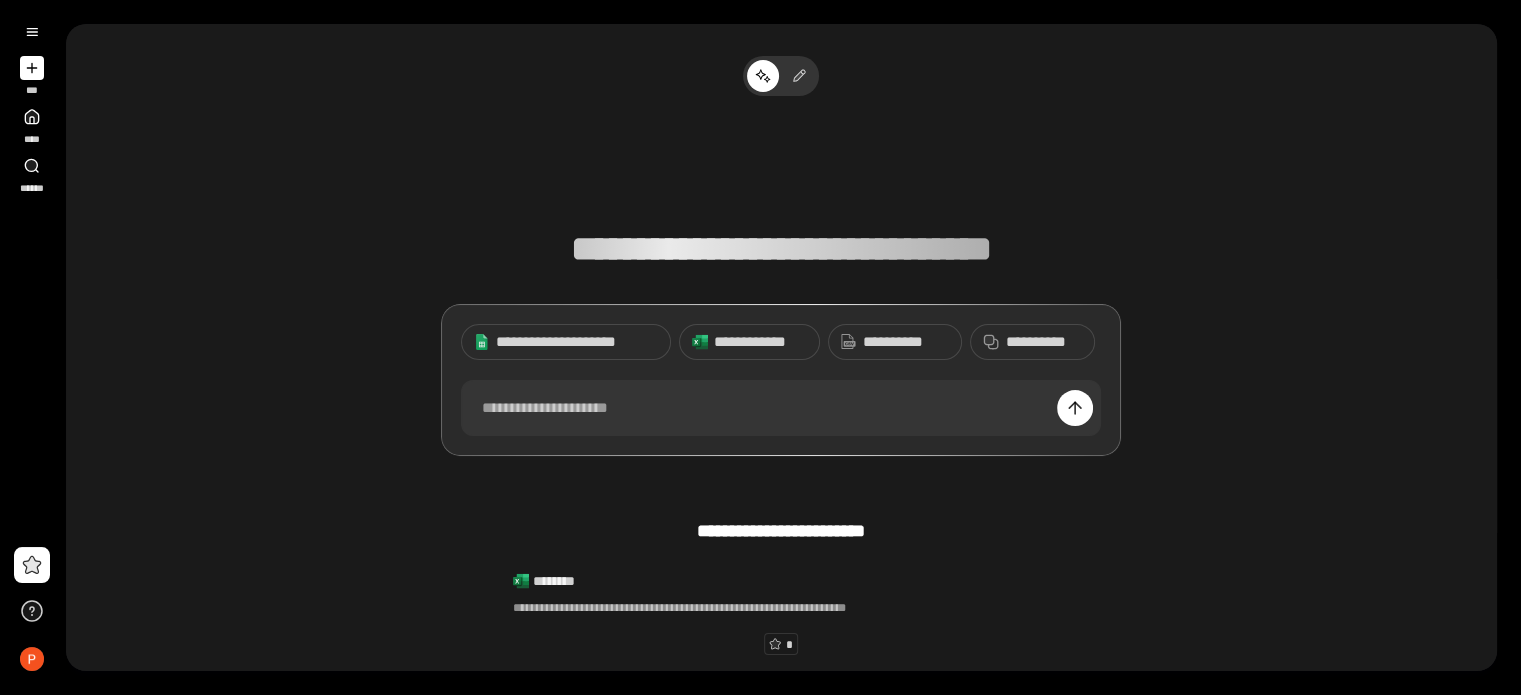 scroll, scrollTop: 196, scrollLeft: 0, axis: vertical 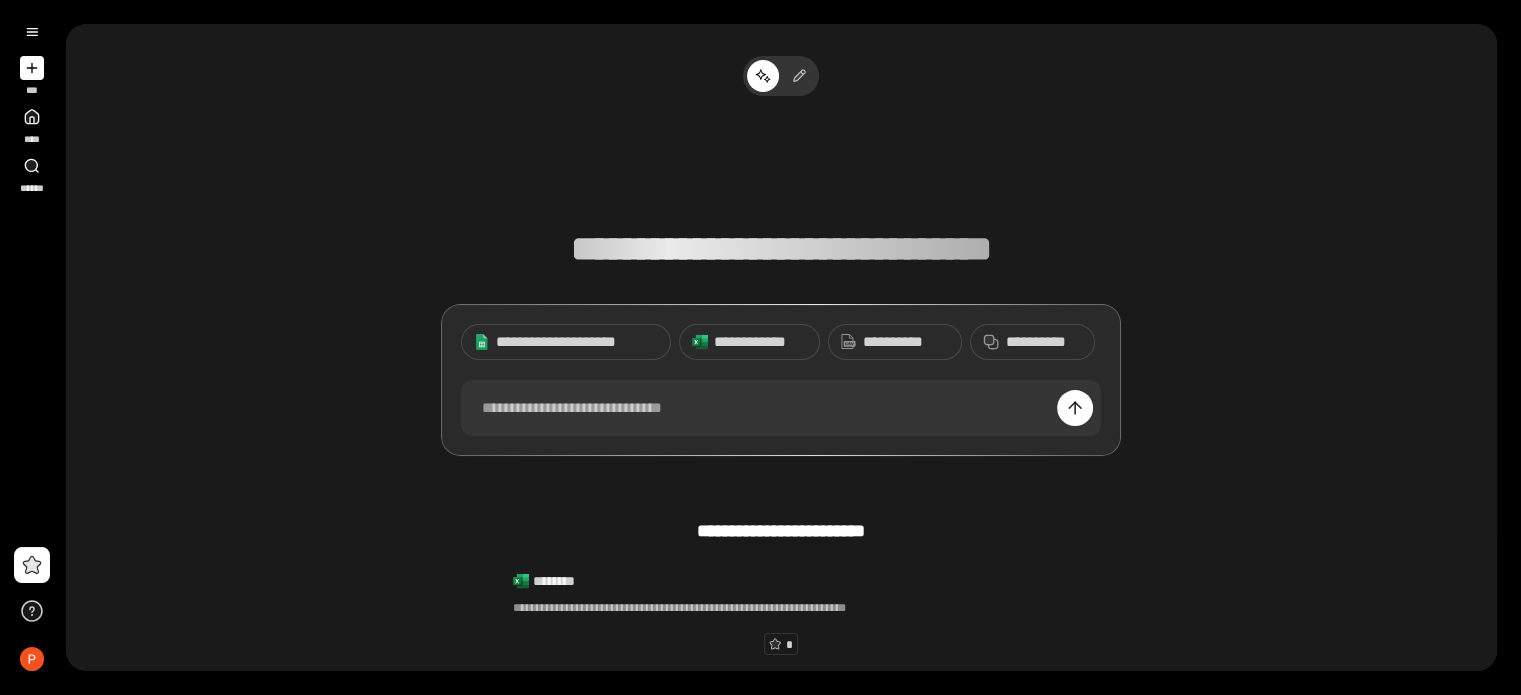click 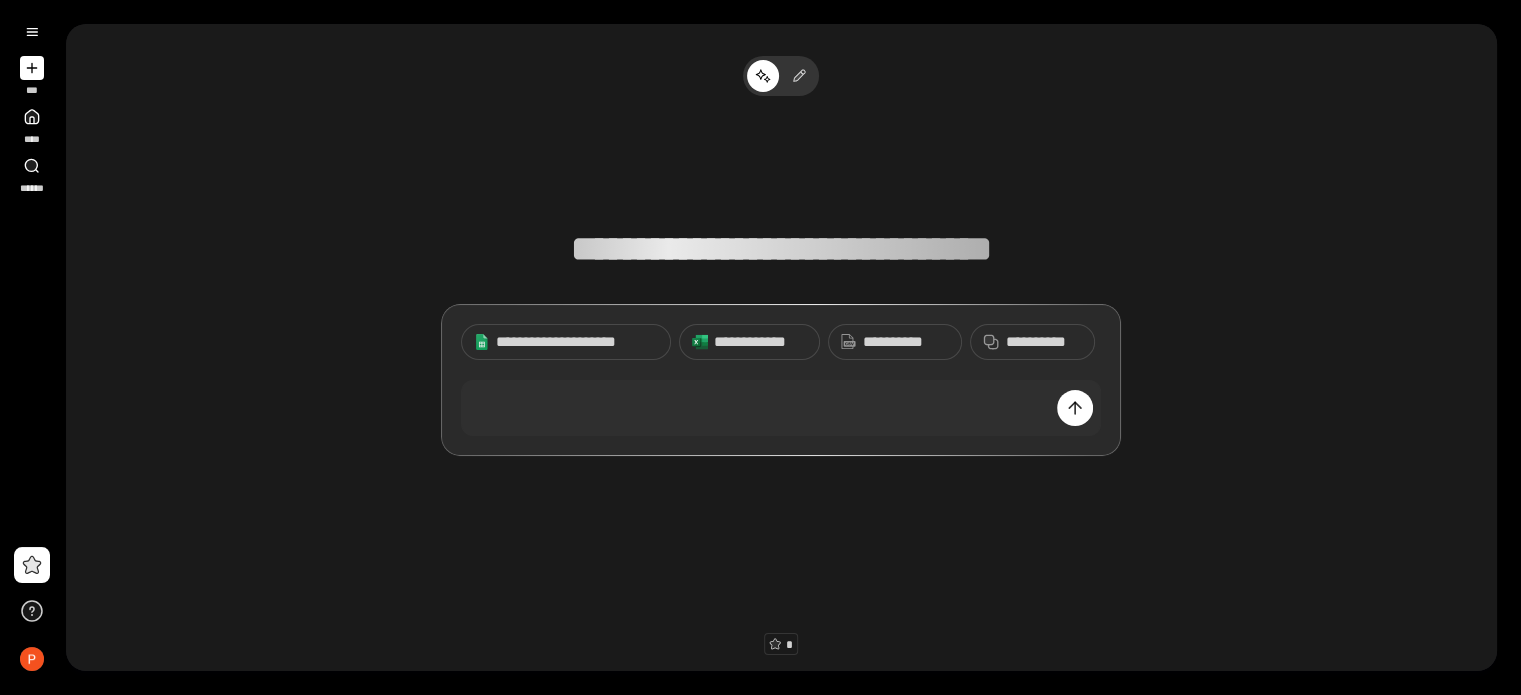 drag, startPoint x: 264, startPoint y: 135, endPoint x: 301, endPoint y: 117, distance: 41.14608 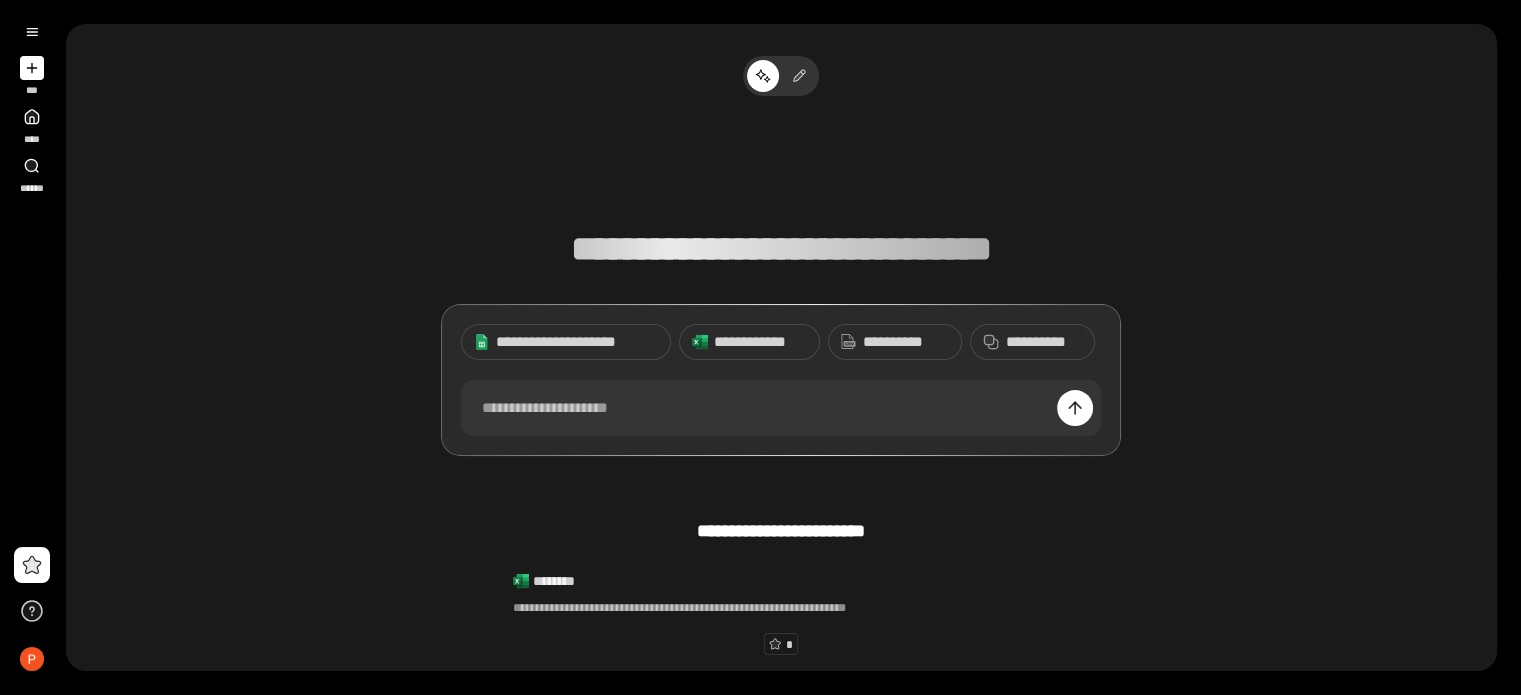 click on "**********" at bounding box center (781, 292) 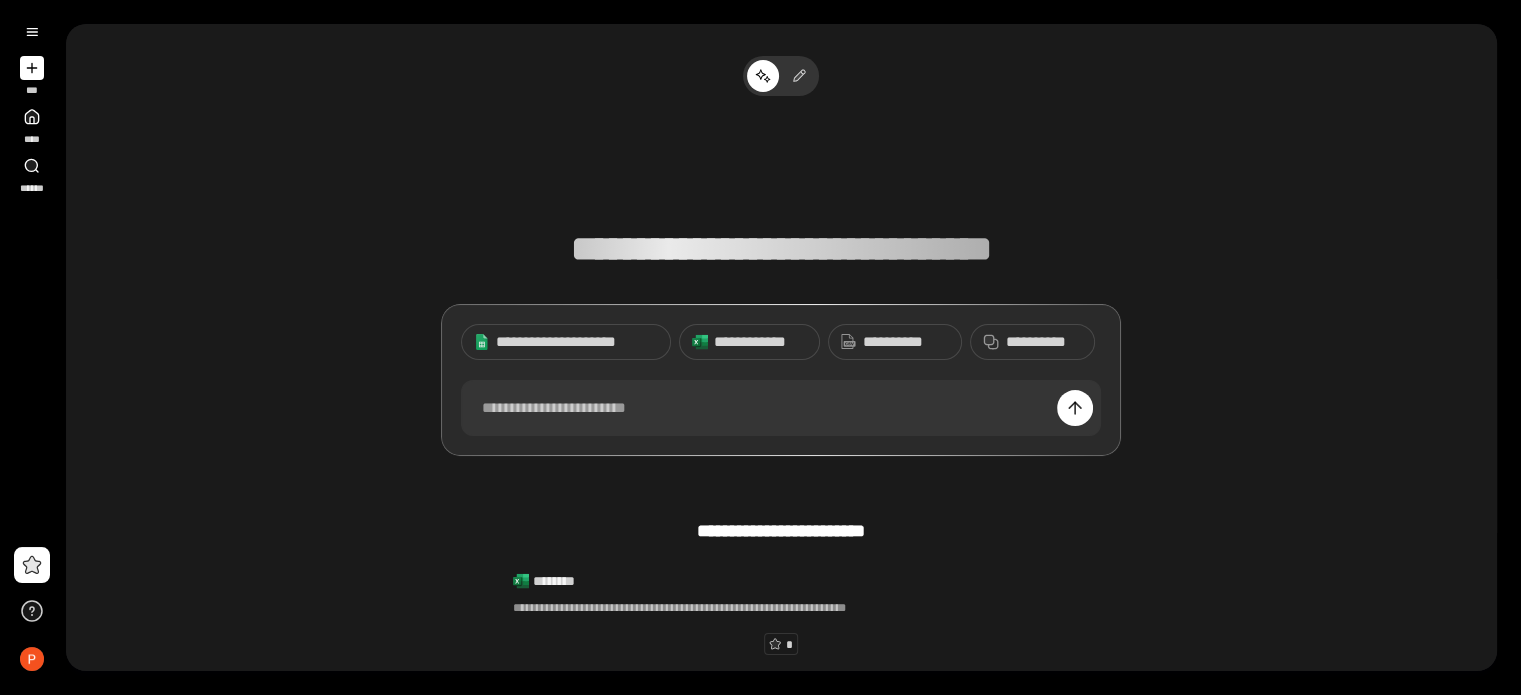 drag, startPoint x: 504, startPoint y: 0, endPoint x: 409, endPoint y: 90, distance: 130.86252 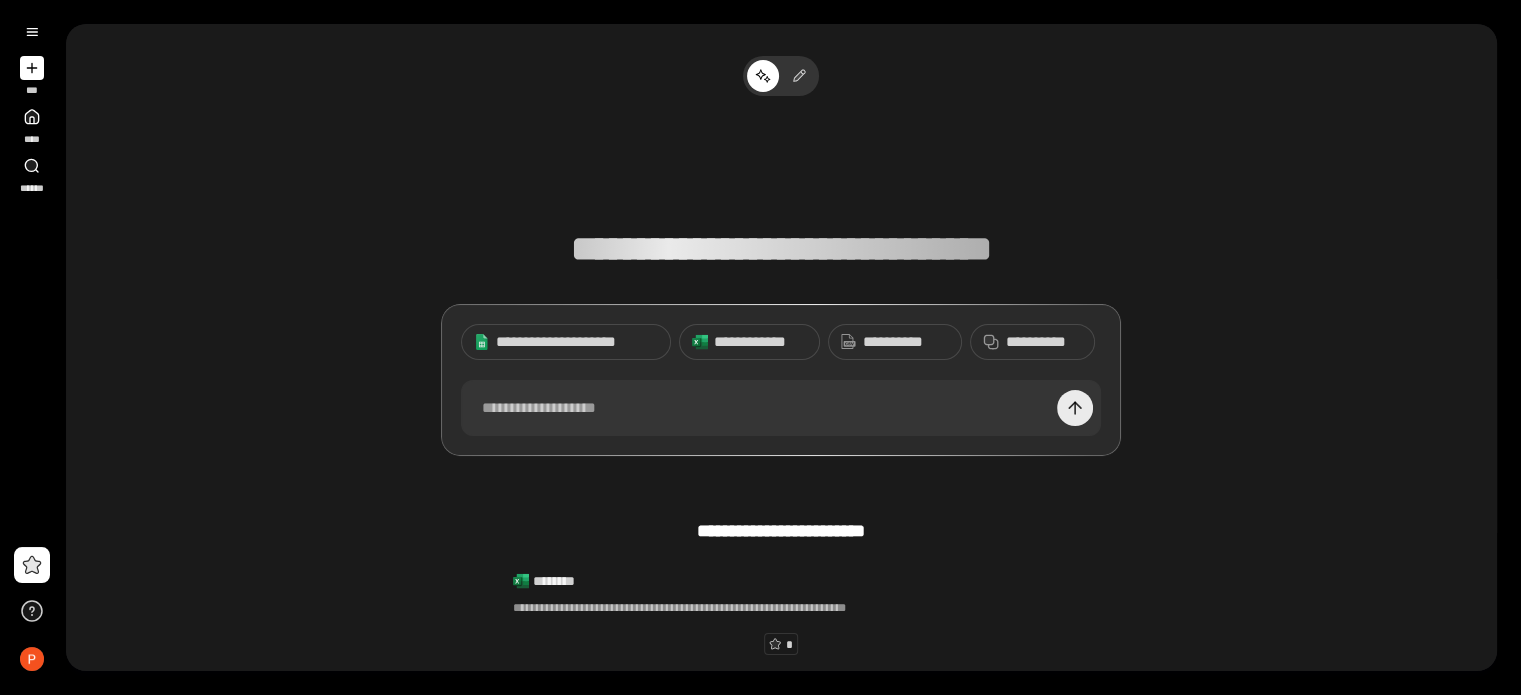 click at bounding box center [1075, 408] 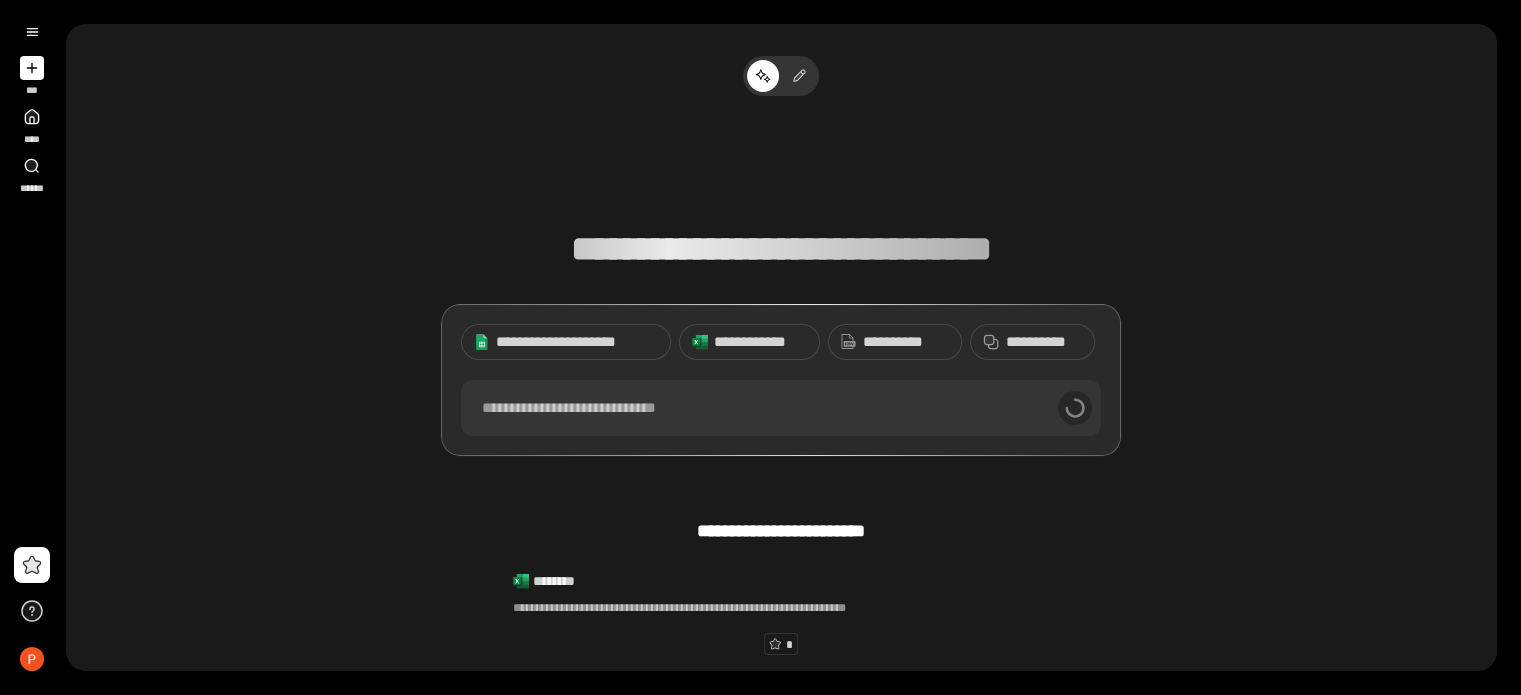click on "[CREDIT CARD]" at bounding box center [781, 292] 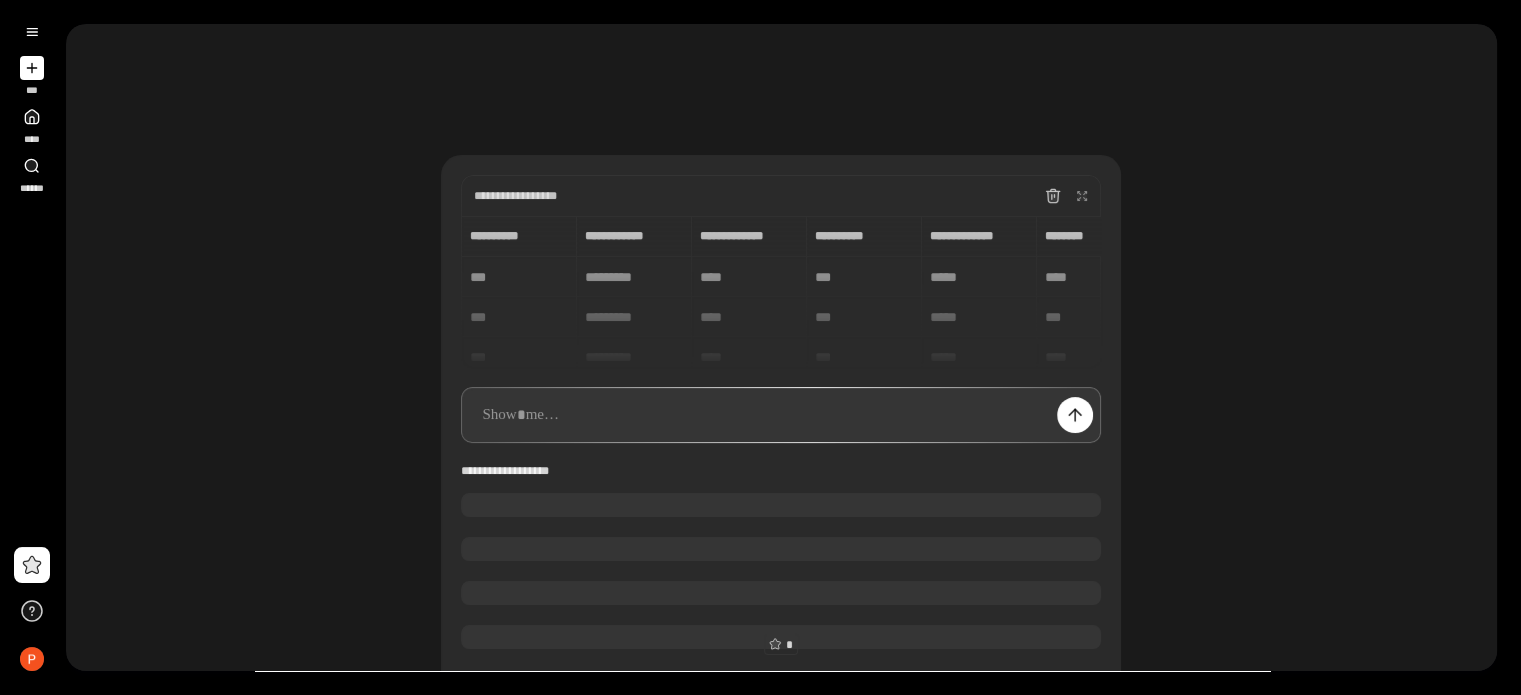 click on "**********" at bounding box center (781, 445) 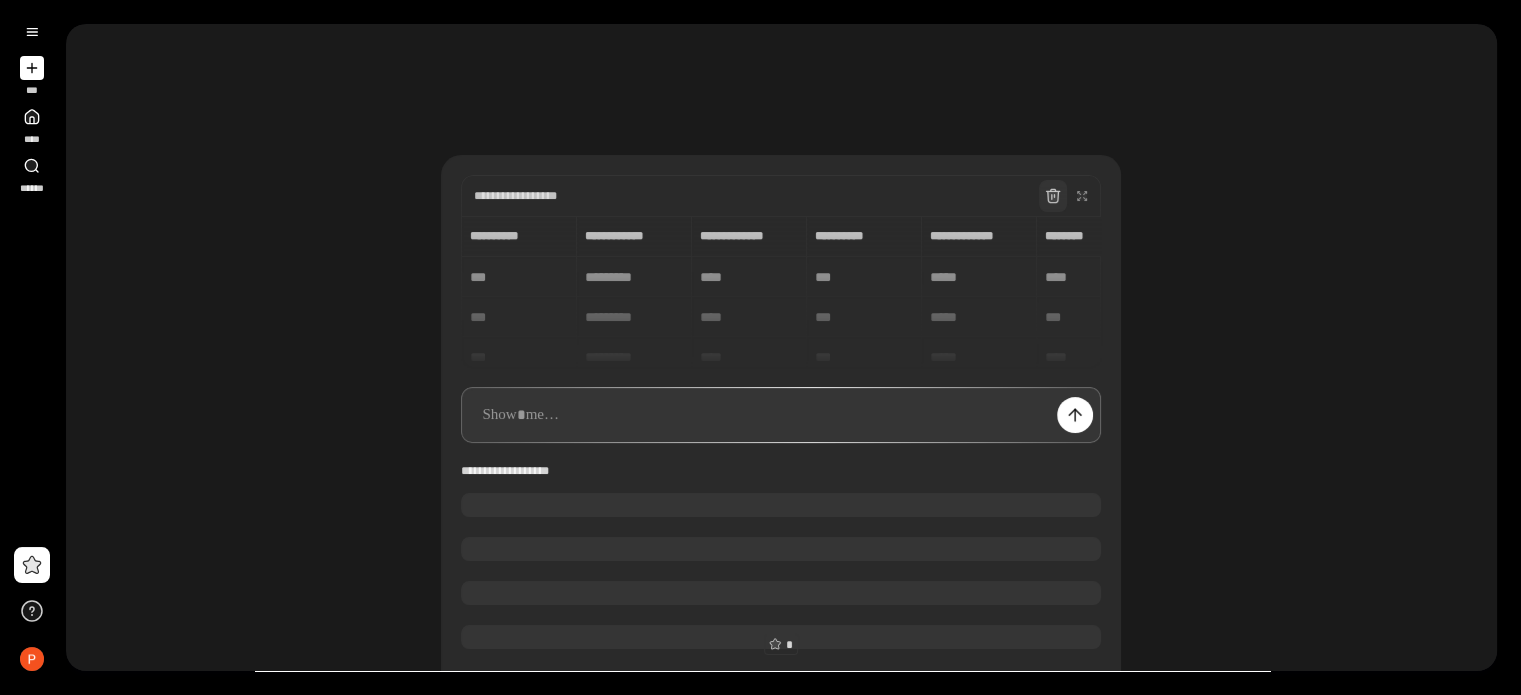 click 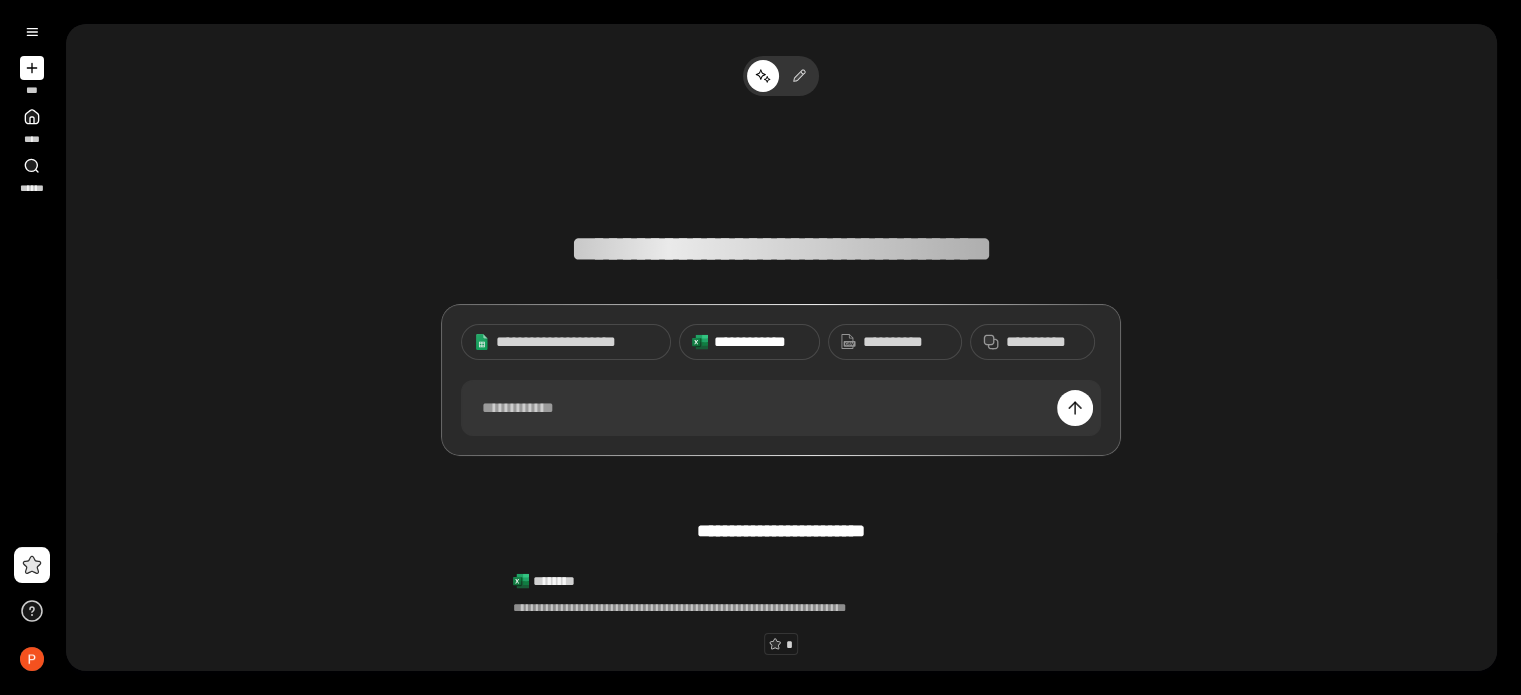 click on "**********" at bounding box center [760, 342] 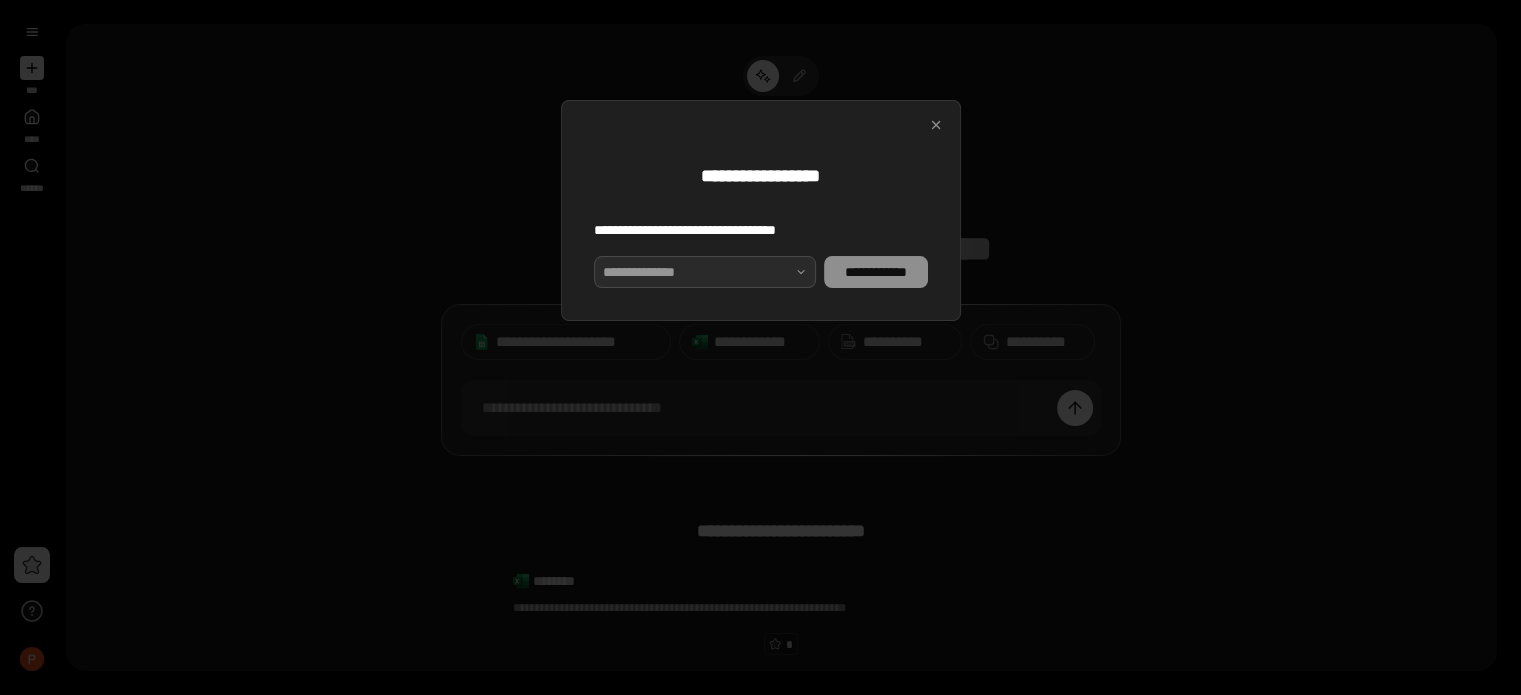 click at bounding box center (705, 272) 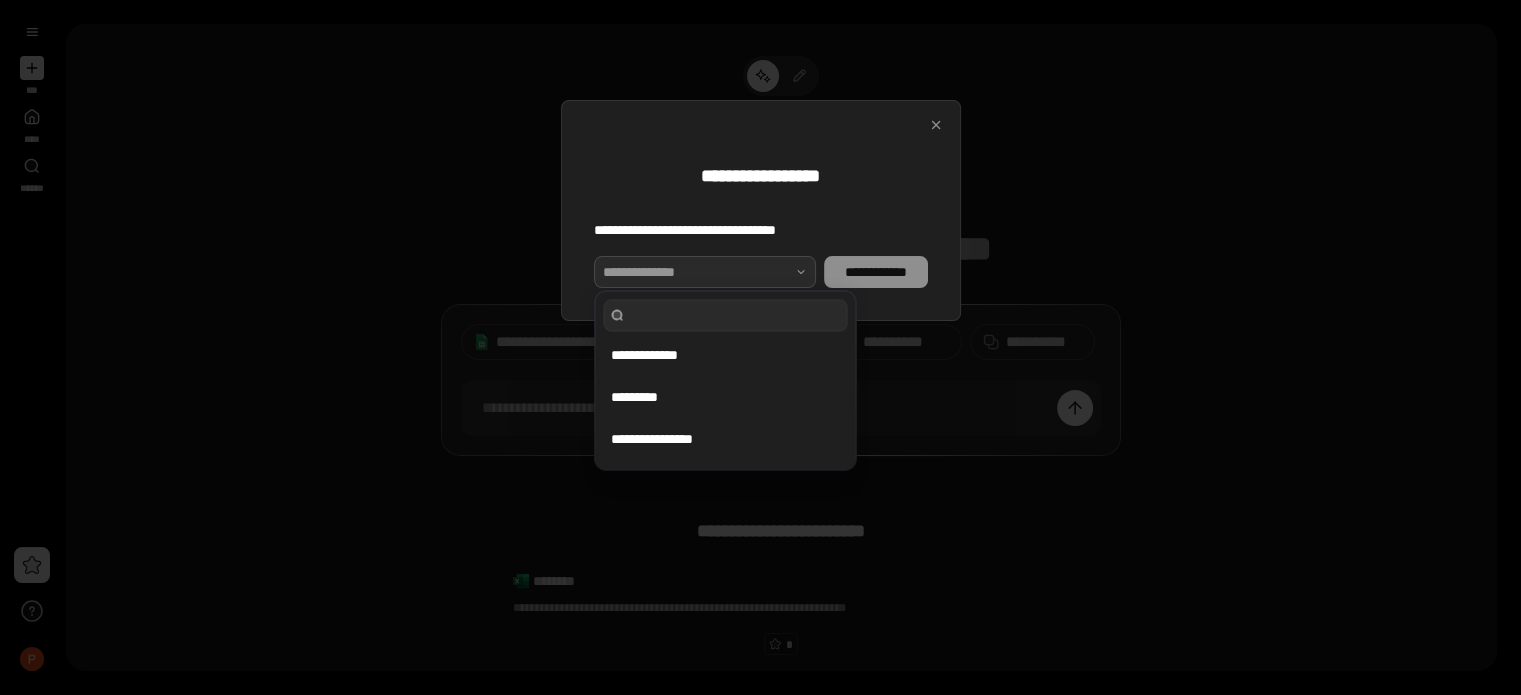 click on "*********" at bounding box center [725, 397] 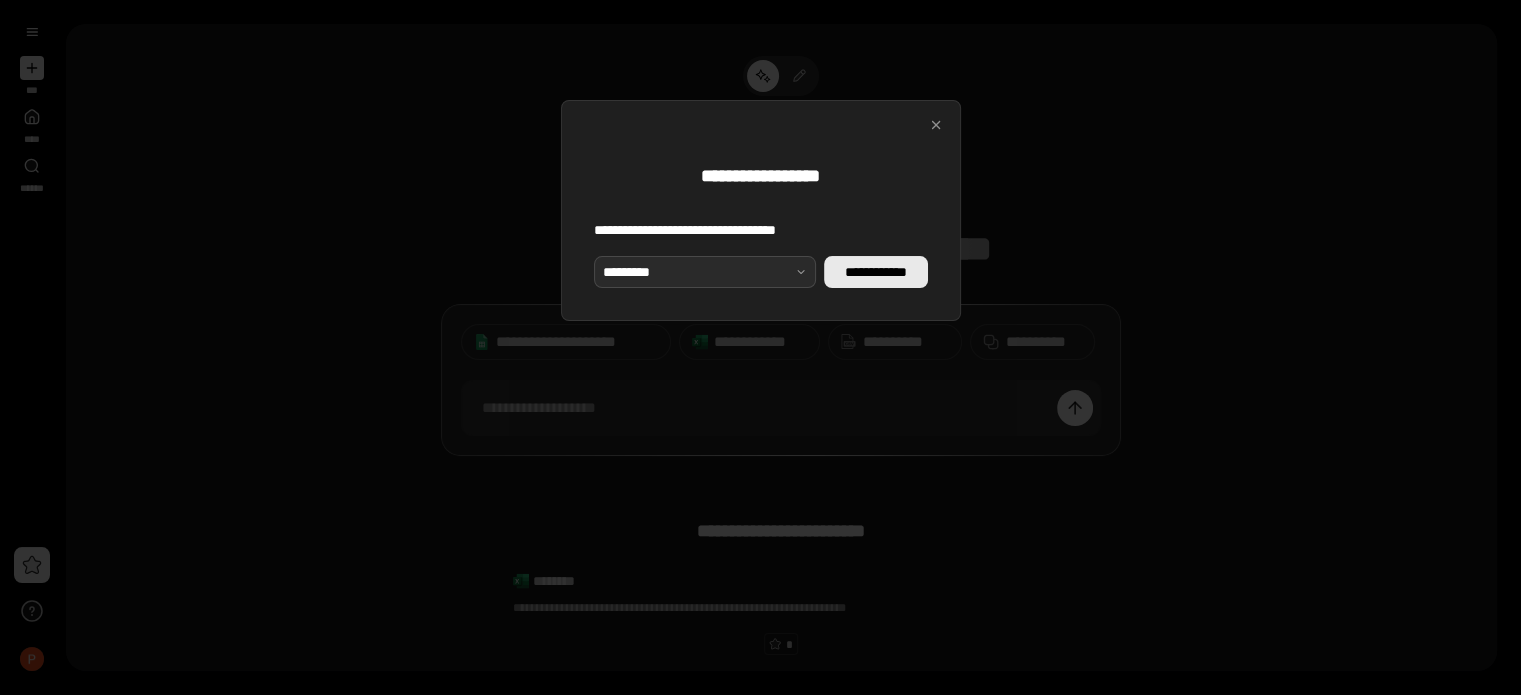 click on "**********" at bounding box center [875, 272] 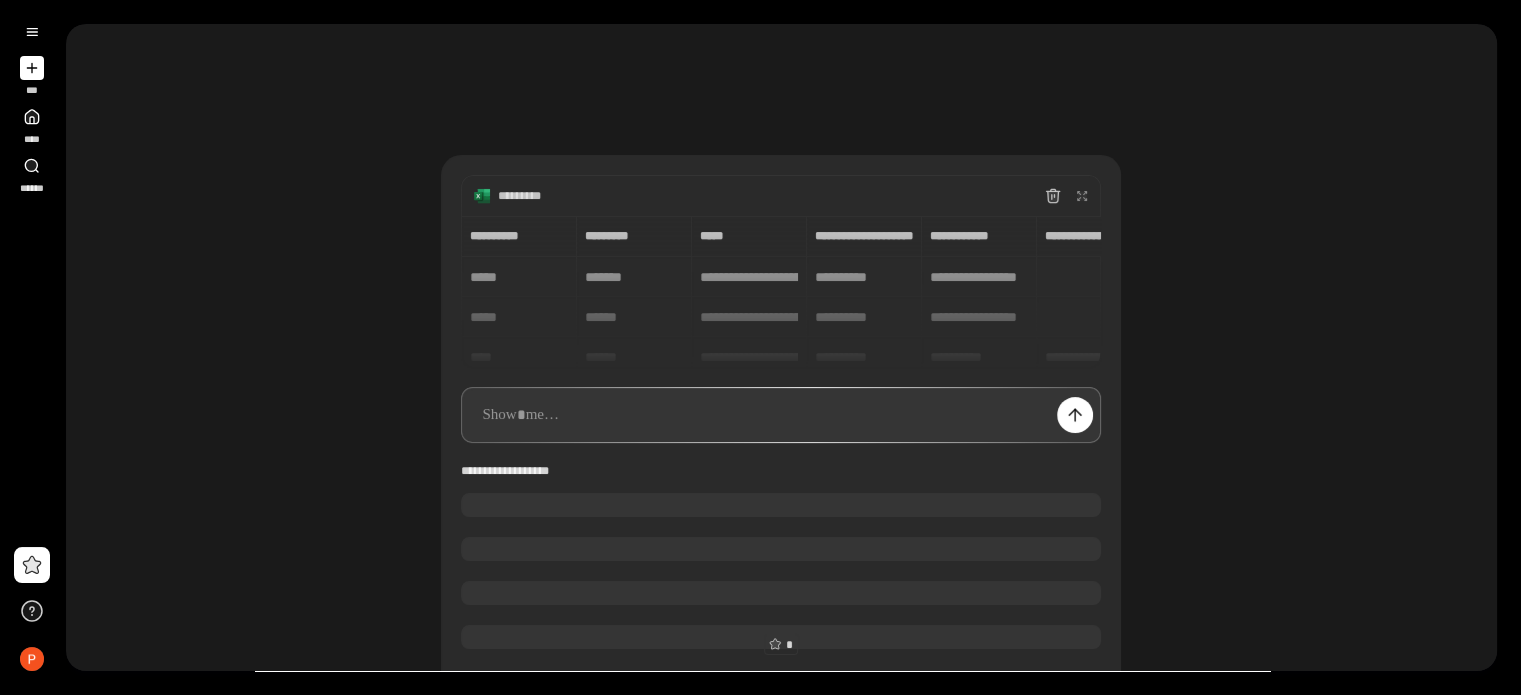 click at bounding box center (781, 415) 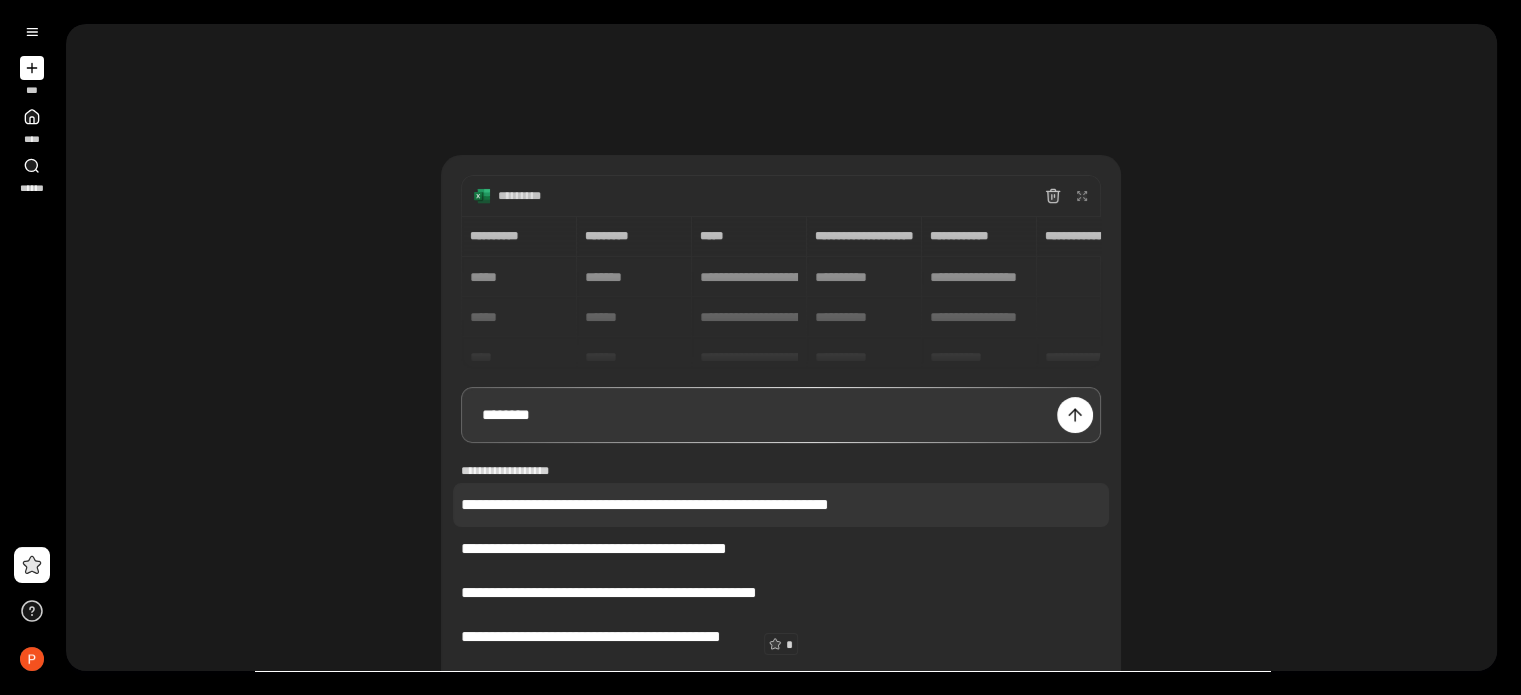 click on "**********" at bounding box center (781, 505) 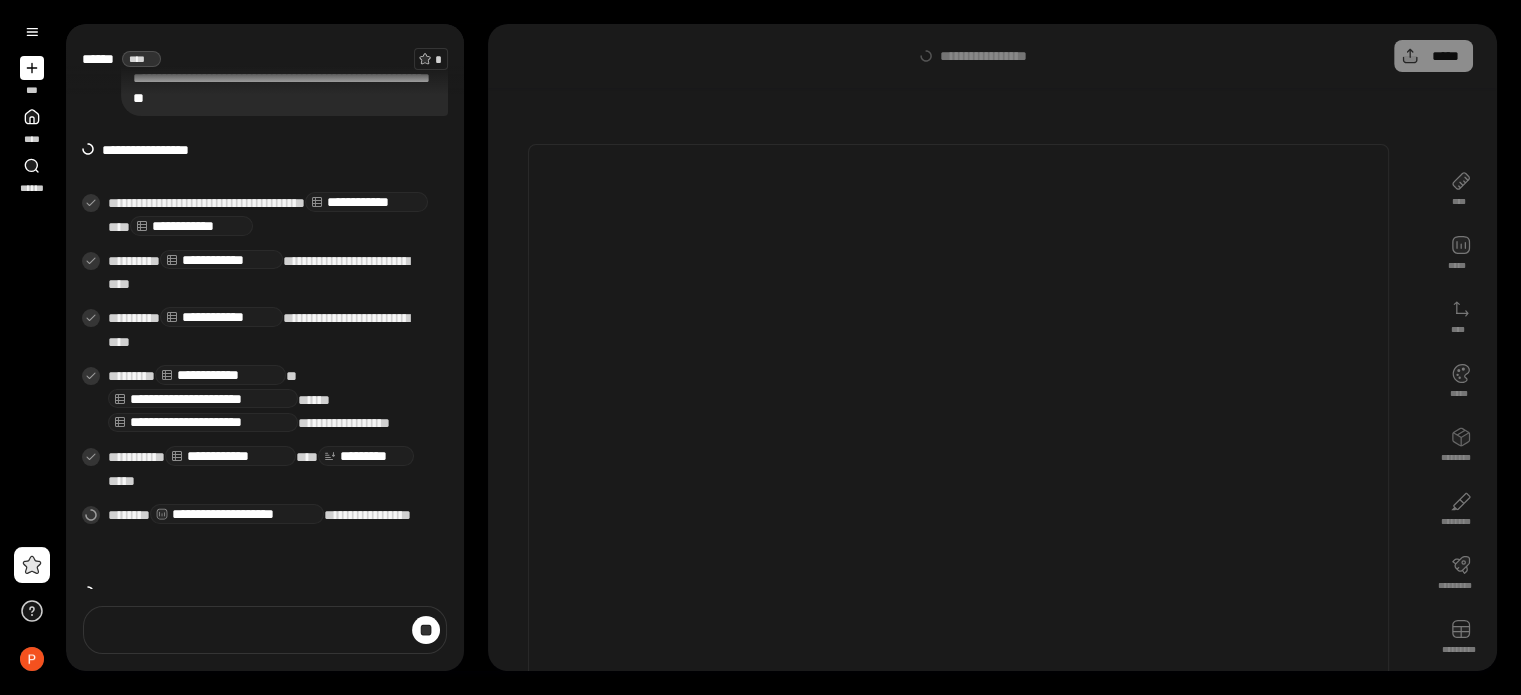 scroll, scrollTop: 21, scrollLeft: 0, axis: vertical 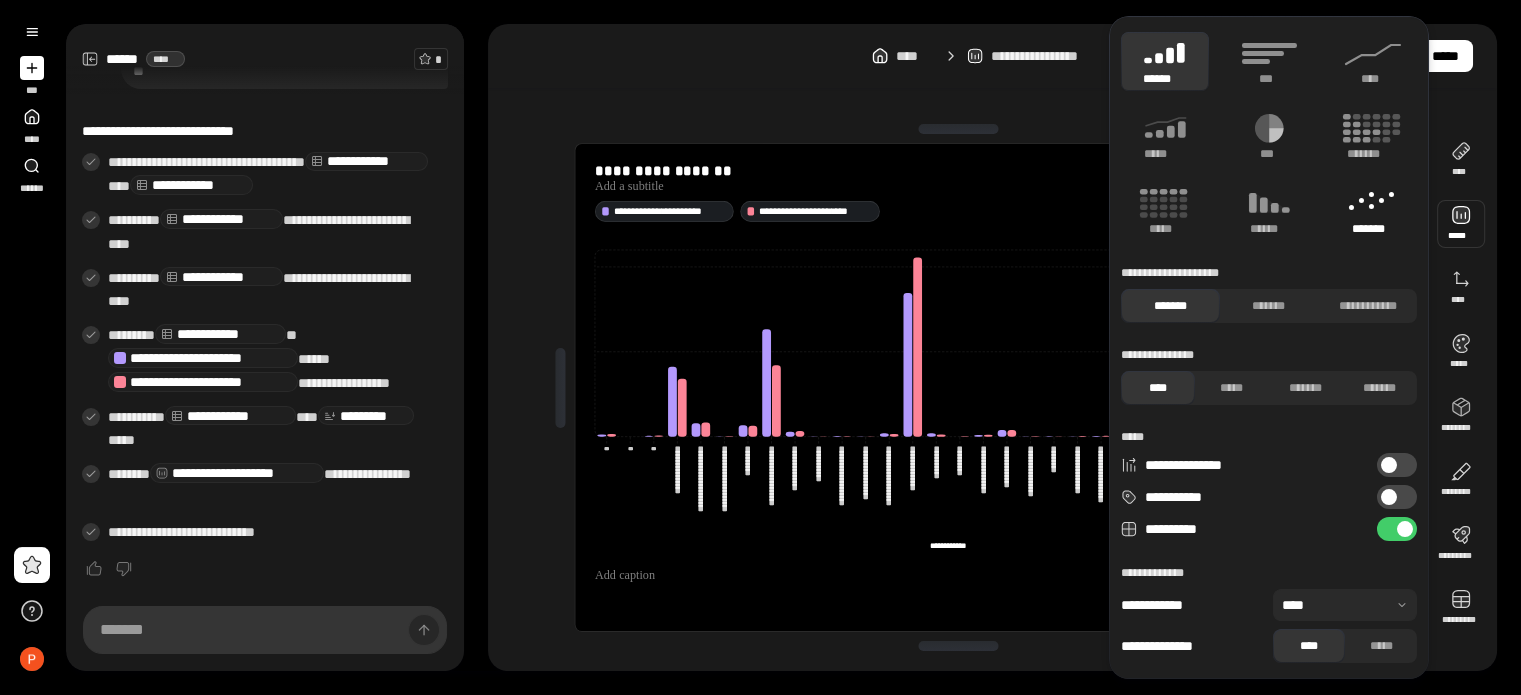 click 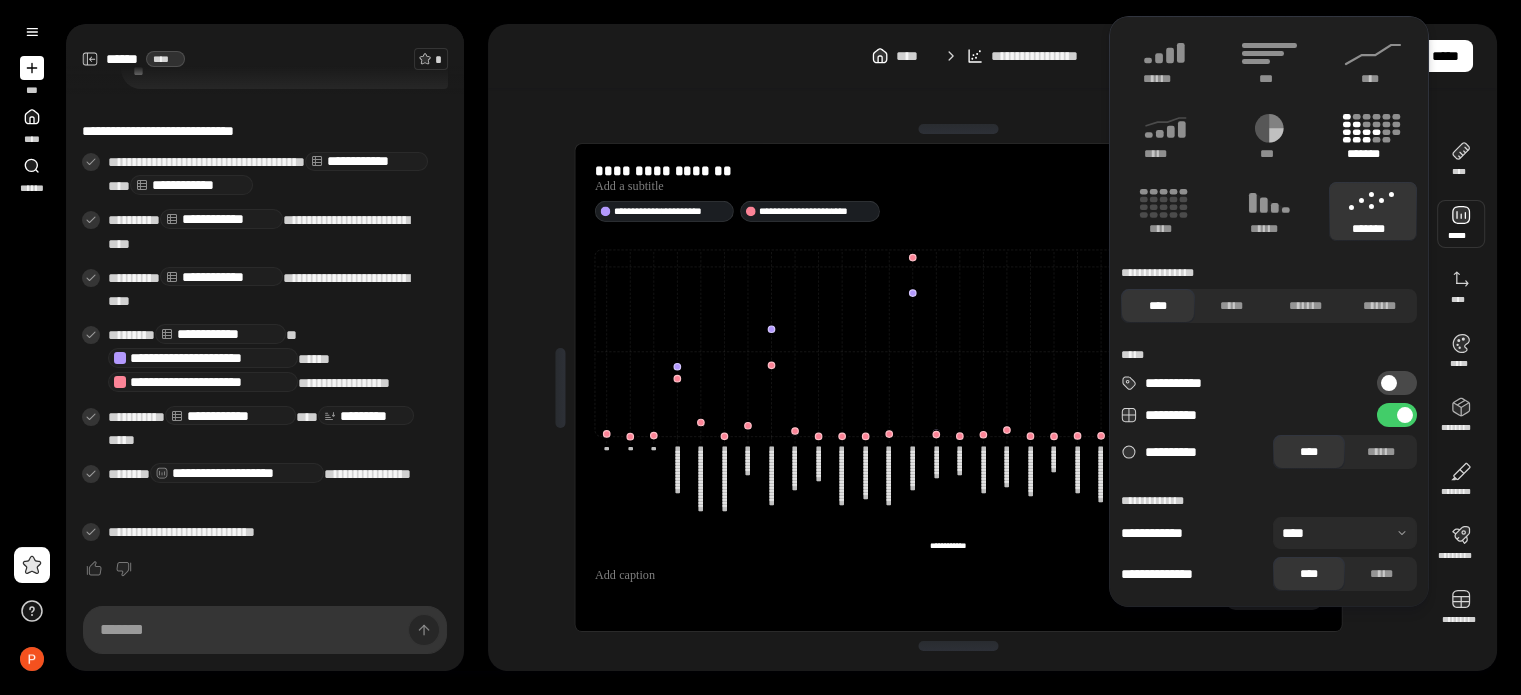 click 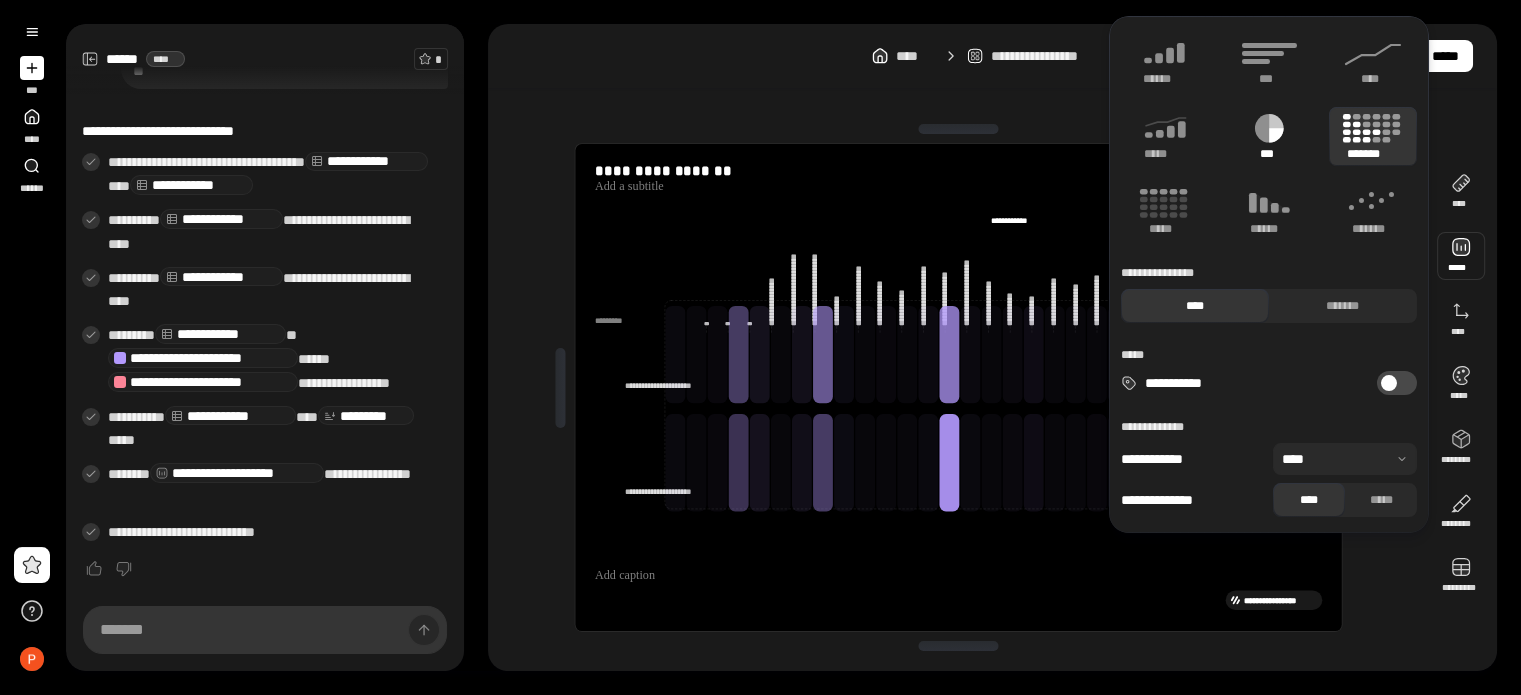 click 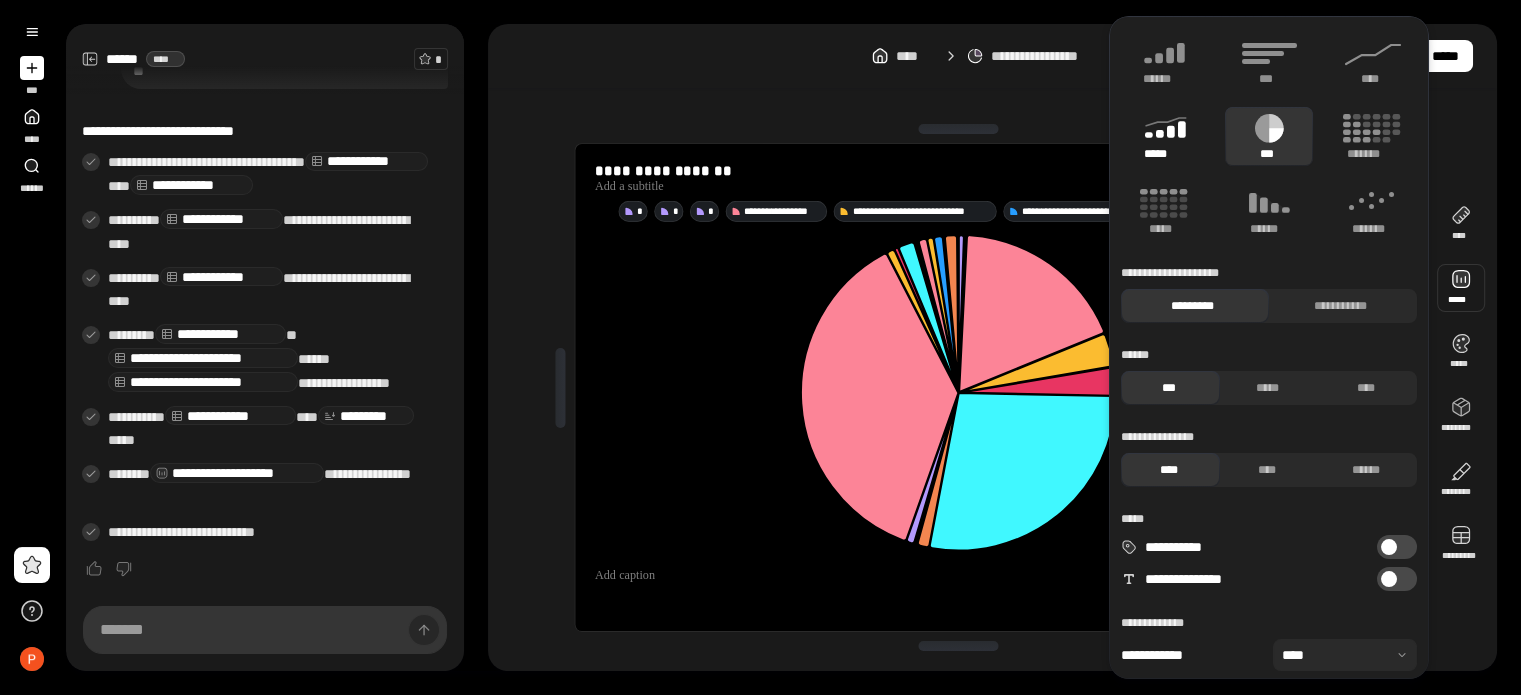 click on "*****" at bounding box center [1164, 154] 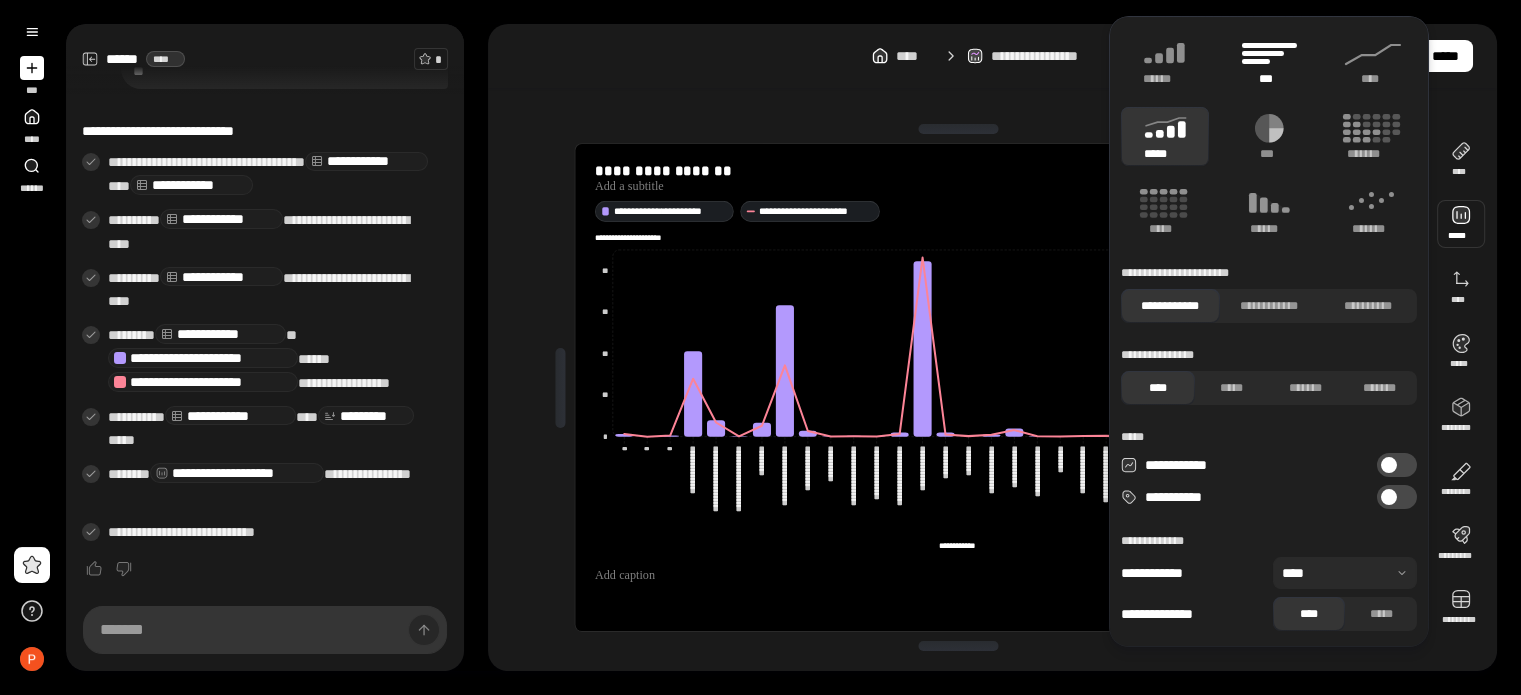 click 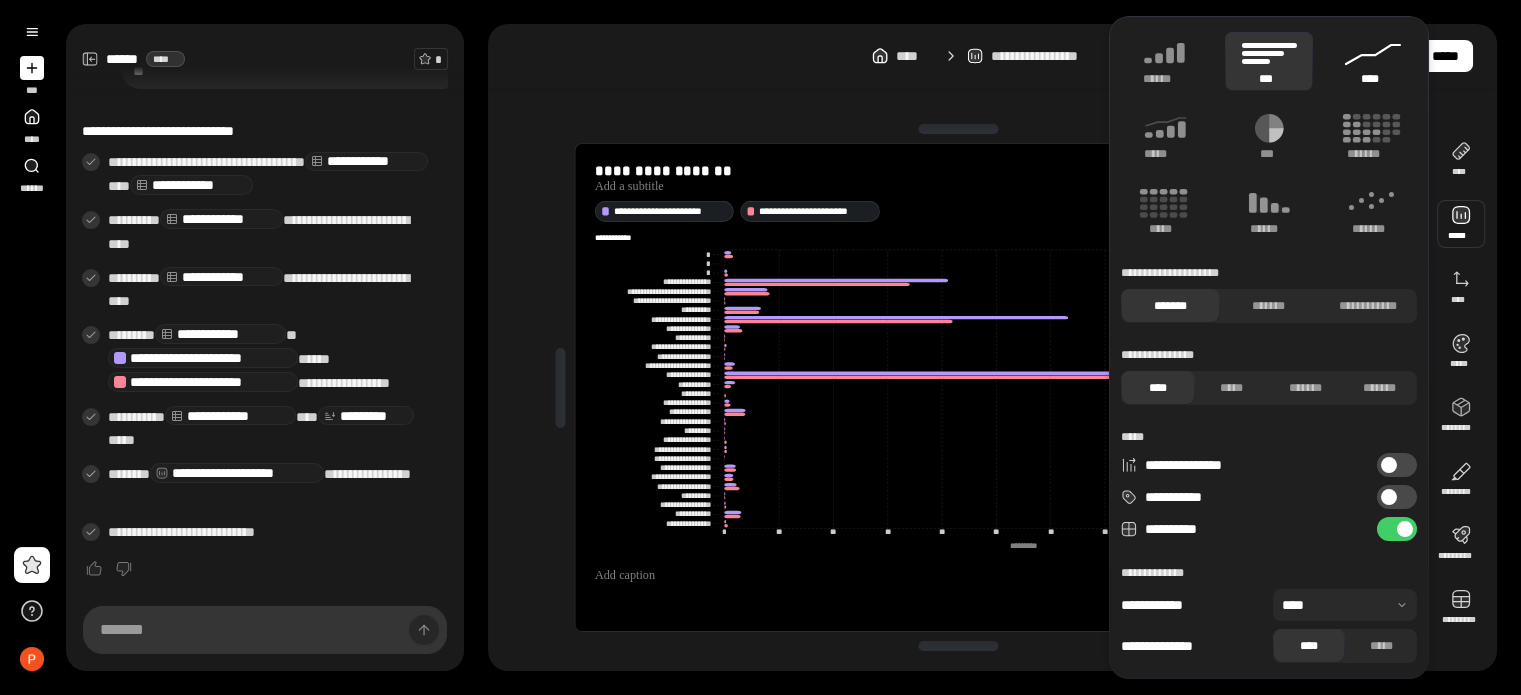 click 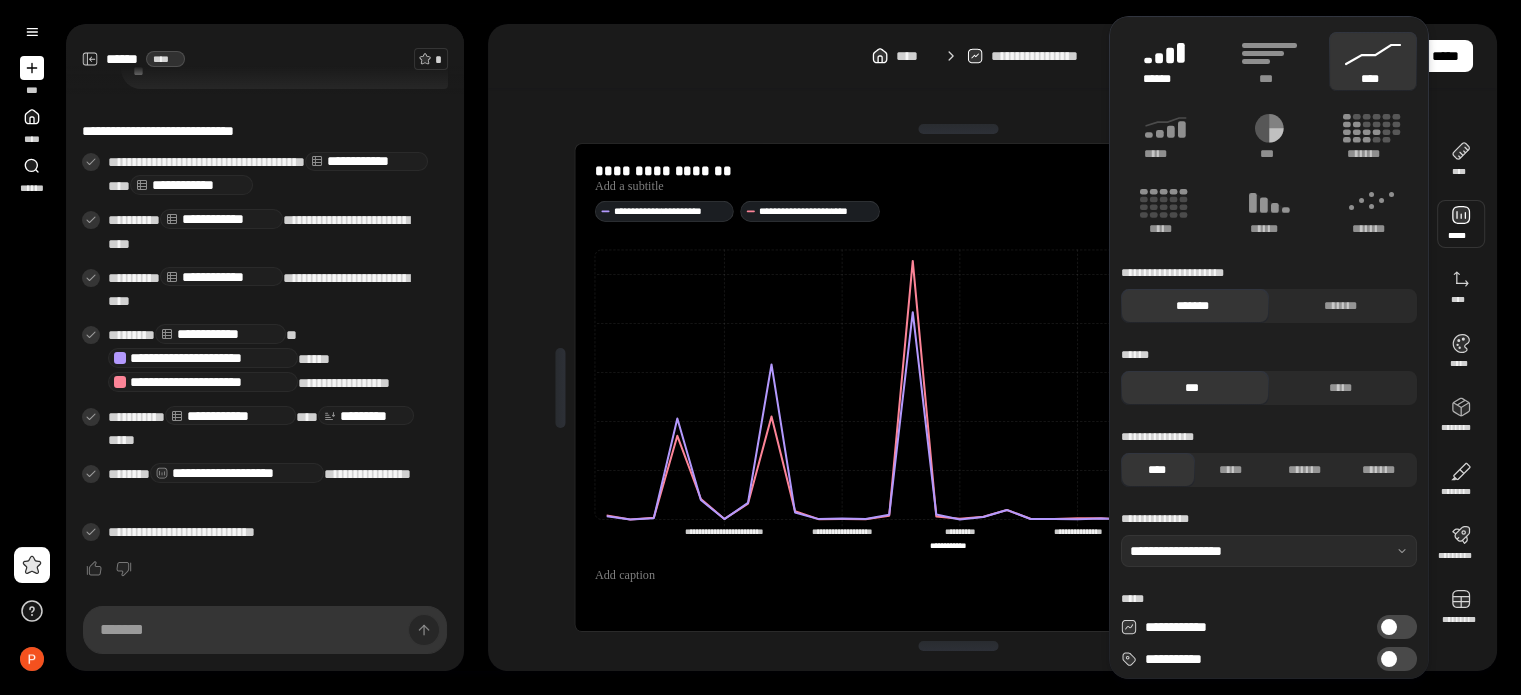 click on "******" at bounding box center (1165, 61) 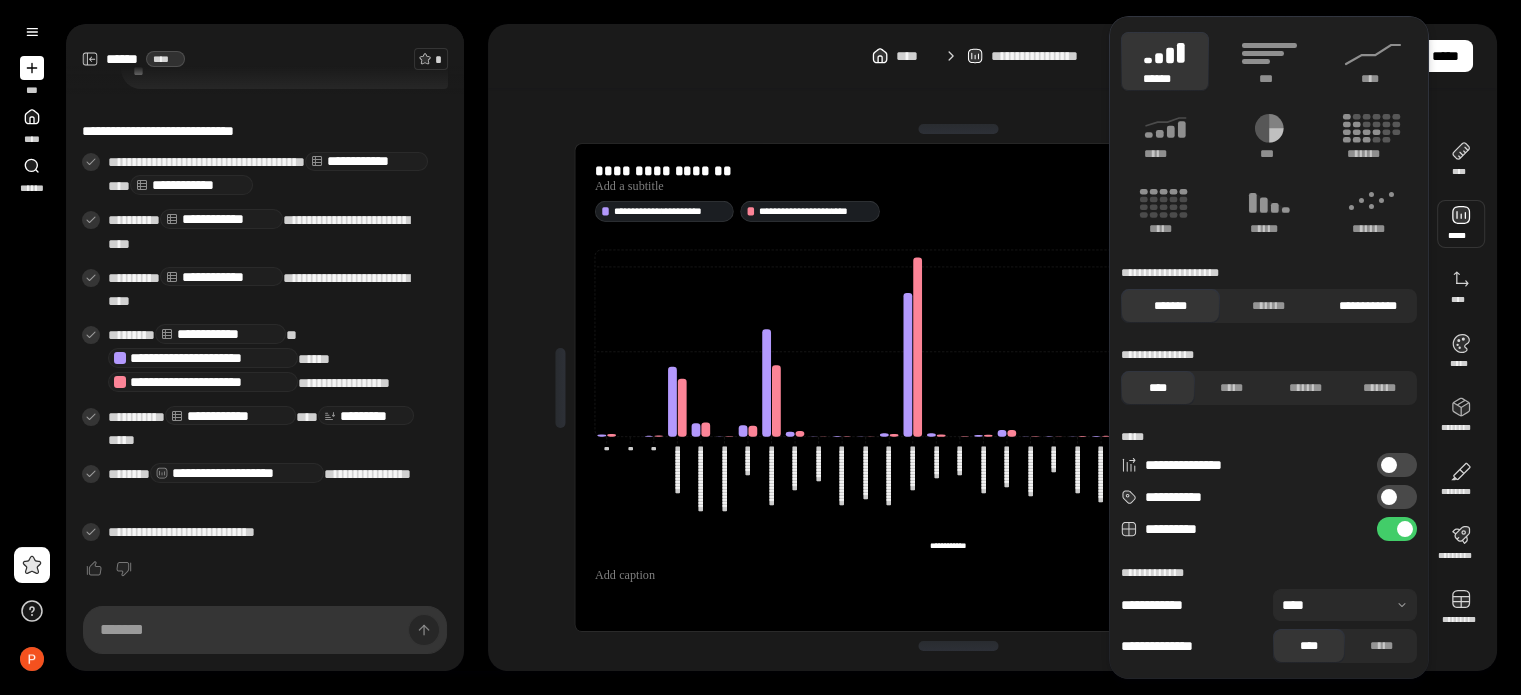 click on "**********" at bounding box center [1367, 306] 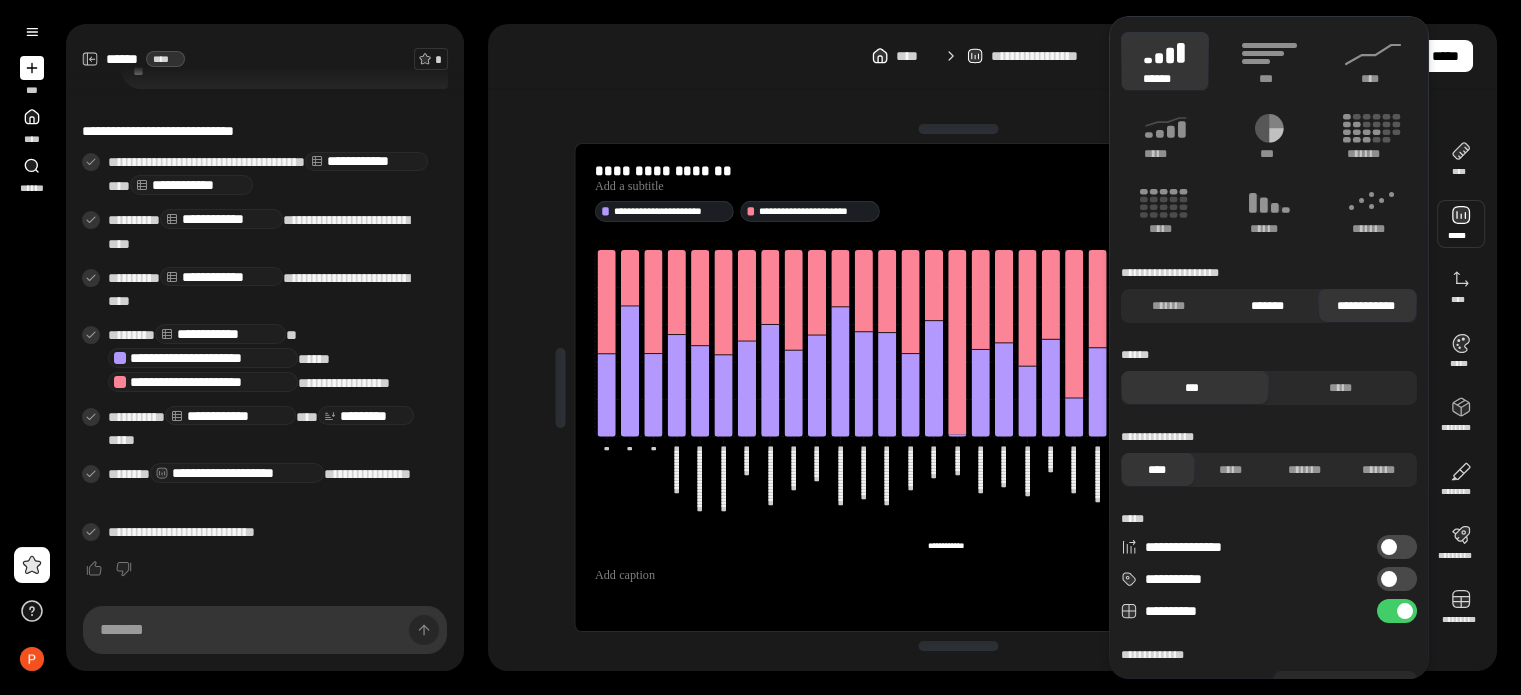 click on "*******" at bounding box center [1266, 306] 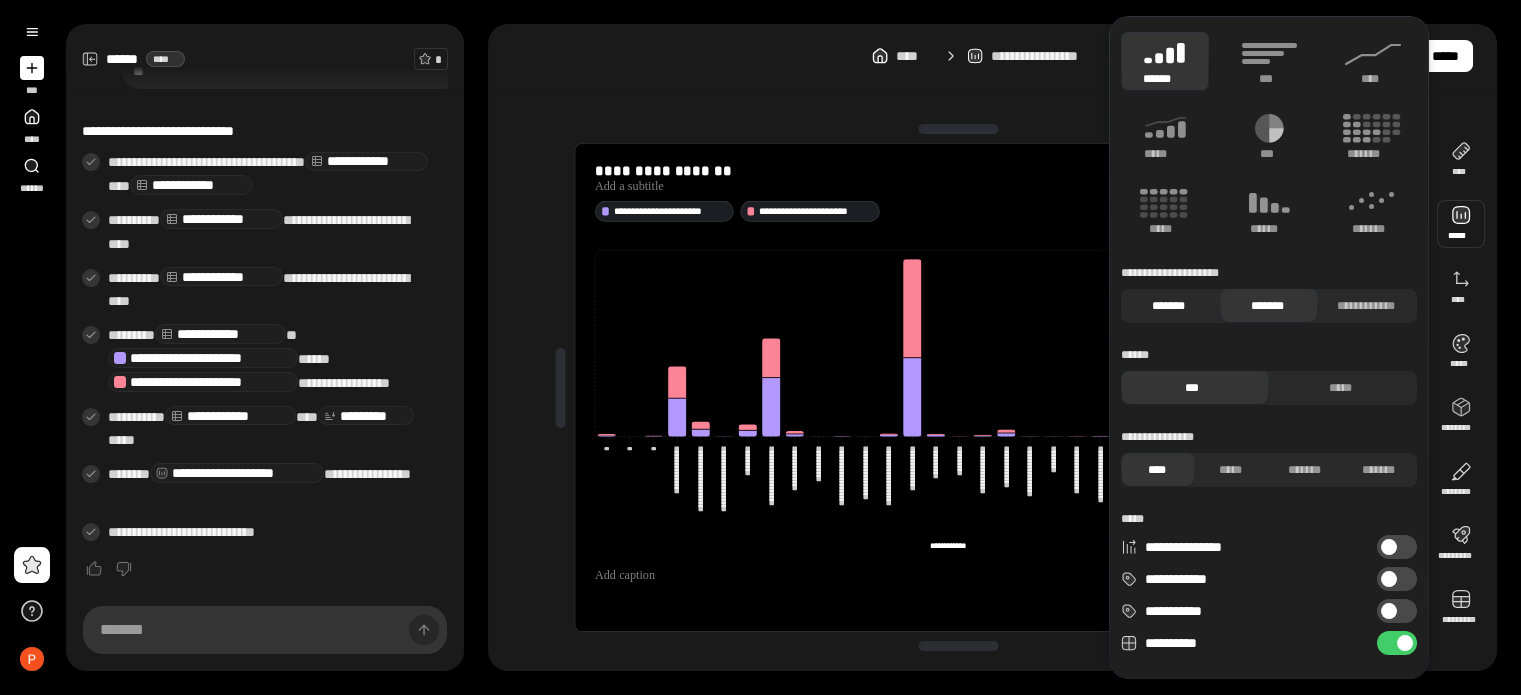 click on "*******" at bounding box center (1168, 306) 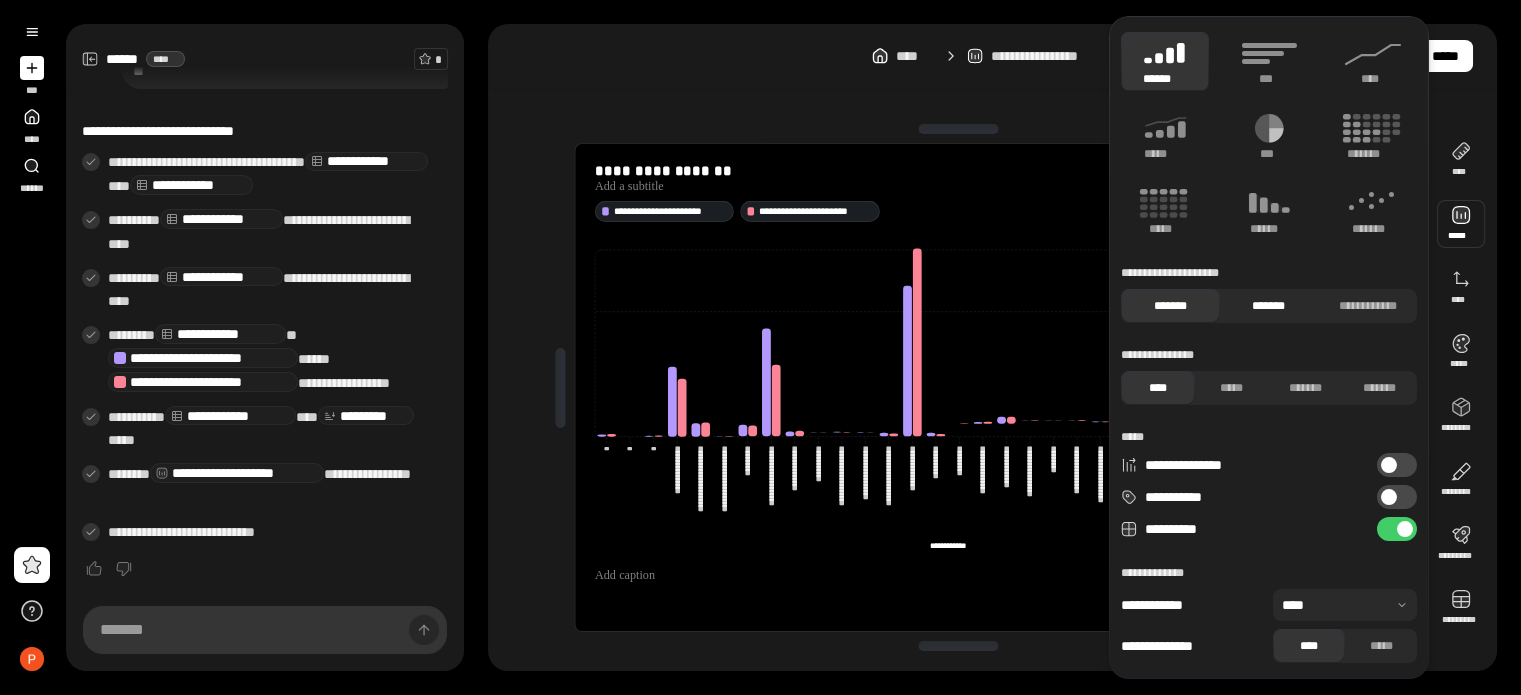 click on "*******" at bounding box center [1268, 306] 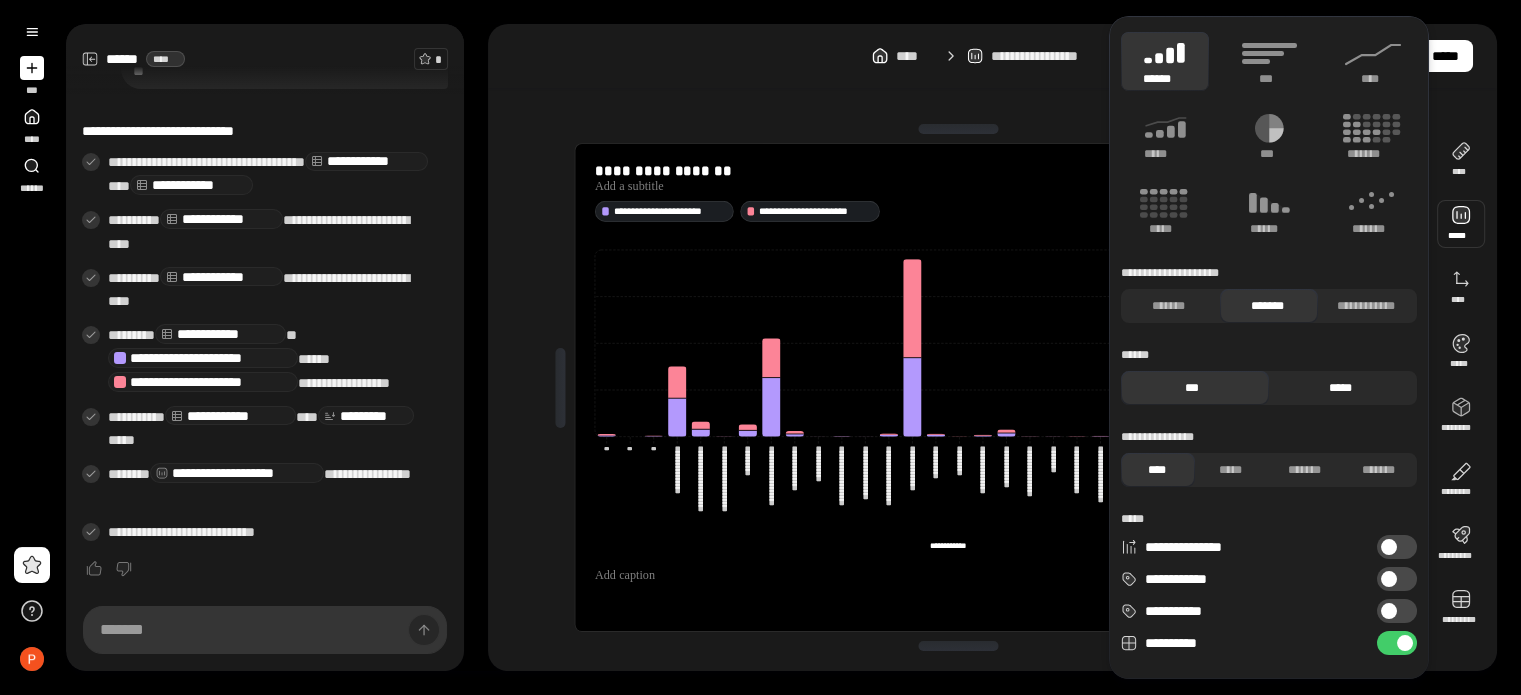 click on "*****" at bounding box center [1340, 388] 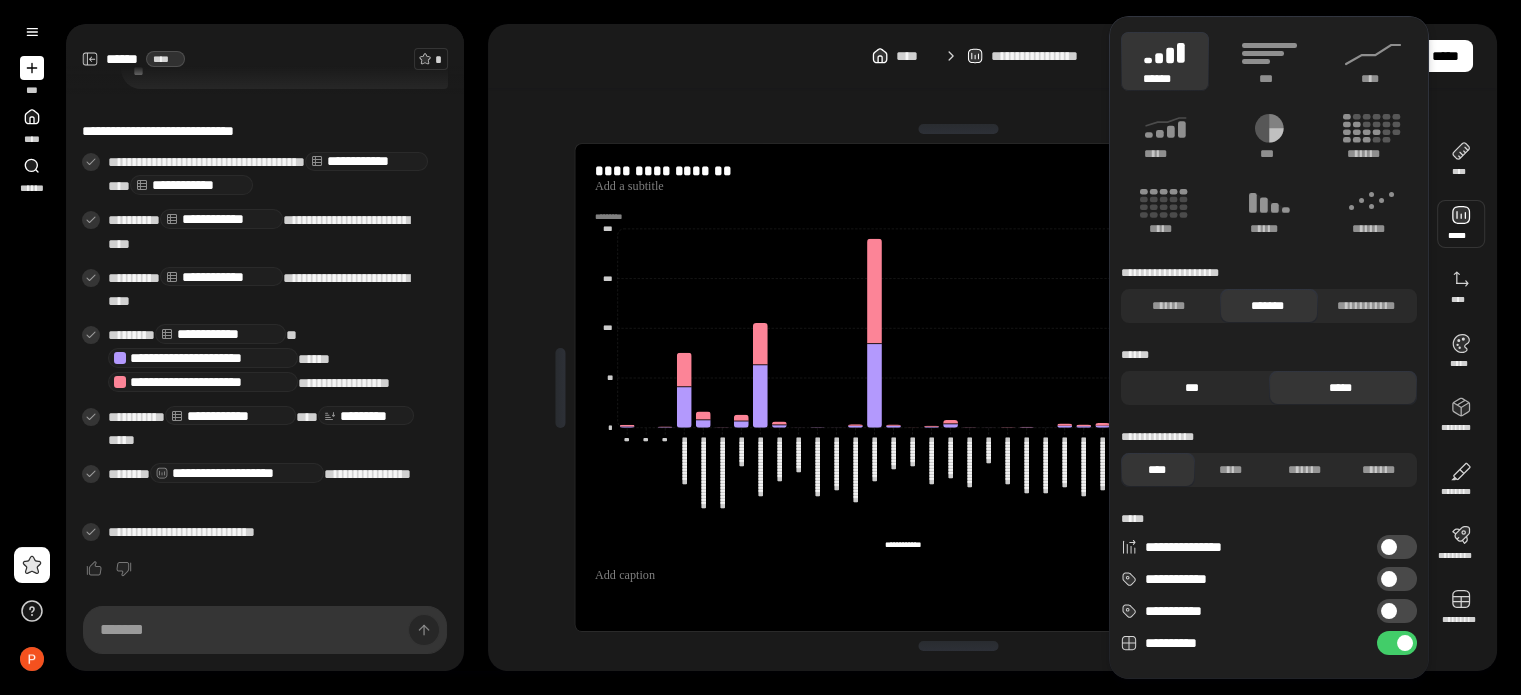 click on "***" at bounding box center (1192, 388) 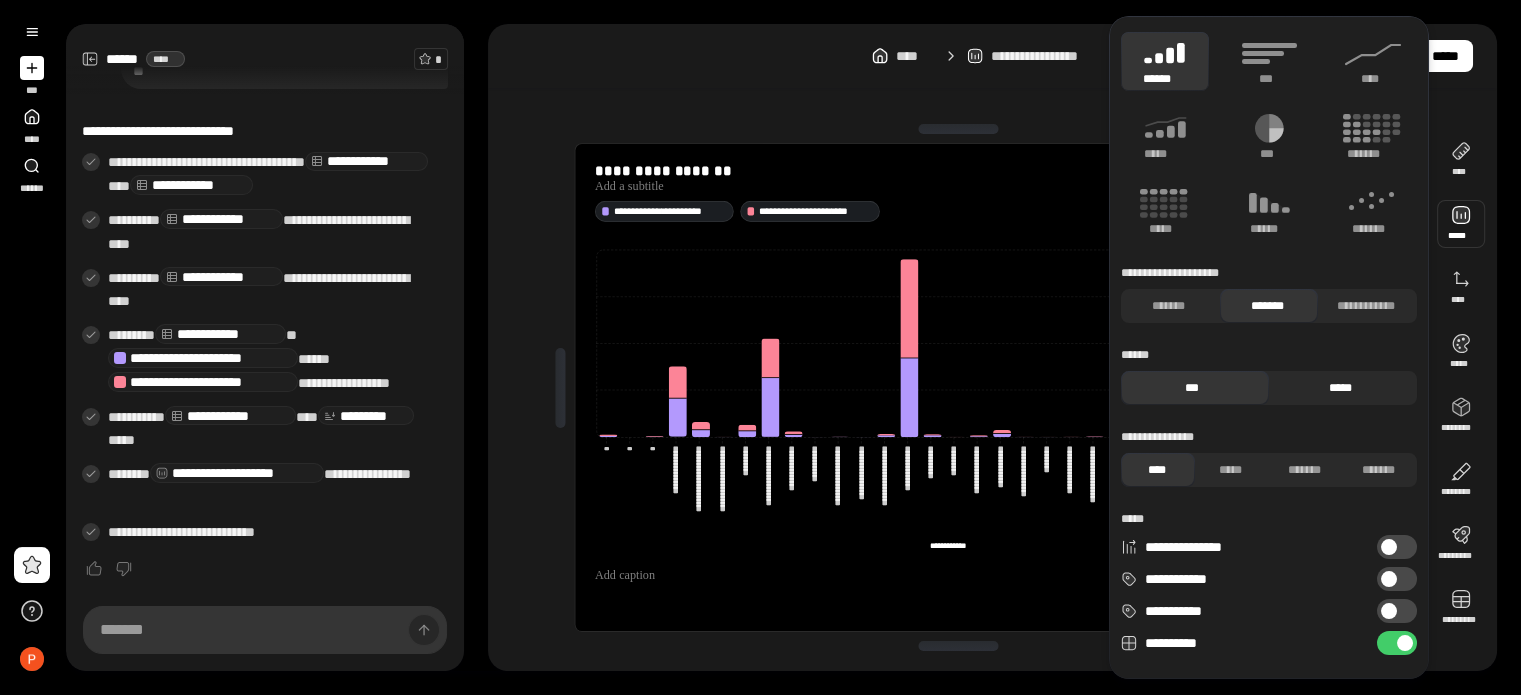 click on "*****" at bounding box center [1340, 388] 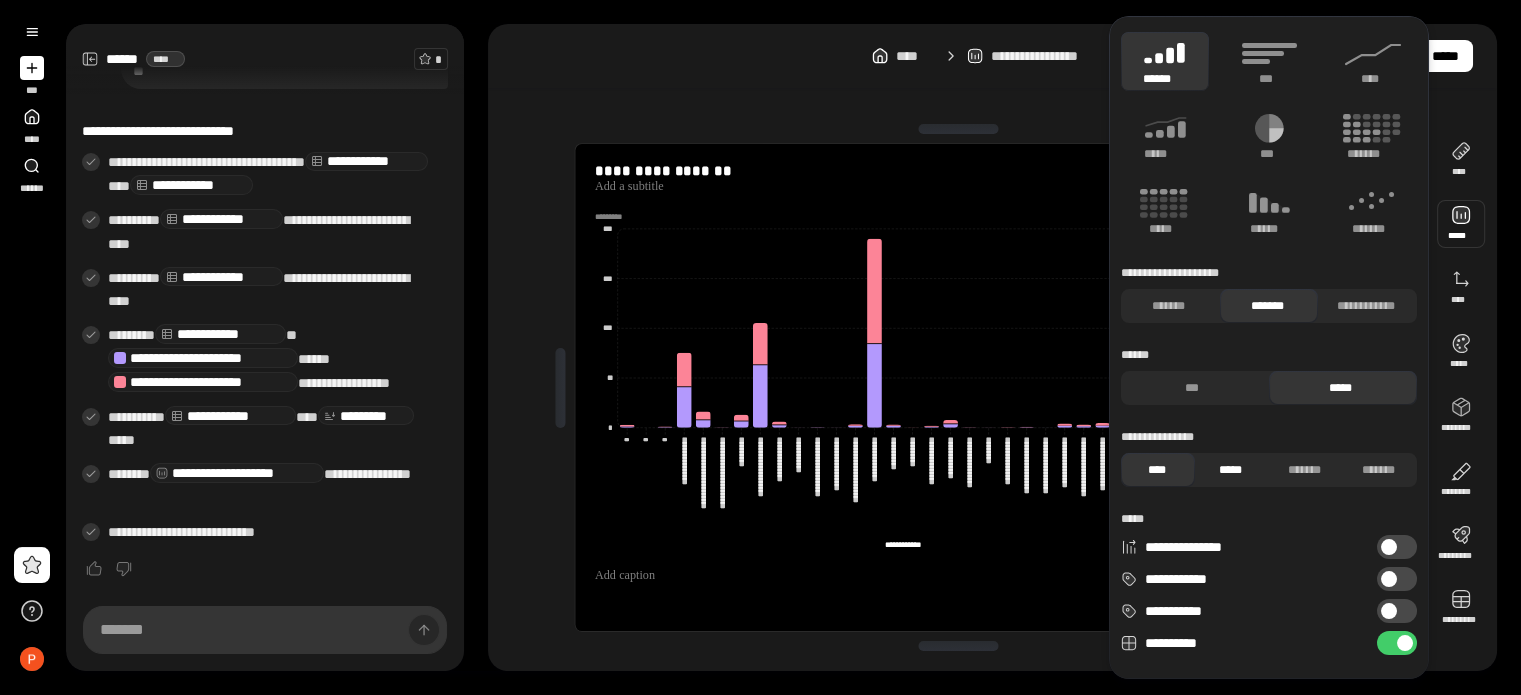 click on "*****" at bounding box center [1230, 470] 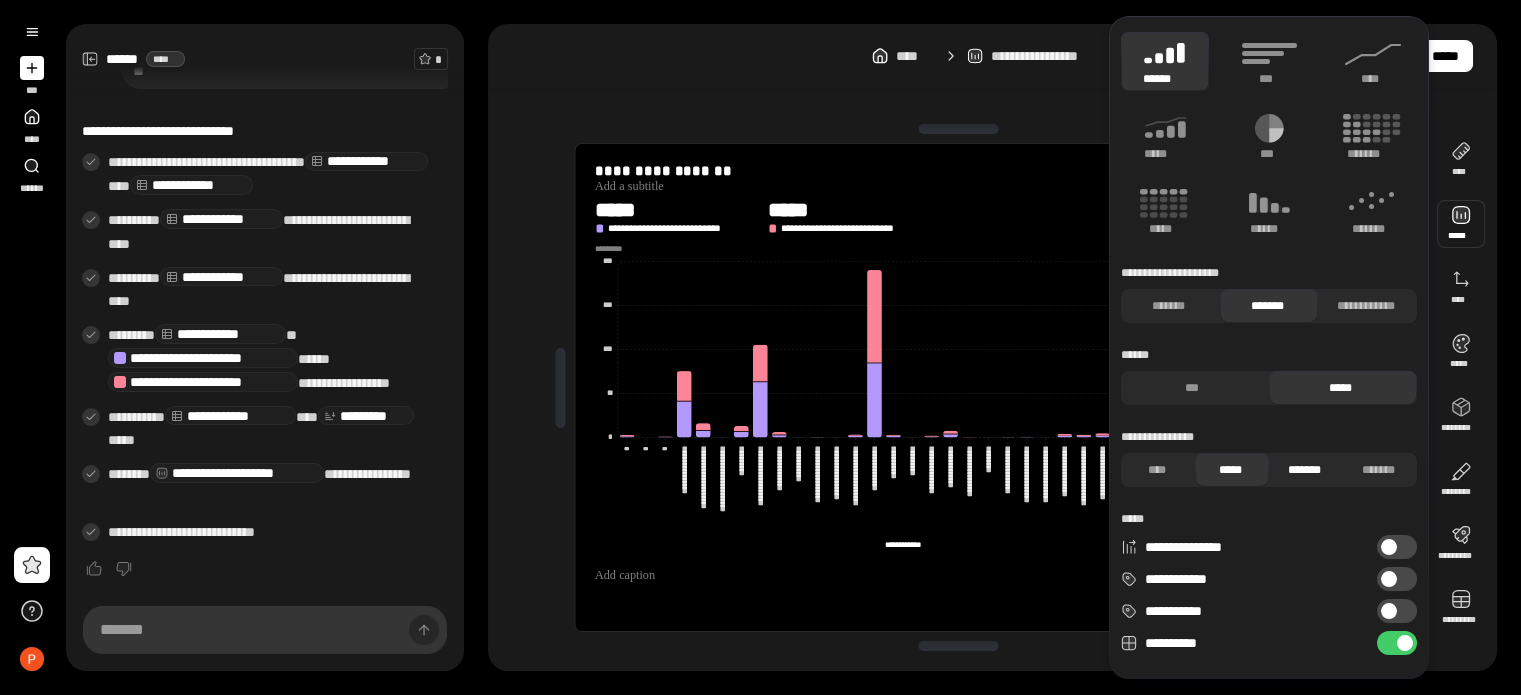 click on "*******" at bounding box center (1304, 470) 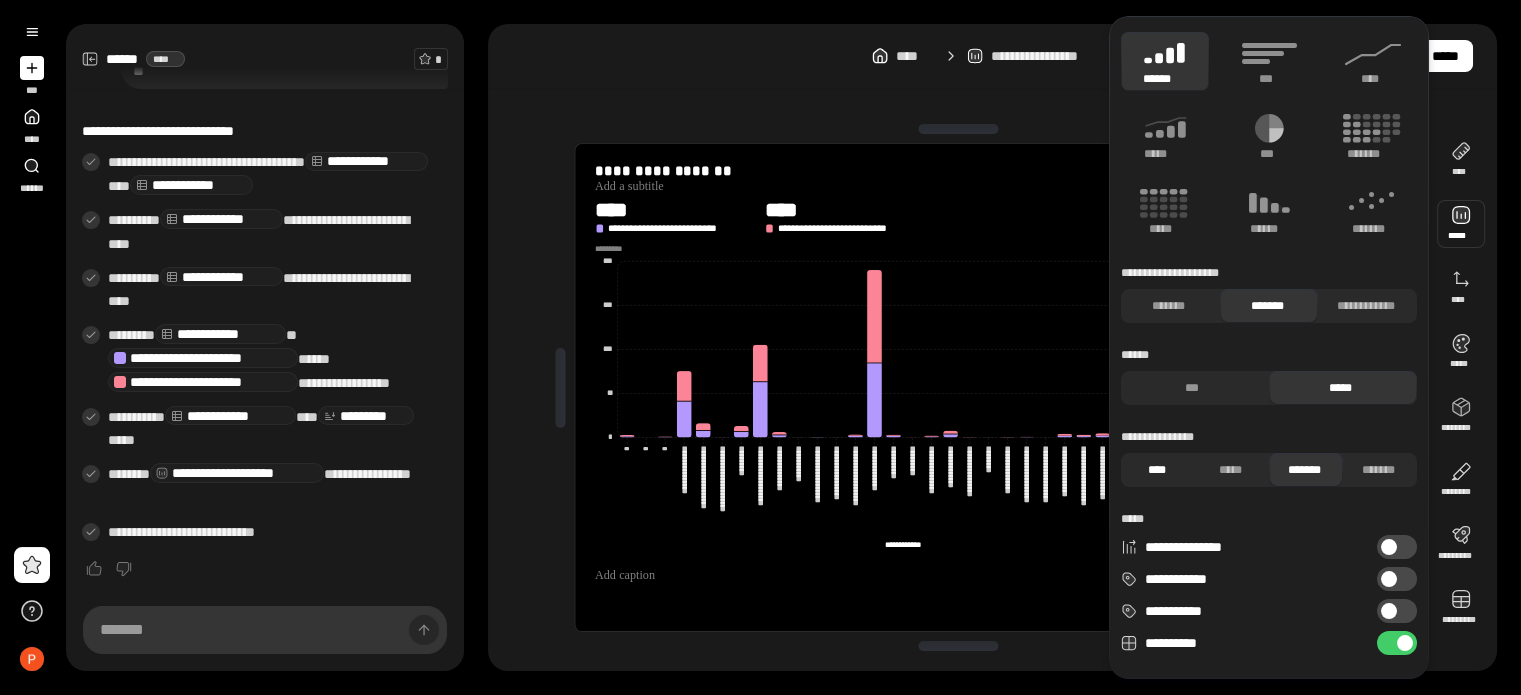 click on "****" at bounding box center (1156, 470) 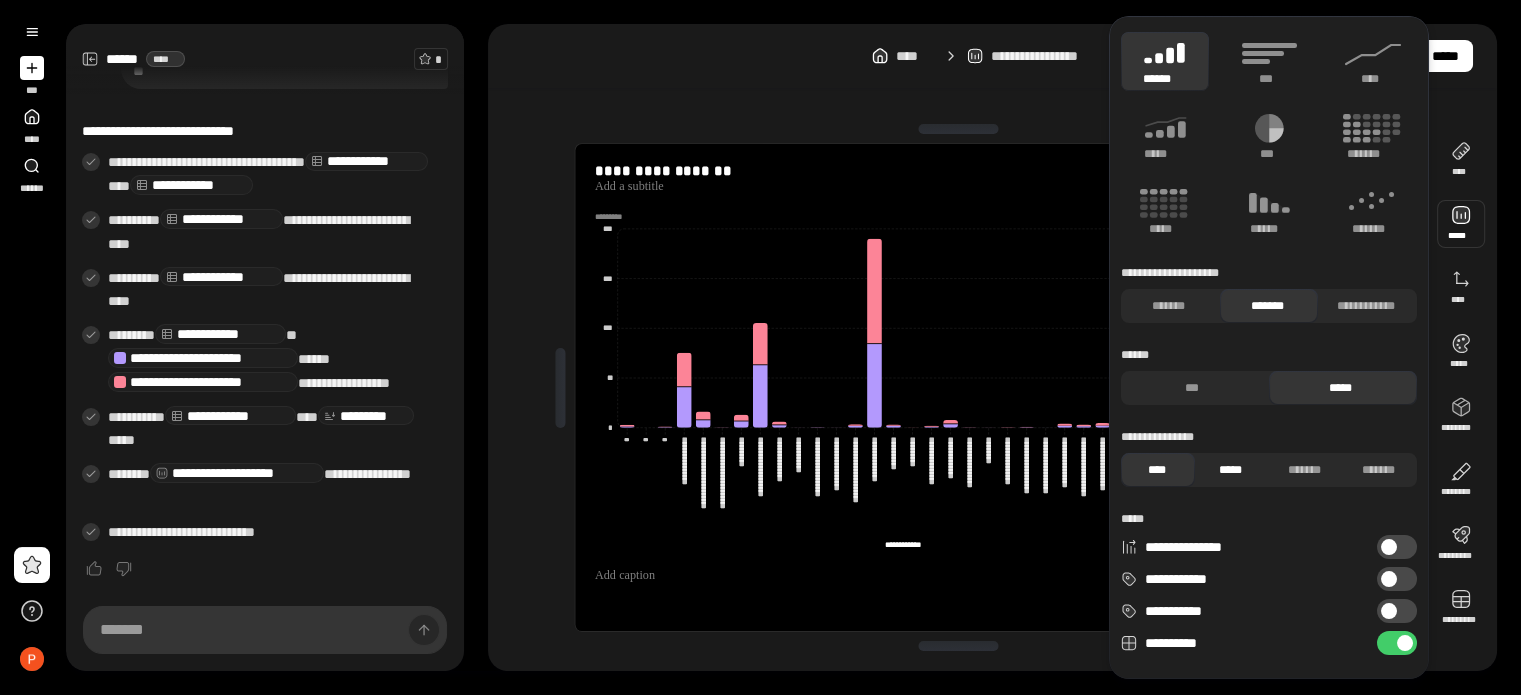 click on "*****" at bounding box center (1230, 470) 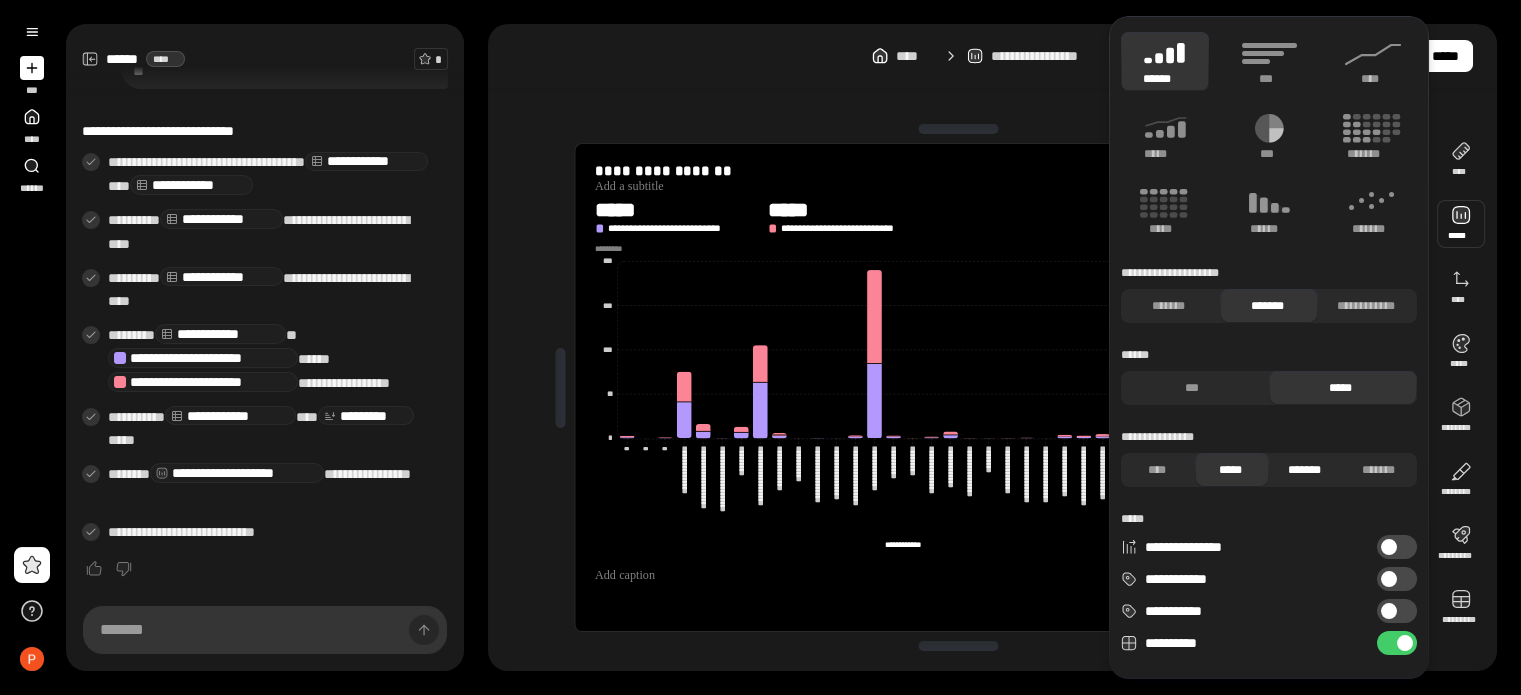 click on "*******" at bounding box center [1304, 470] 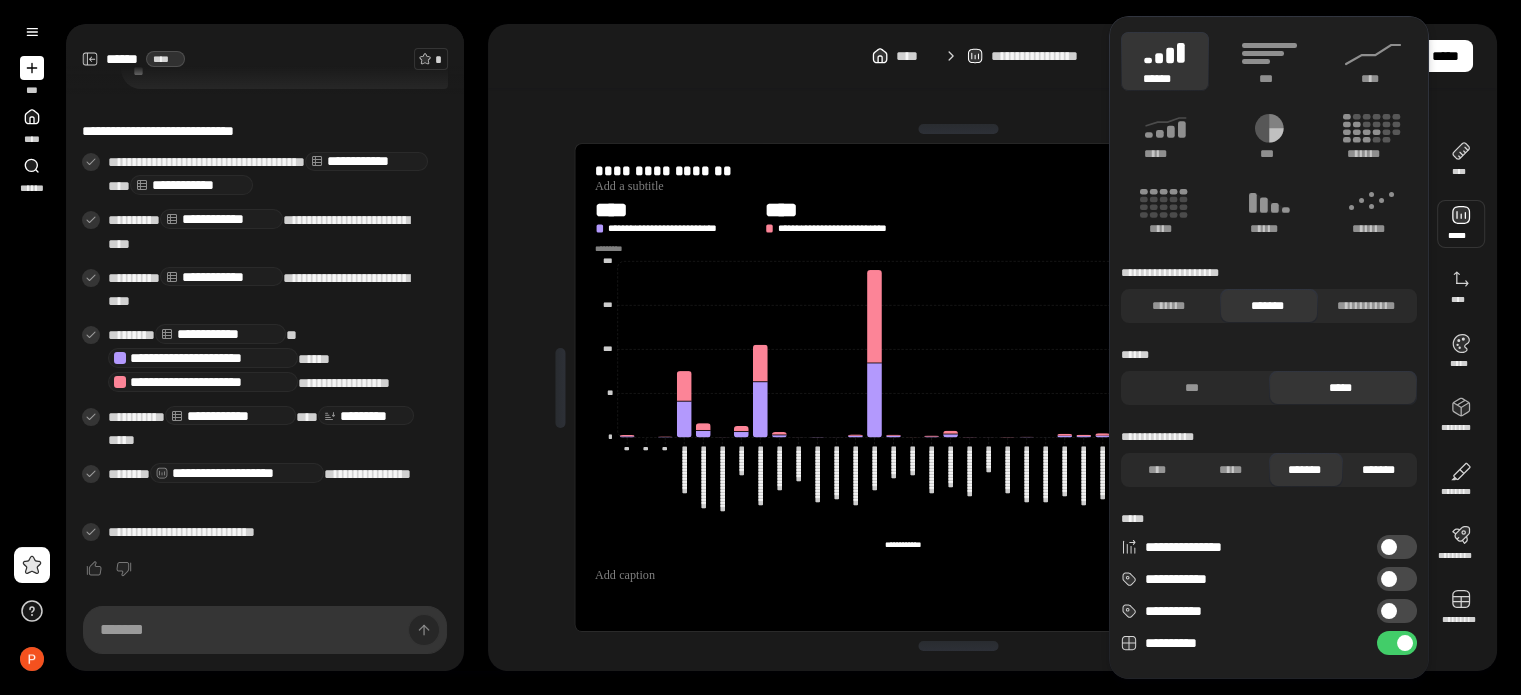 click on "*******" at bounding box center [1378, 470] 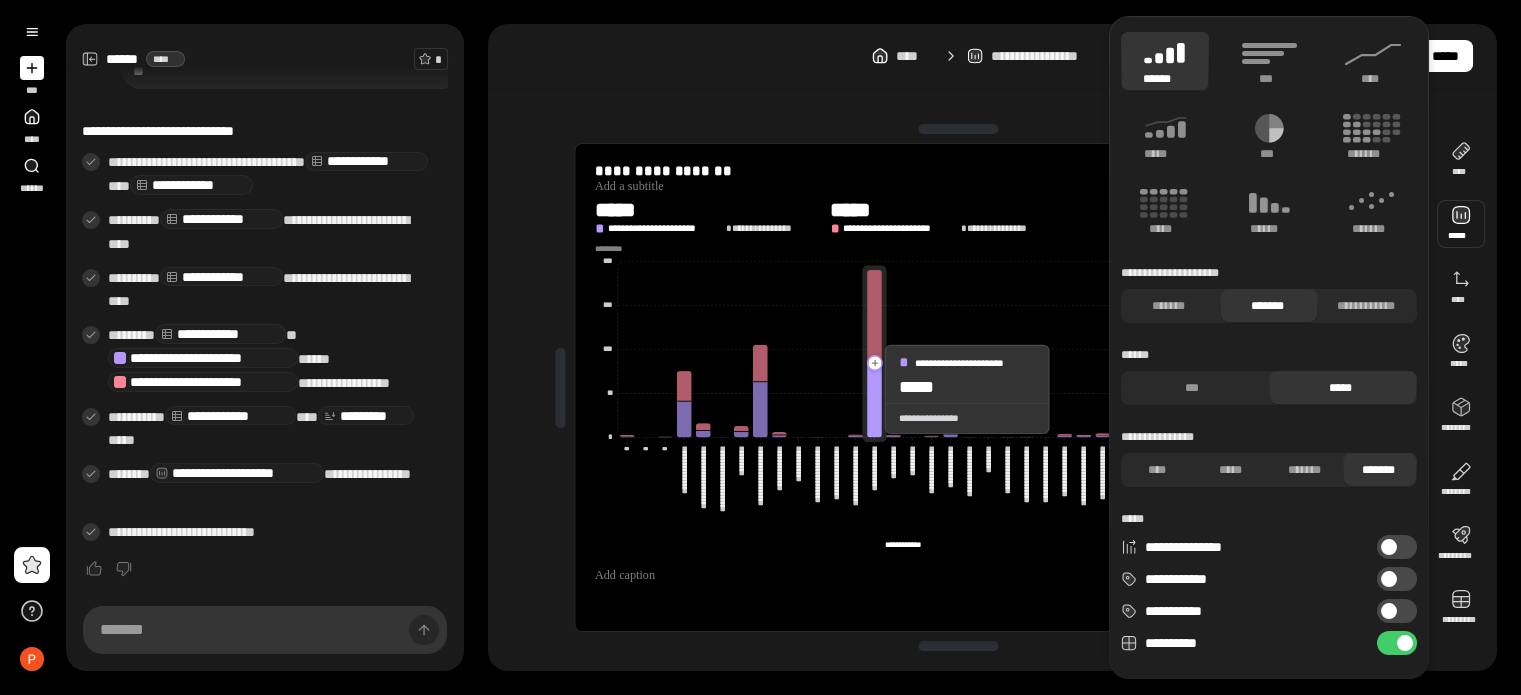 click 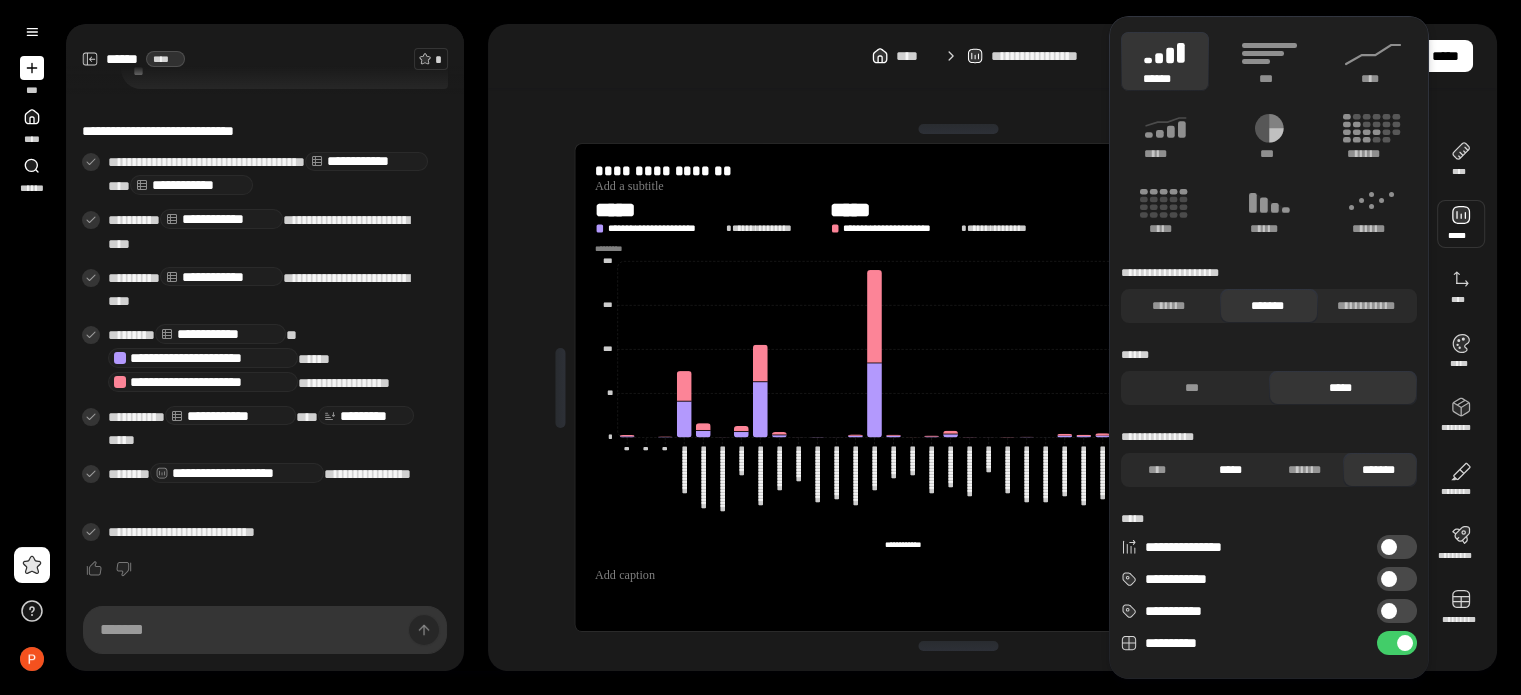 click on "*****" at bounding box center [1230, 470] 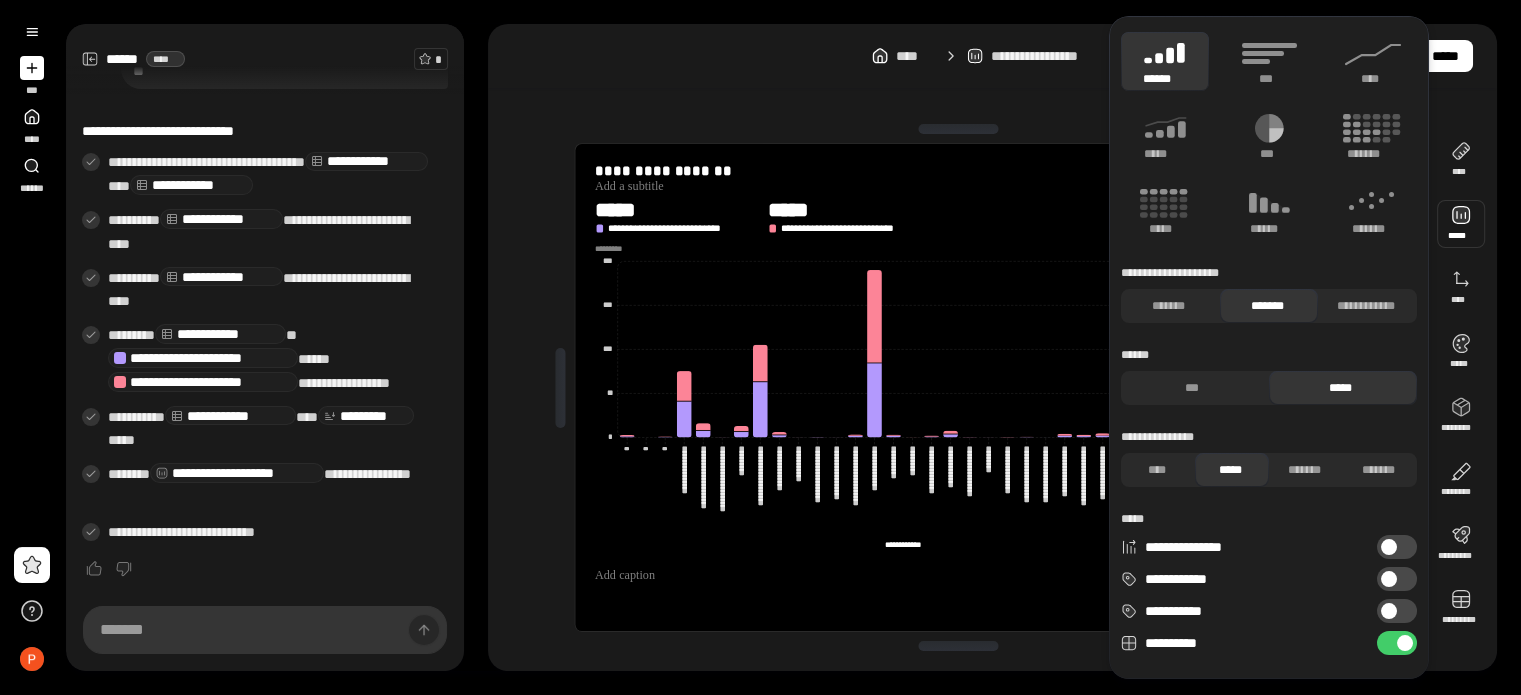 click on "**********" at bounding box center (1397, 547) 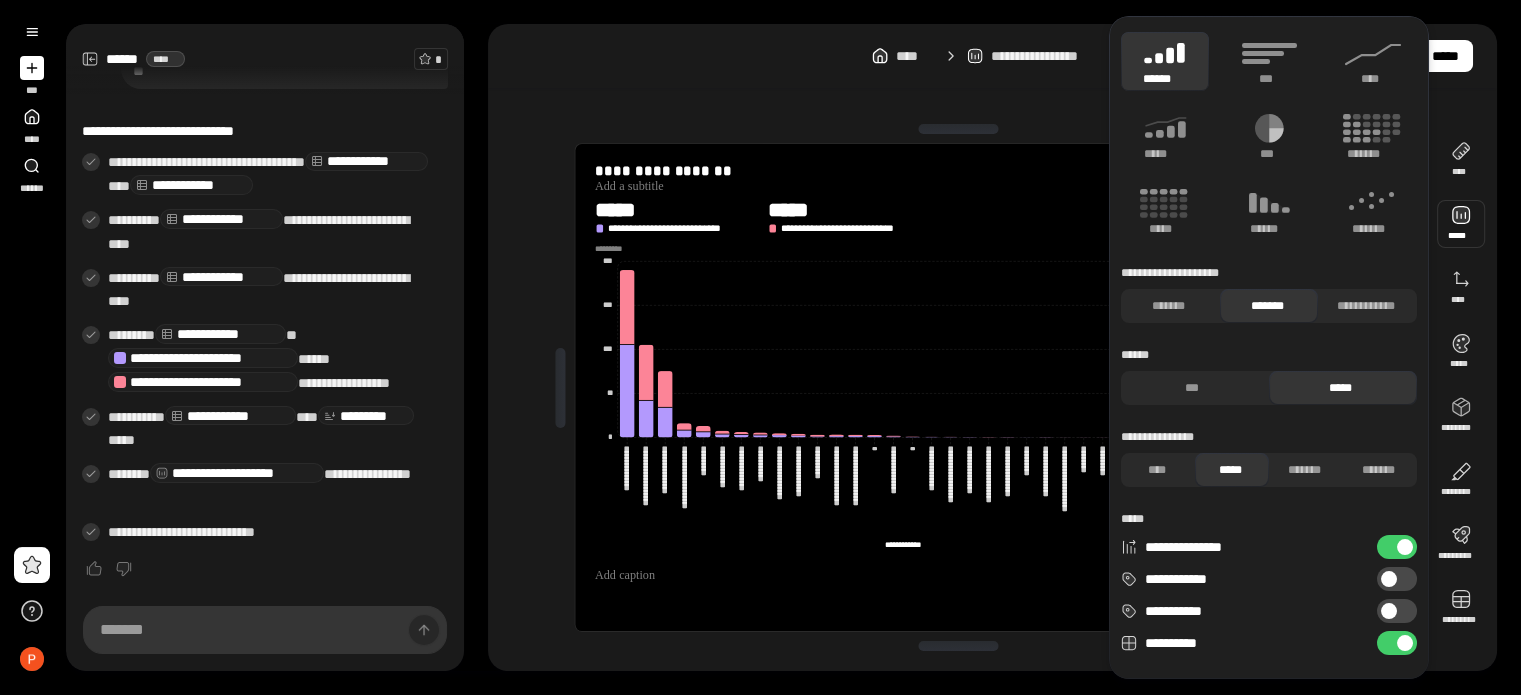 click at bounding box center [1405, 547] 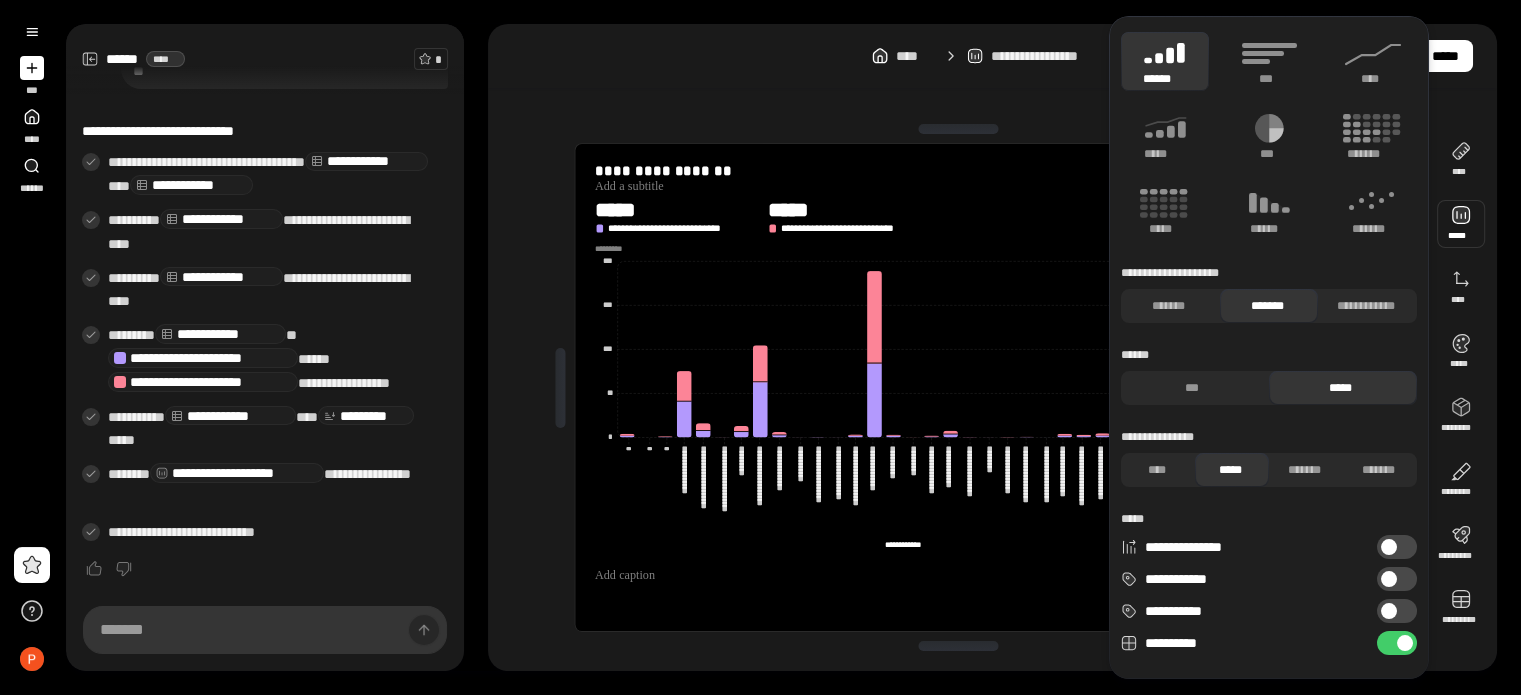 click at bounding box center [1389, 579] 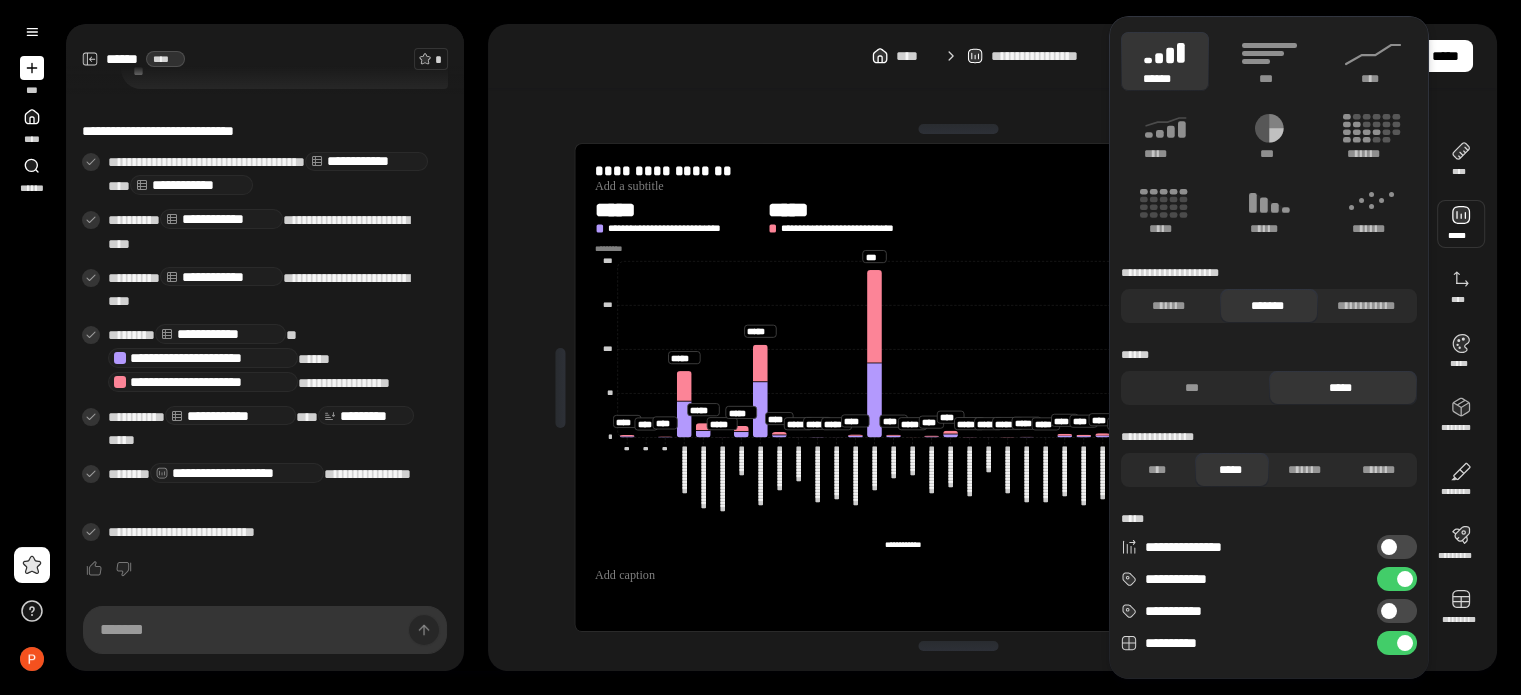 click on "**********" at bounding box center [1397, 579] 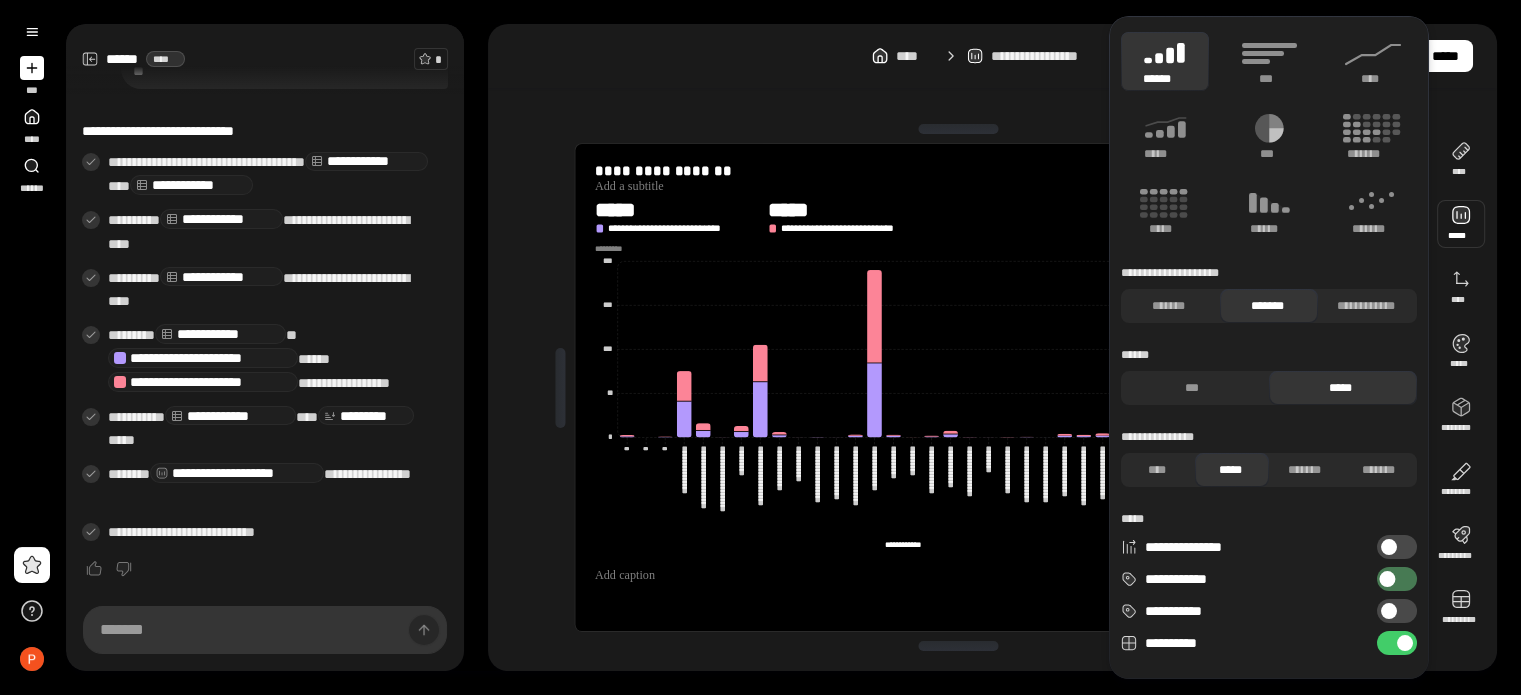 click at bounding box center (1387, 579) 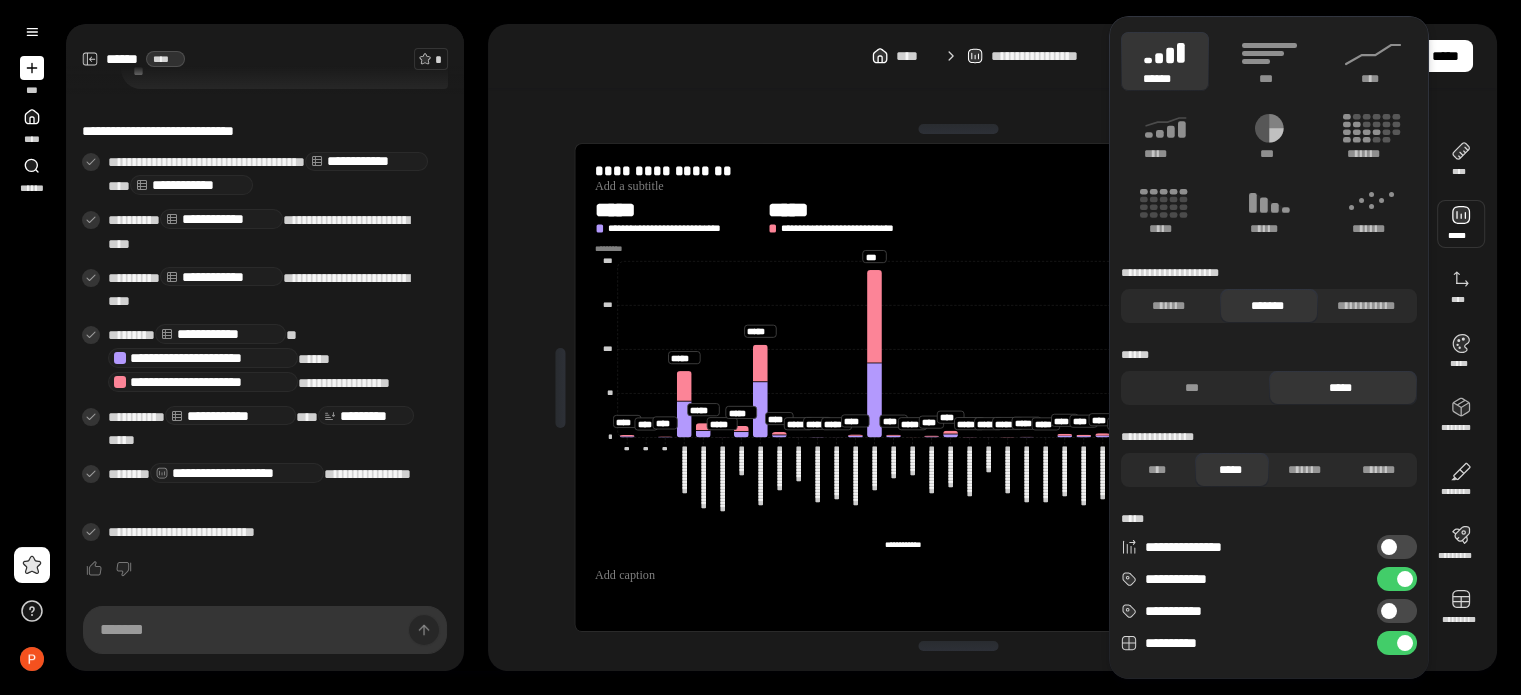 click on "**********" at bounding box center (1397, 611) 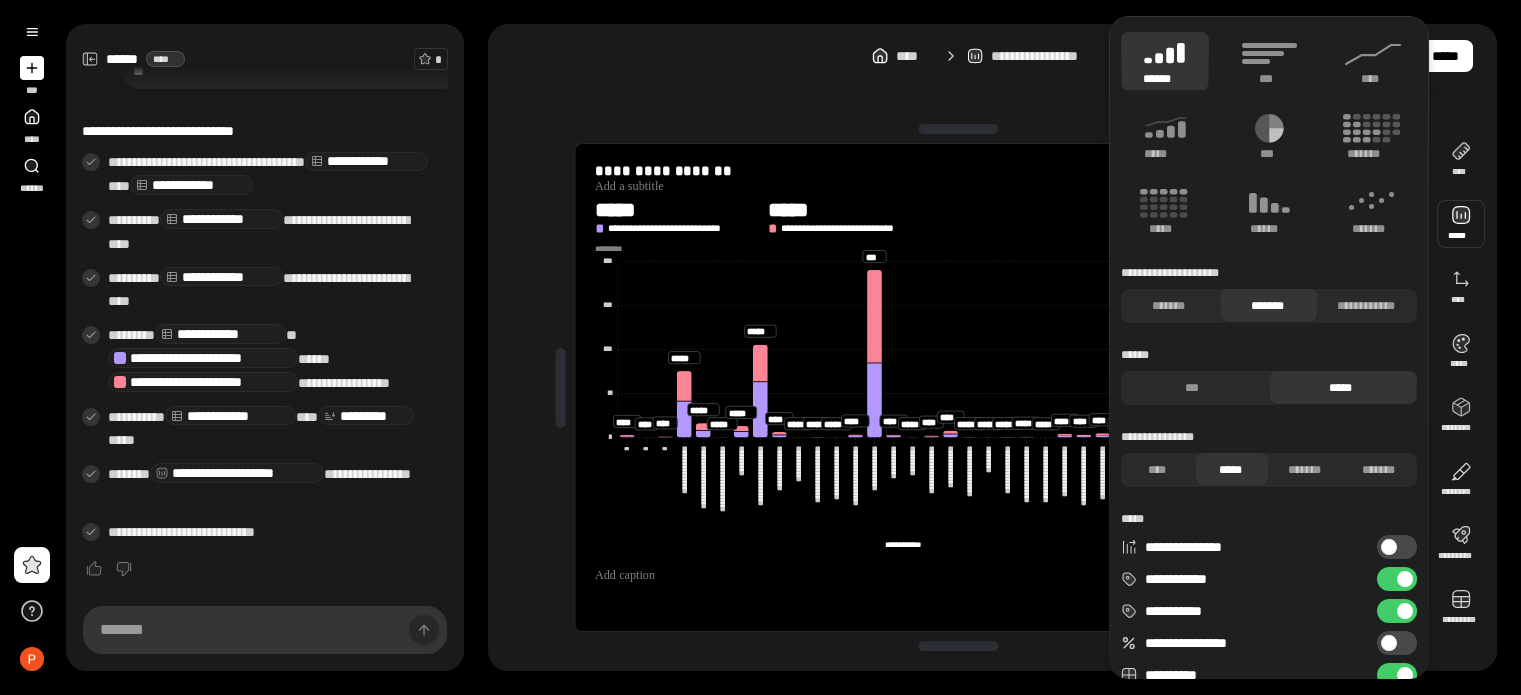 click on "**********" at bounding box center [1397, 611] 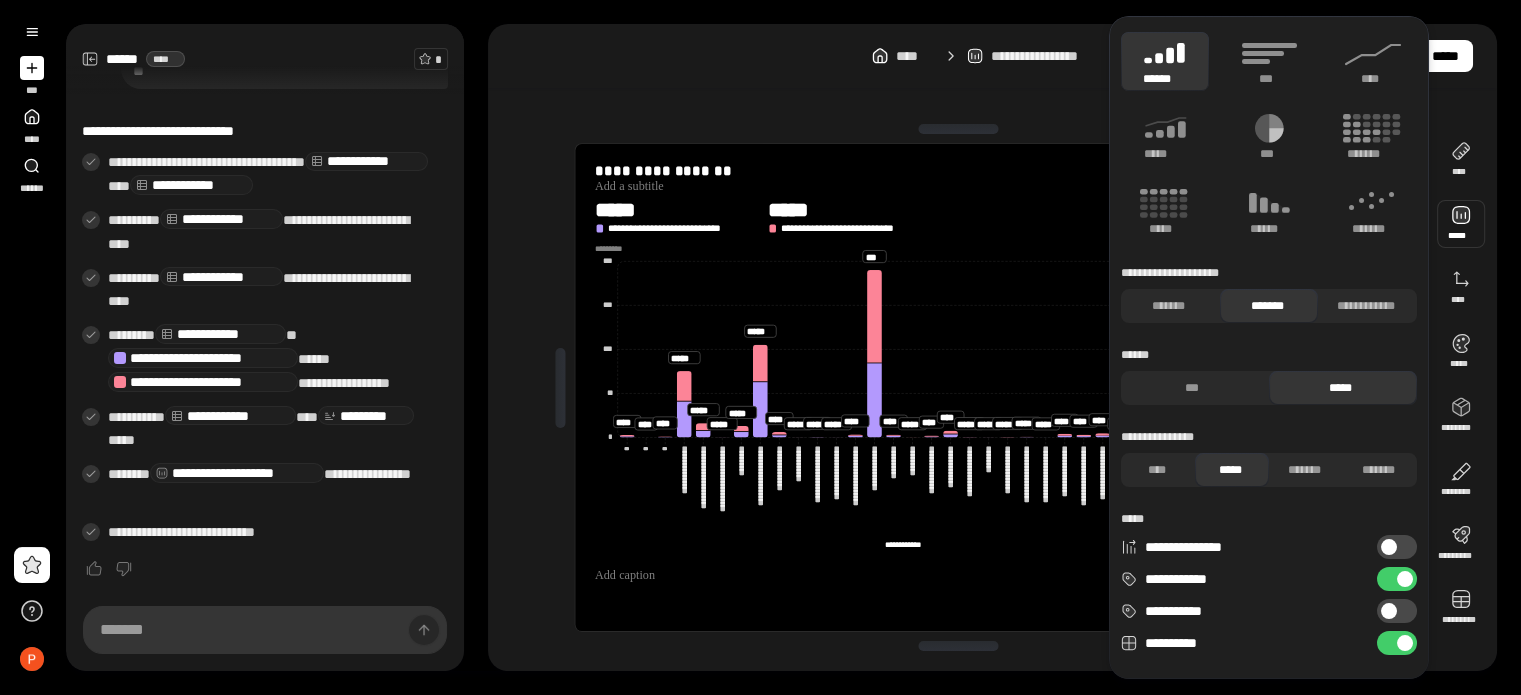 scroll, scrollTop: 113, scrollLeft: 0, axis: vertical 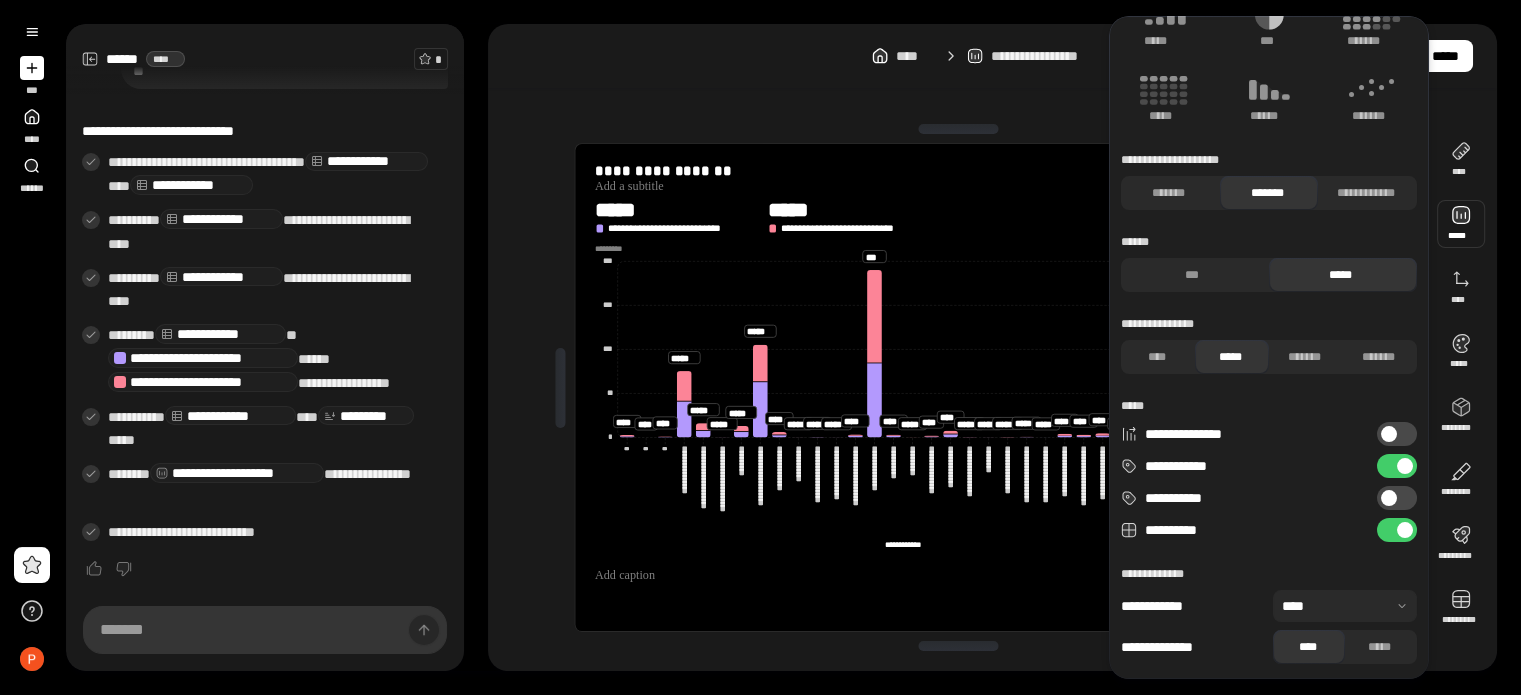 click at bounding box center [1345, 606] 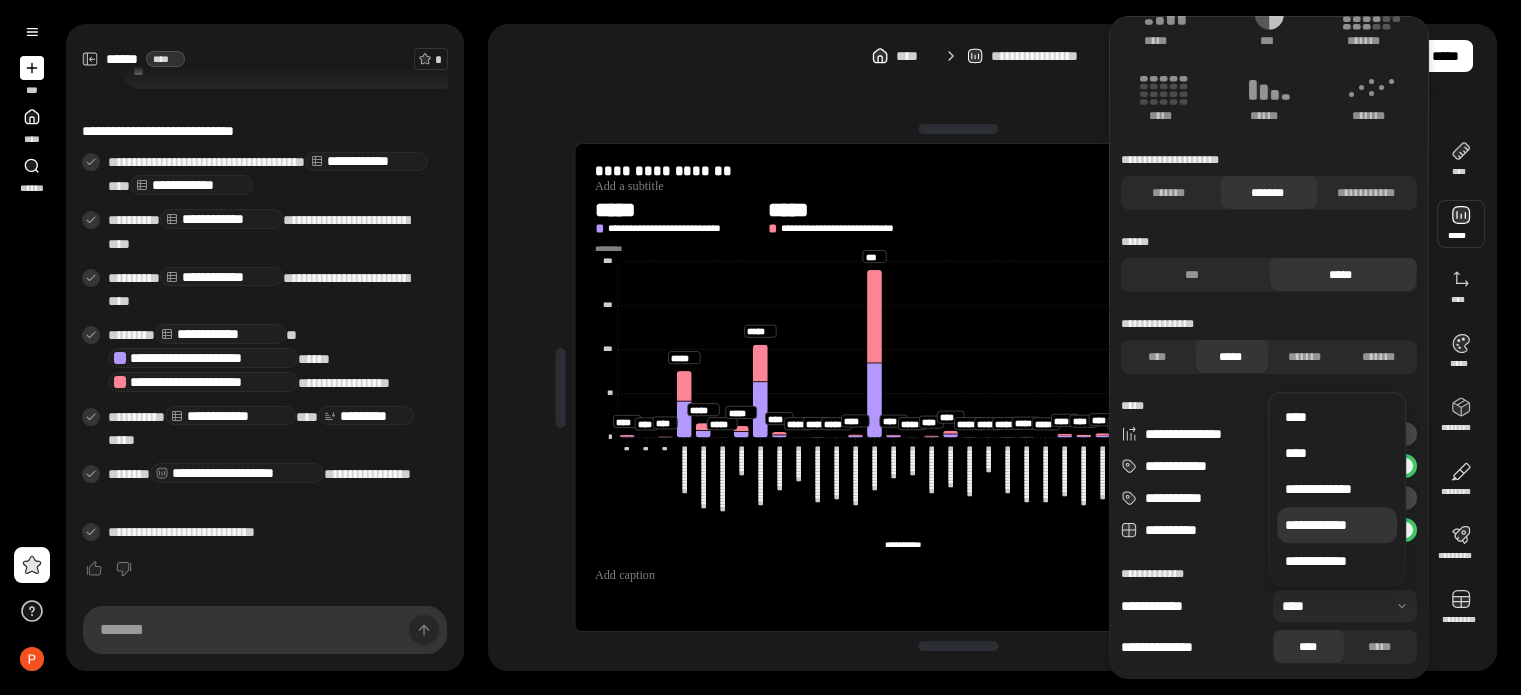 click on "**********" at bounding box center [1337, 525] 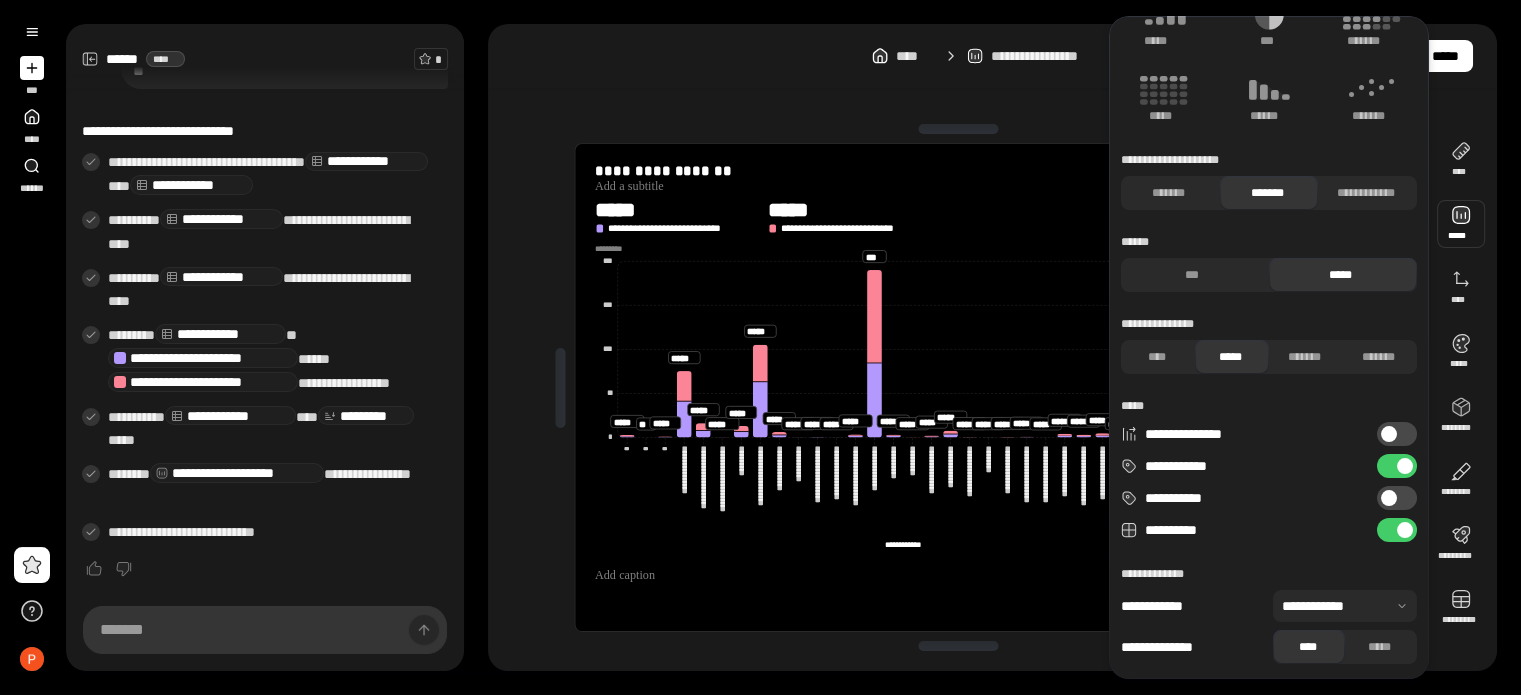 click at bounding box center [1345, 606] 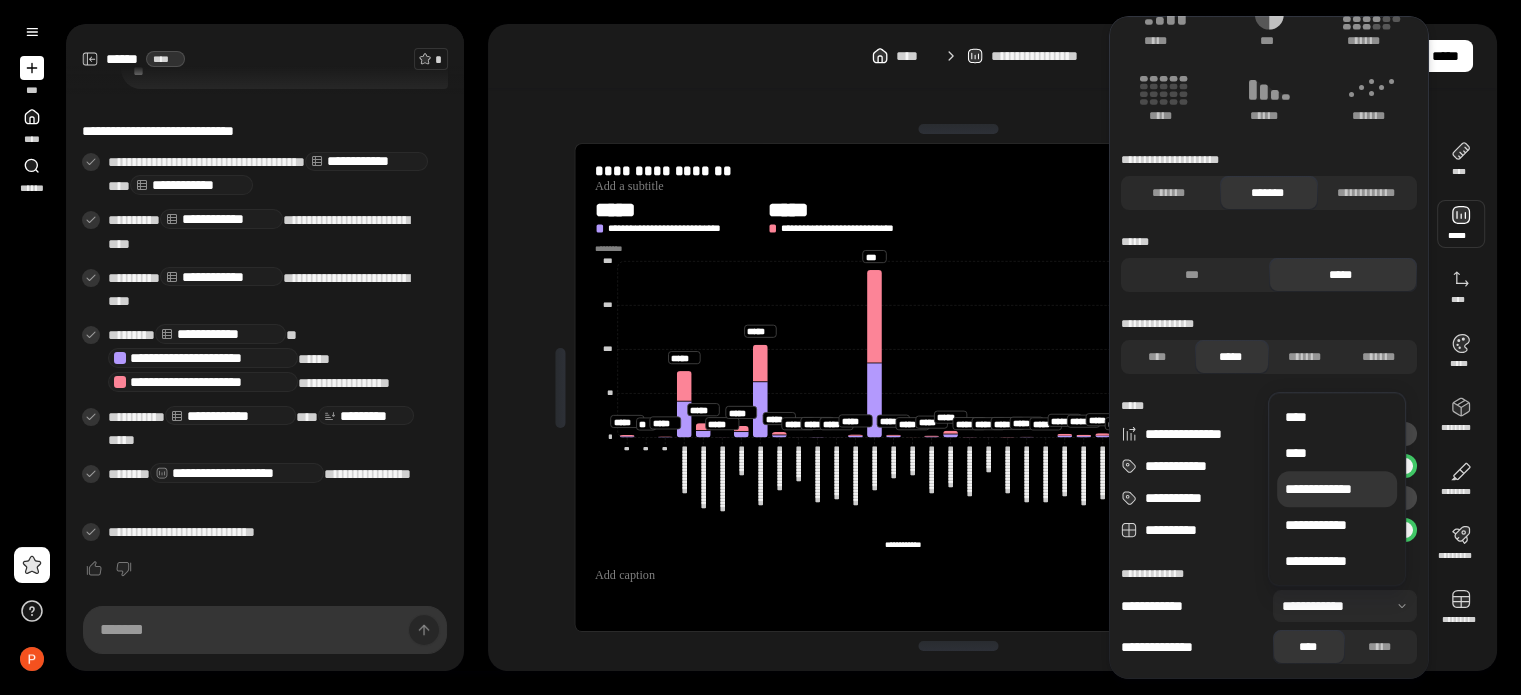 click on "**********" at bounding box center [1337, 489] 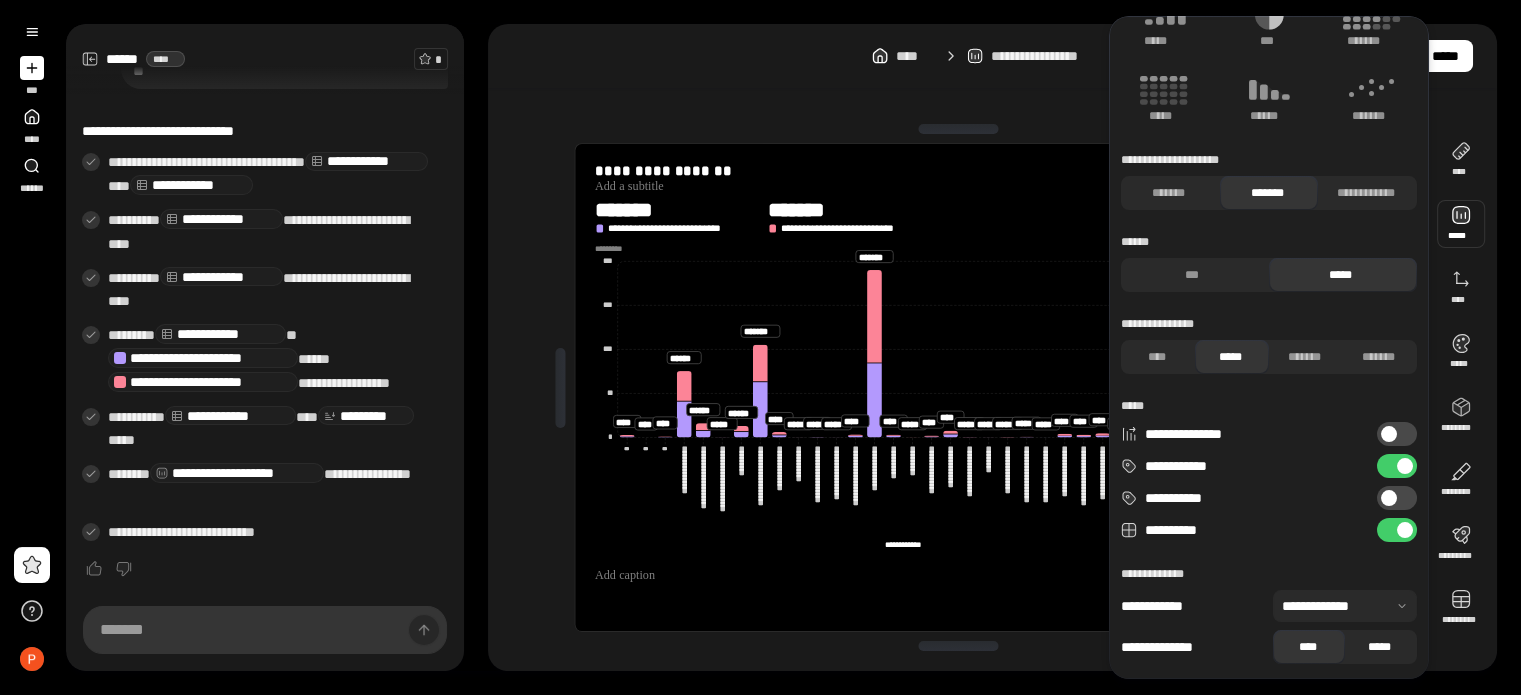 scroll, scrollTop: 24, scrollLeft: 0, axis: vertical 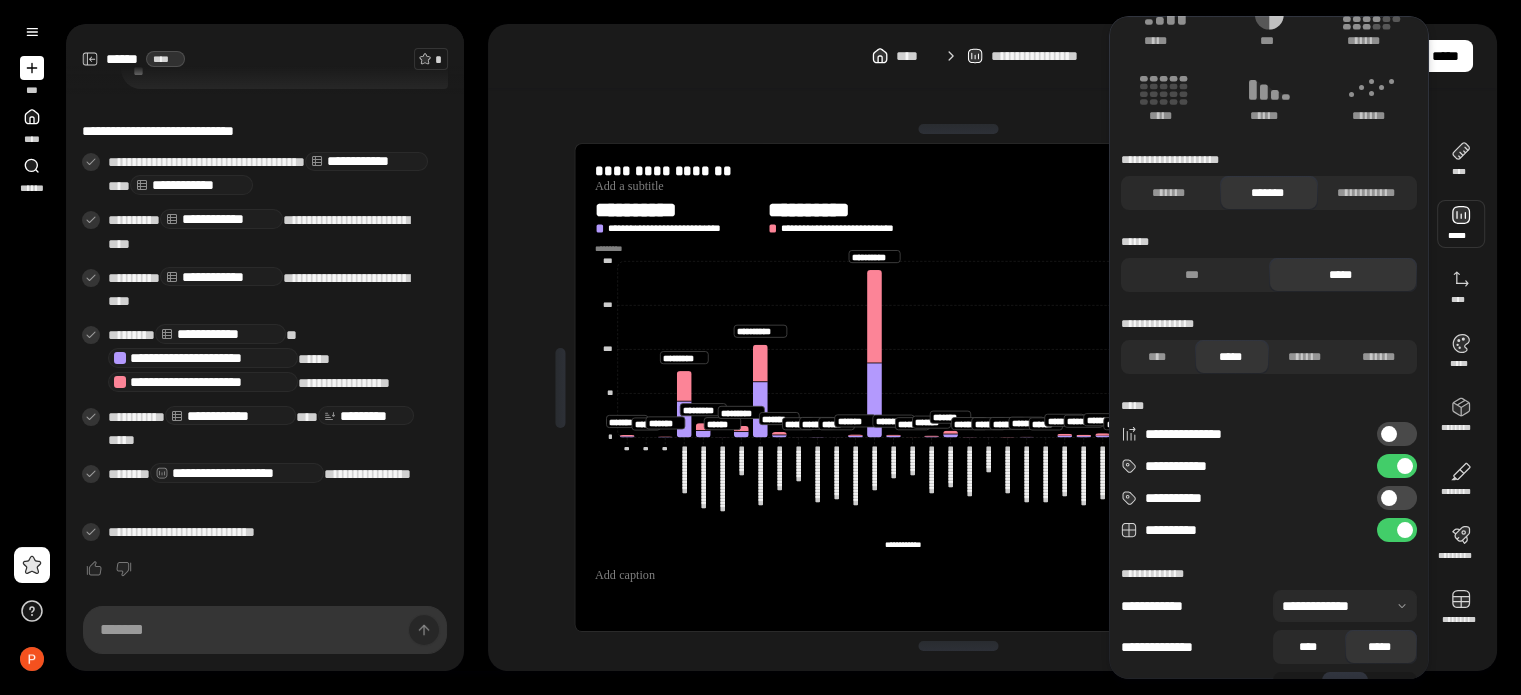 click on "****" at bounding box center [1307, 647] 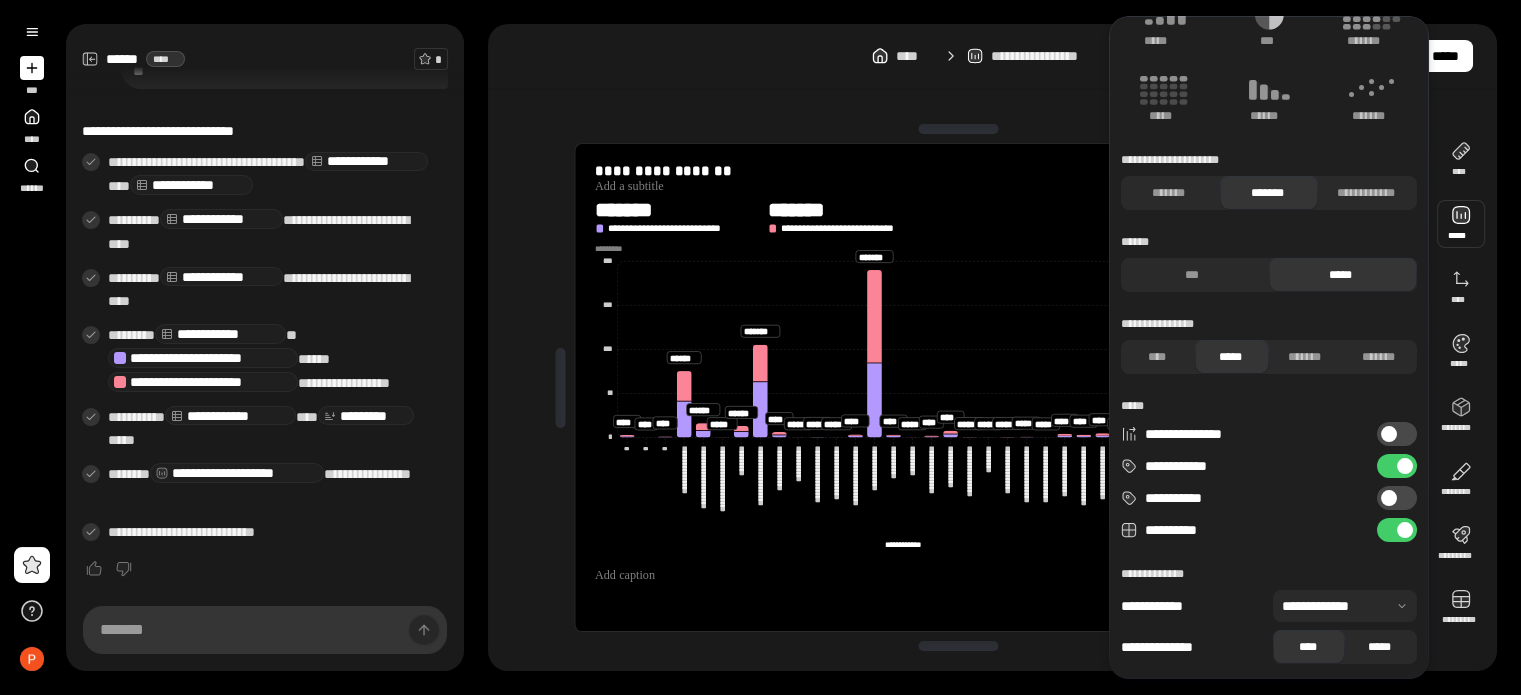 click on "*****" at bounding box center (1379, 647) 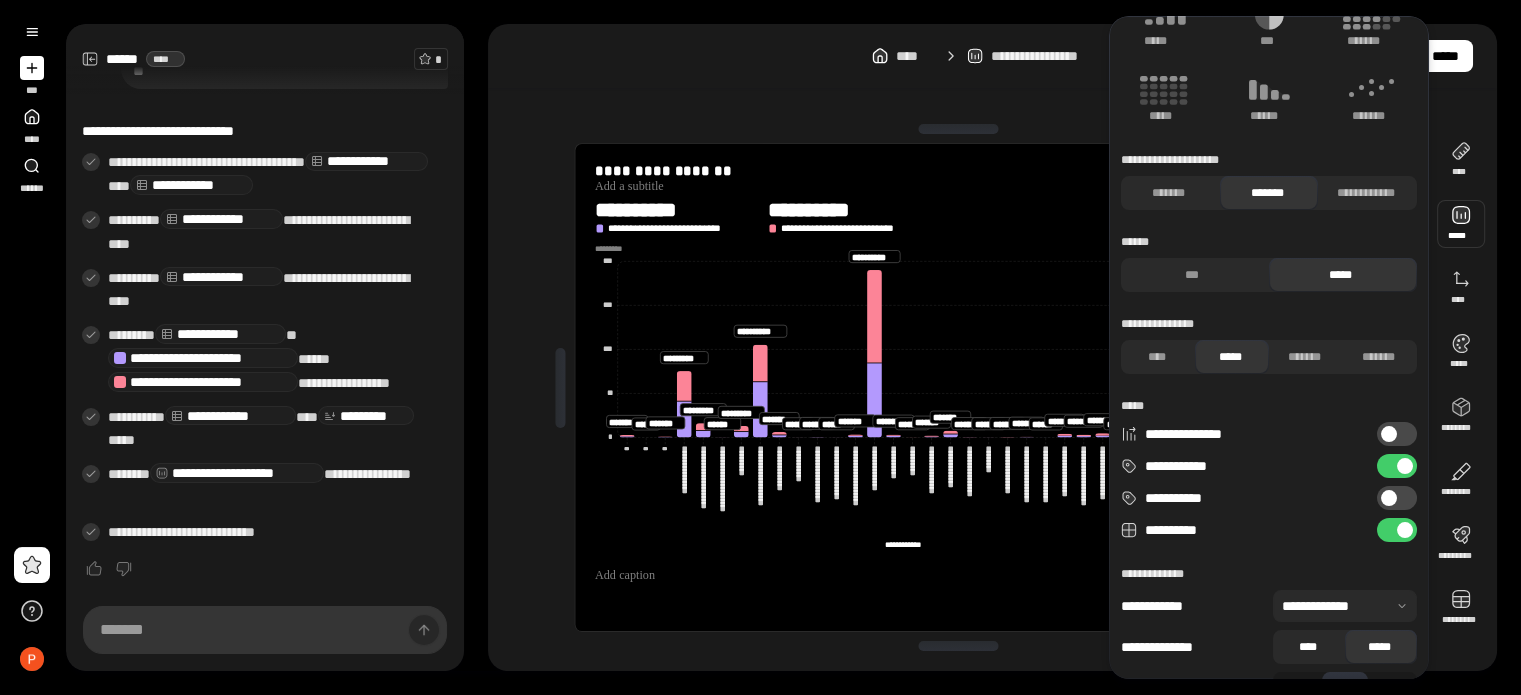 click on "****" at bounding box center (1307, 647) 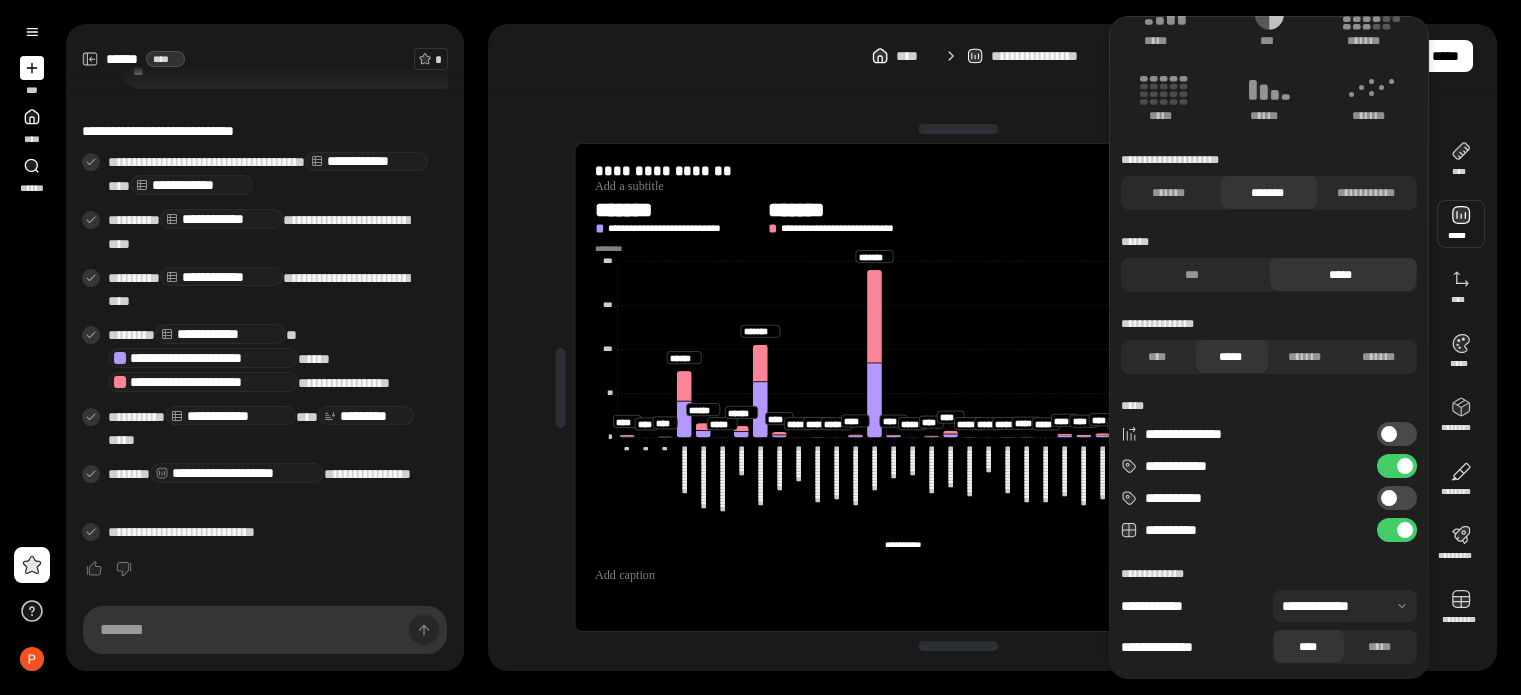 click at bounding box center [1461, 224] 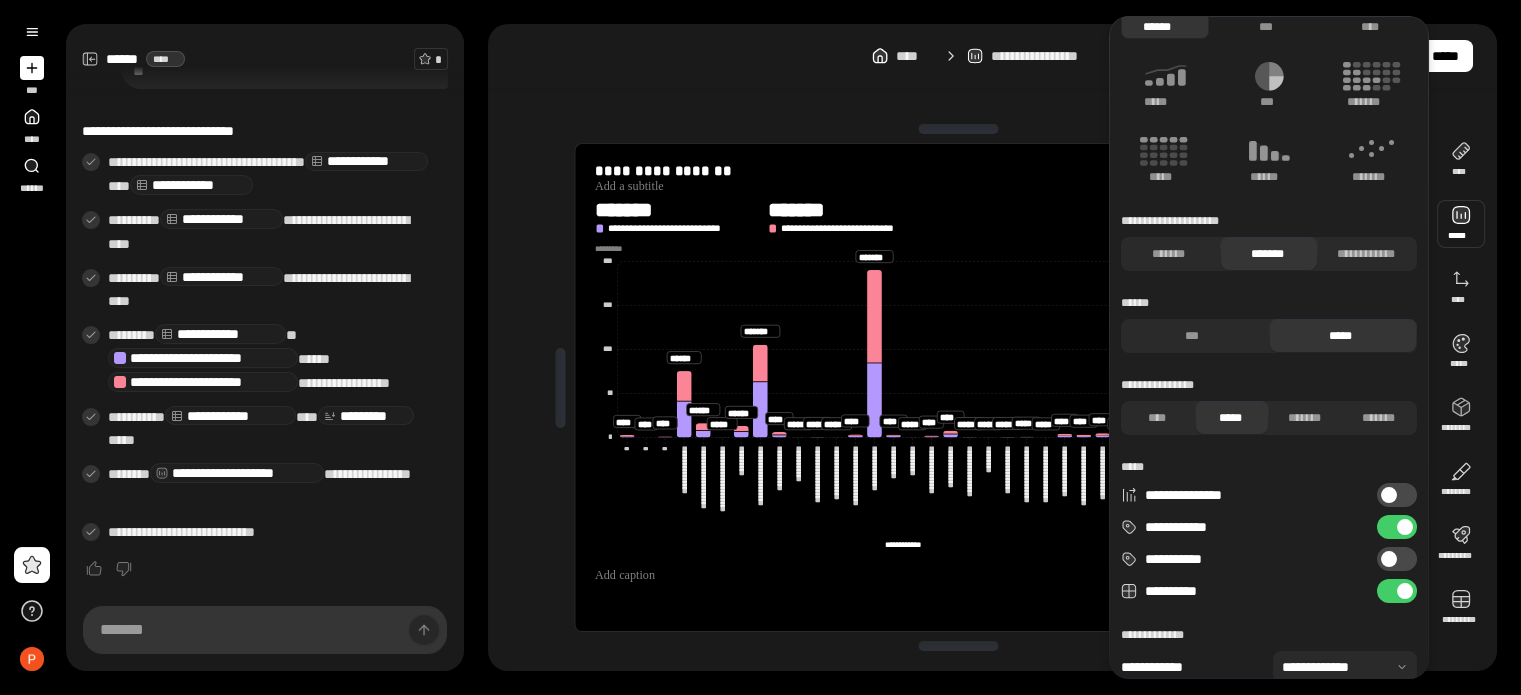 scroll, scrollTop: 0, scrollLeft: 0, axis: both 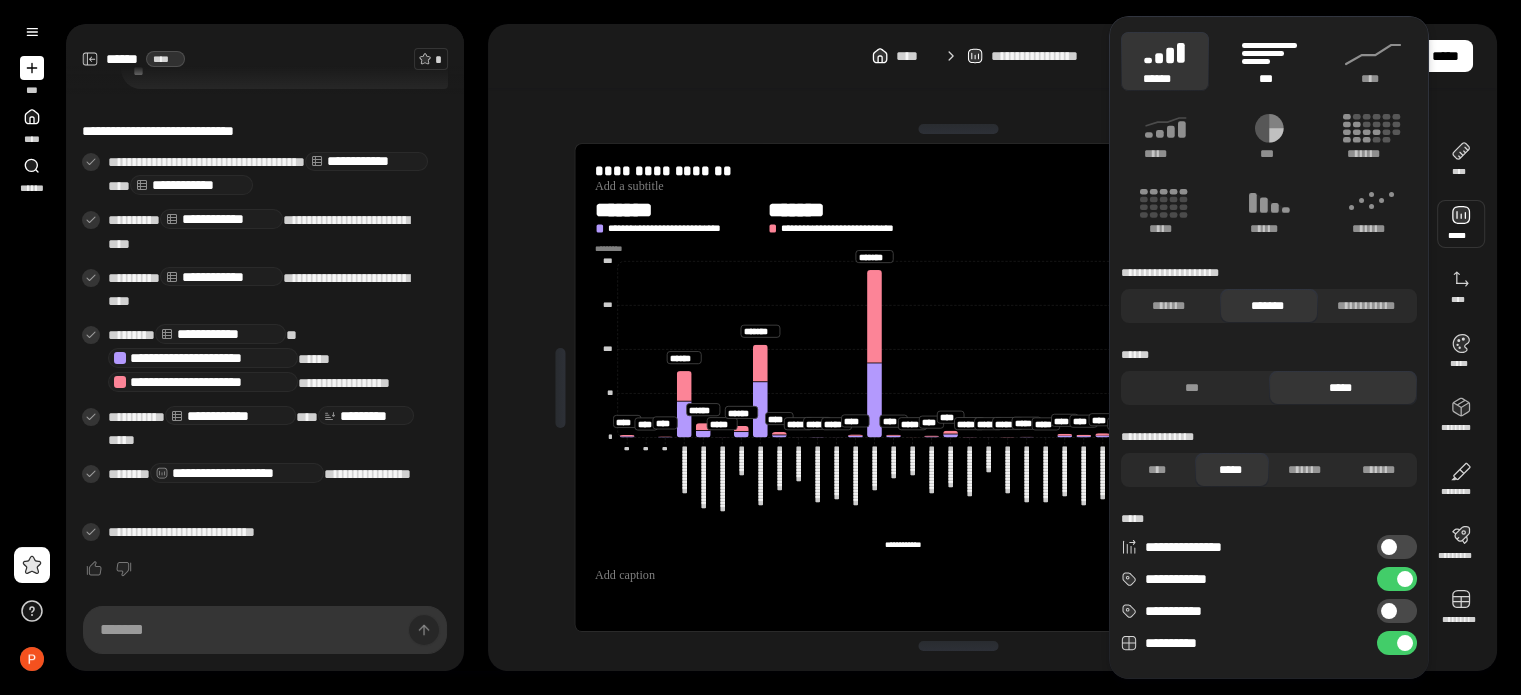 click 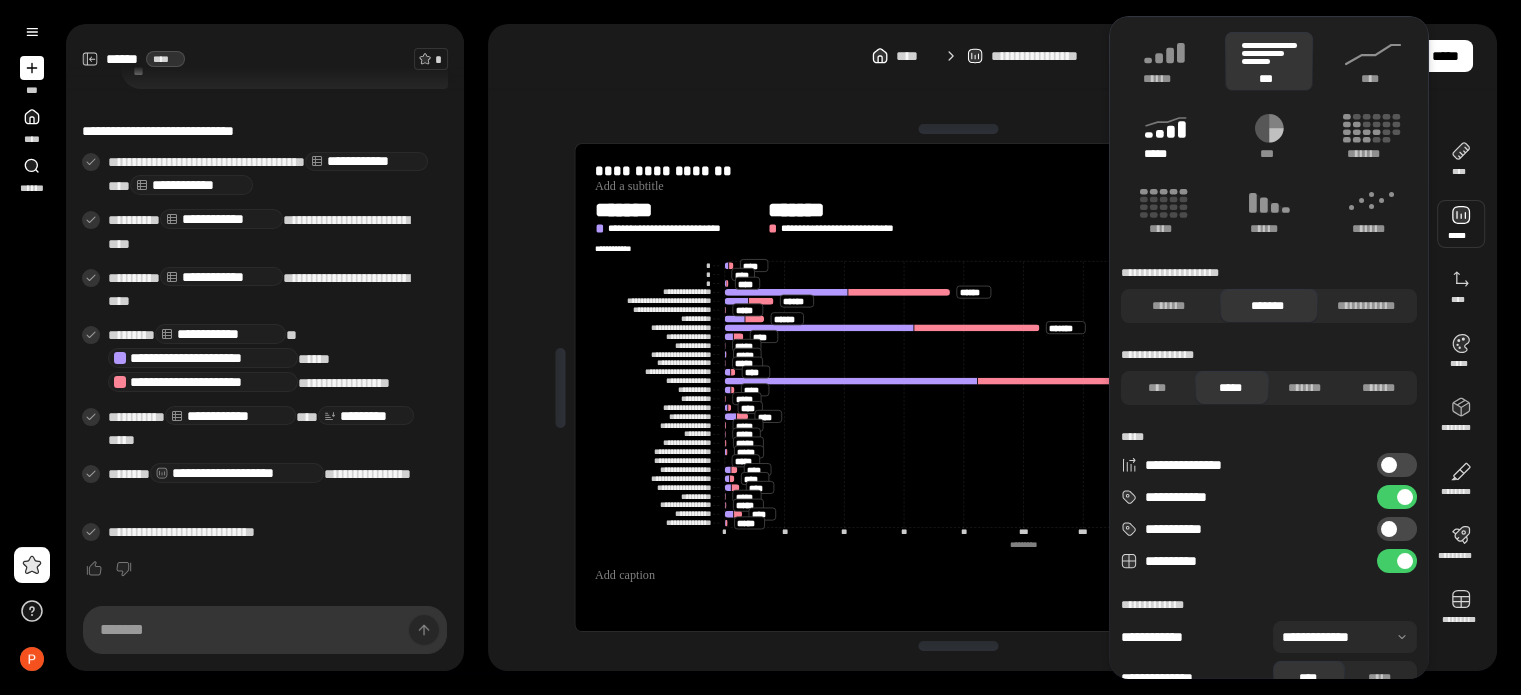 click 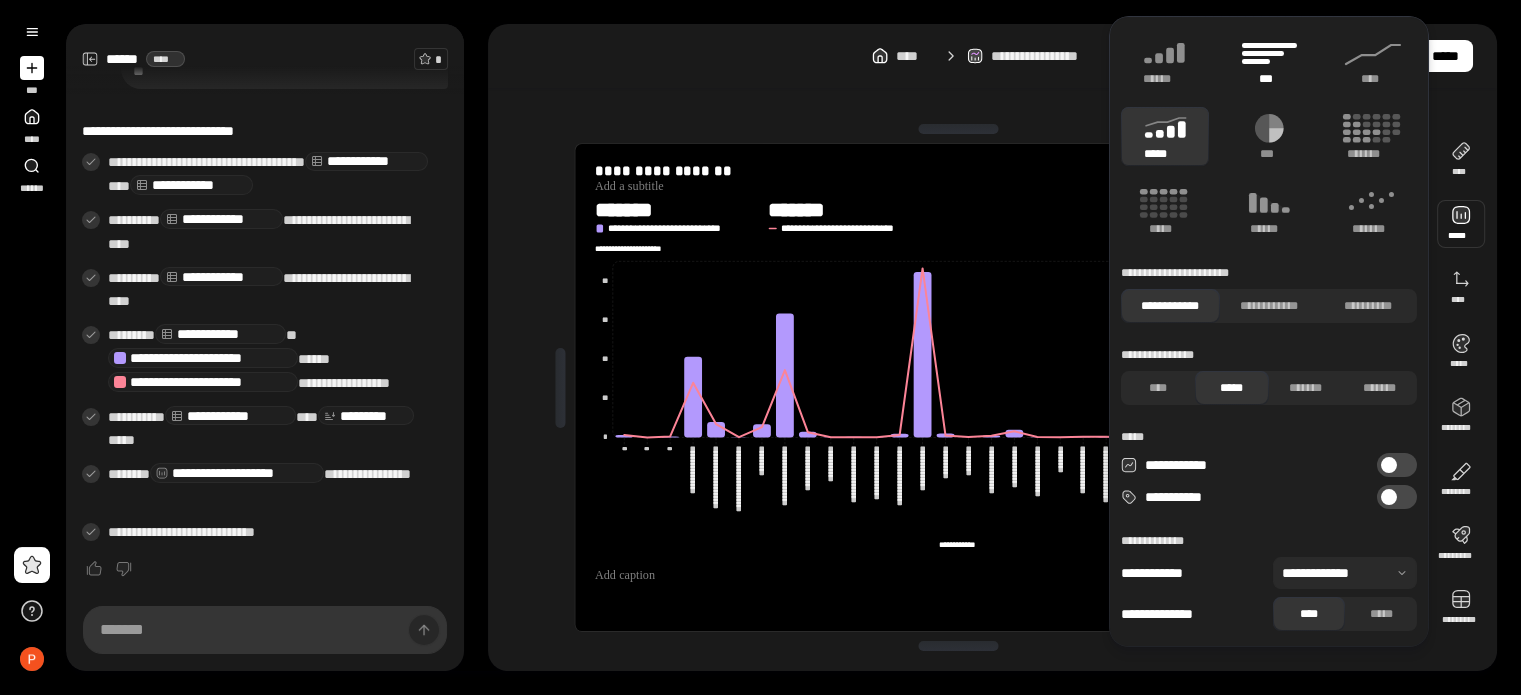 click on "***" at bounding box center (1268, 79) 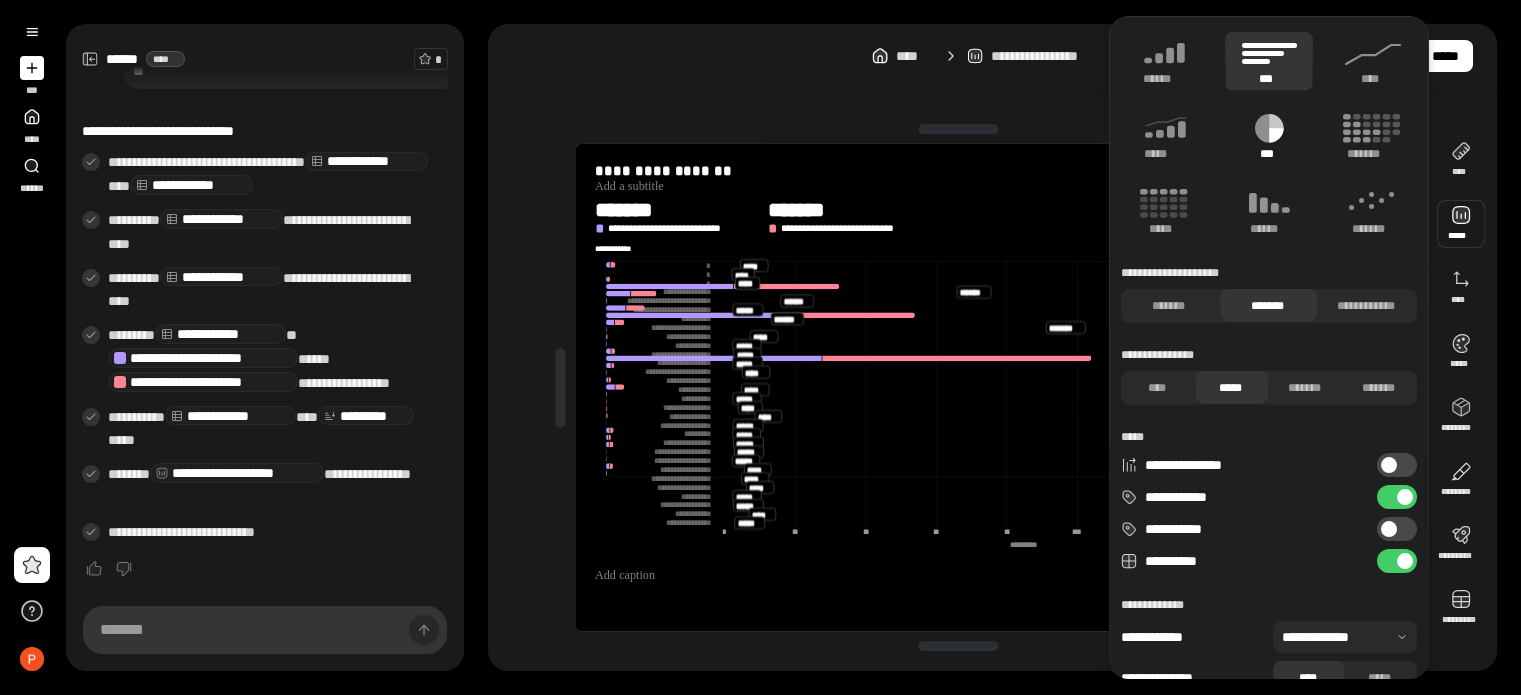 click 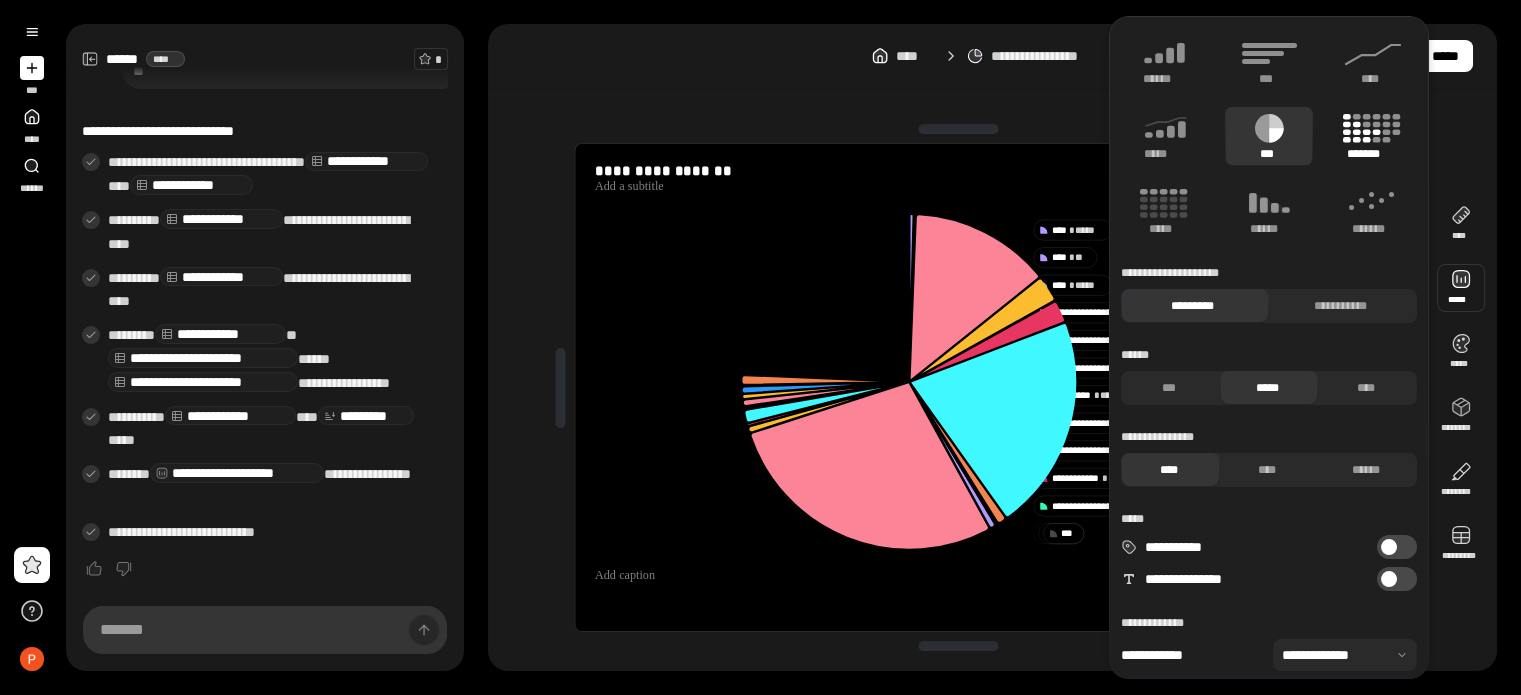 click 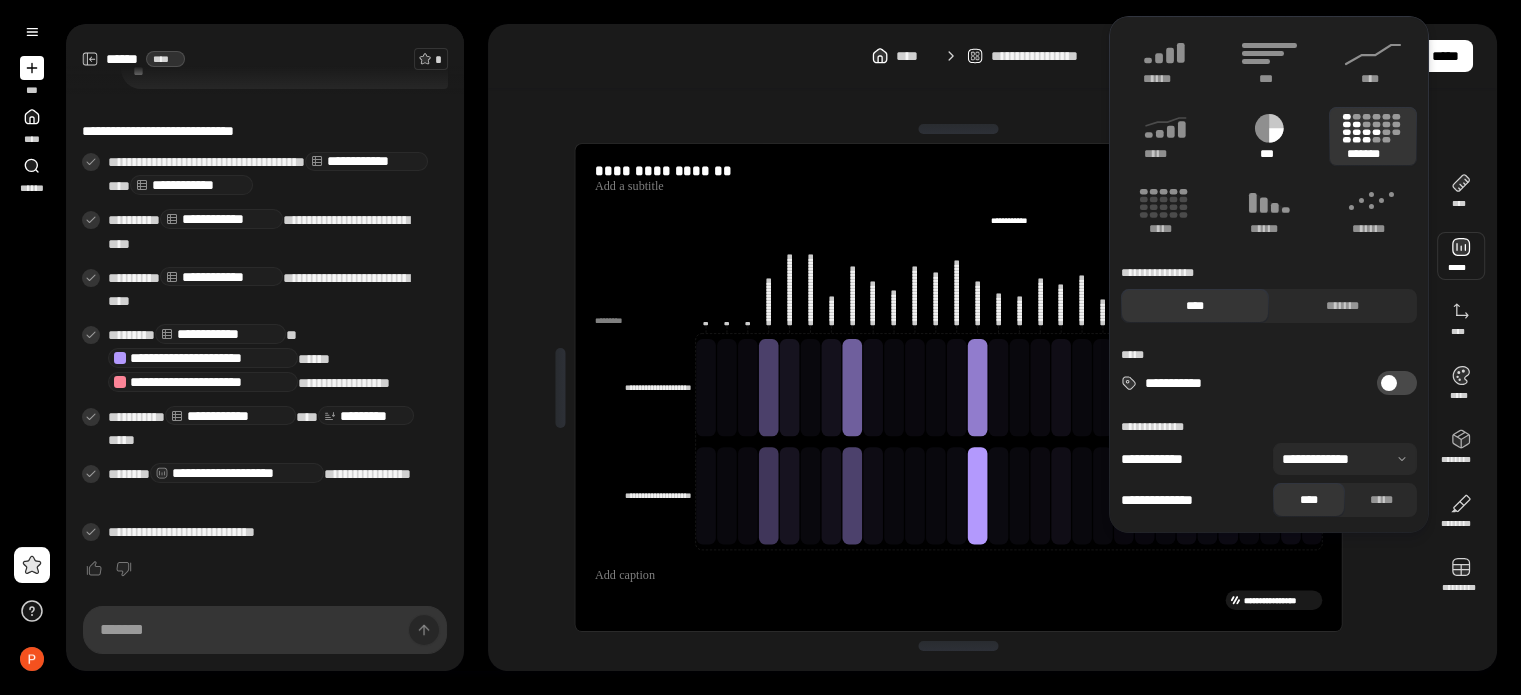click 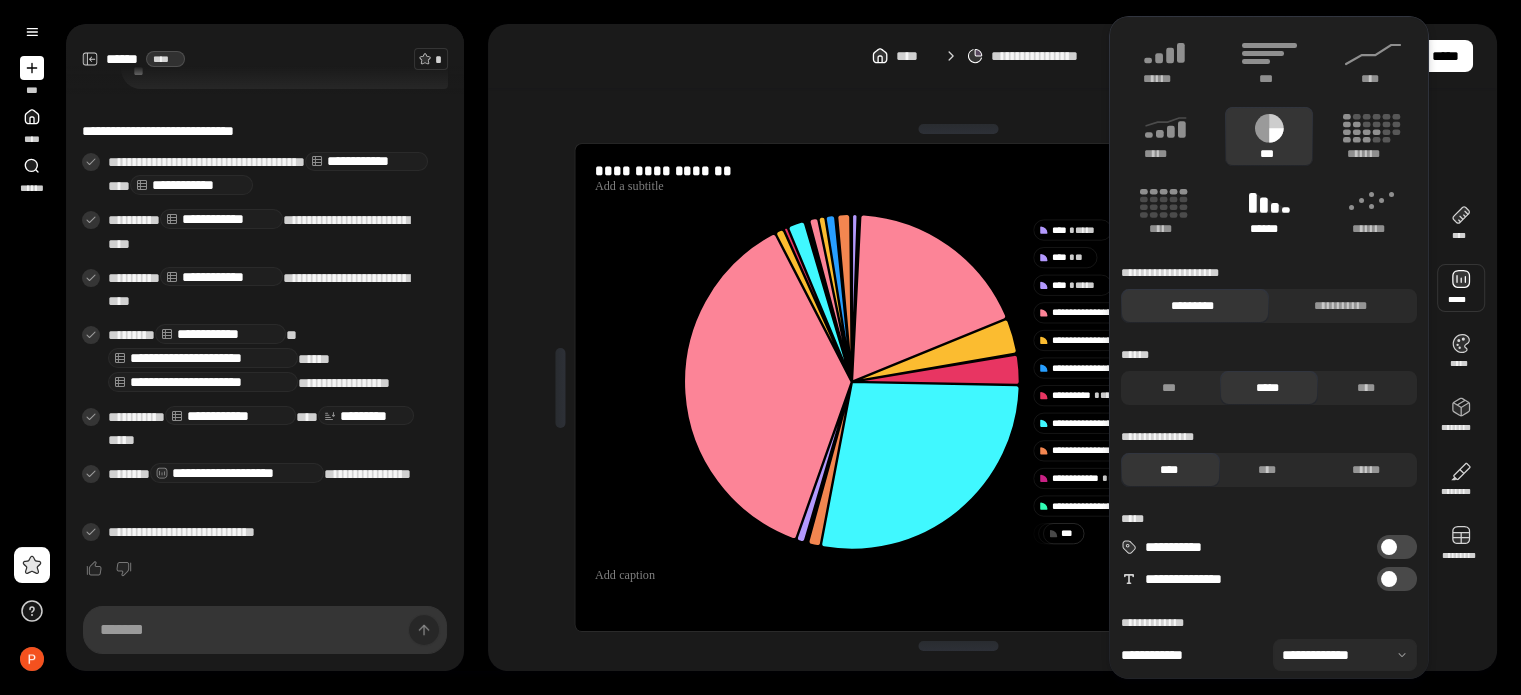click 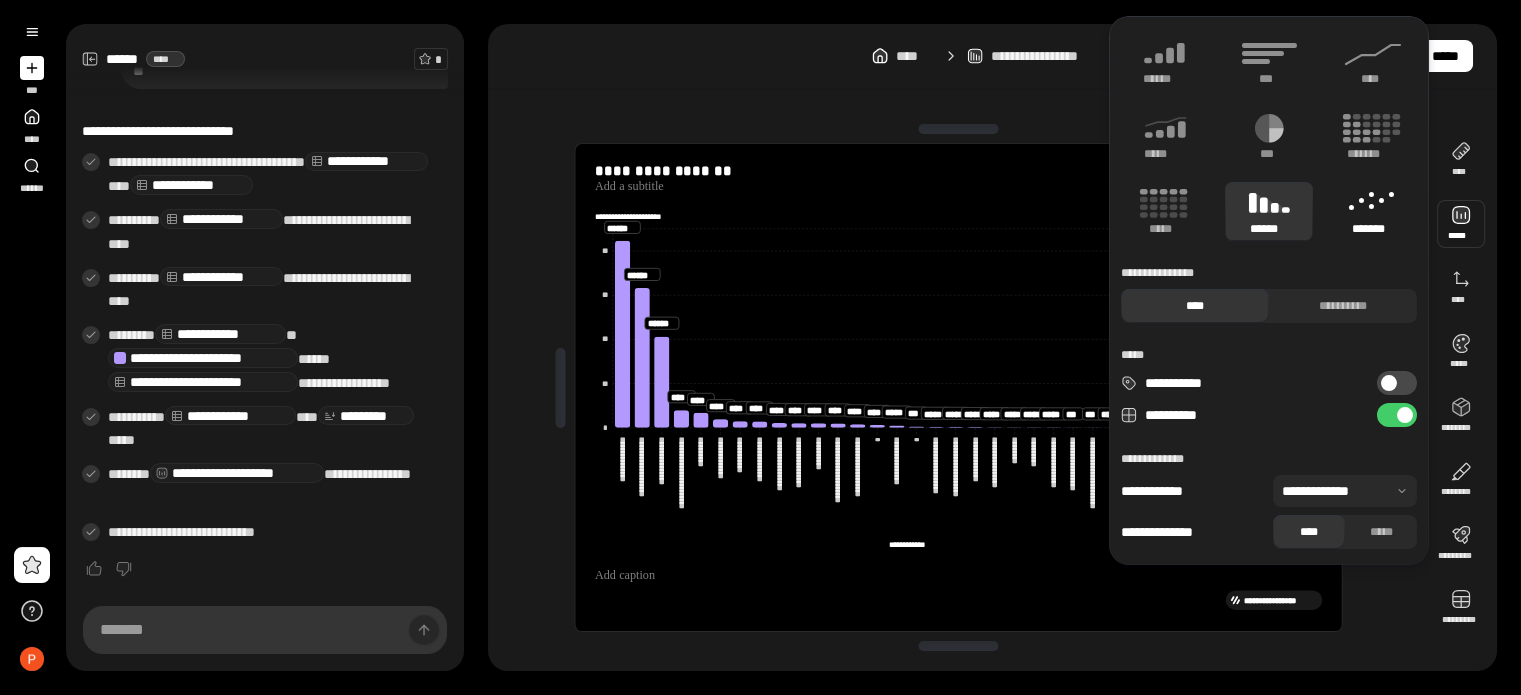 click 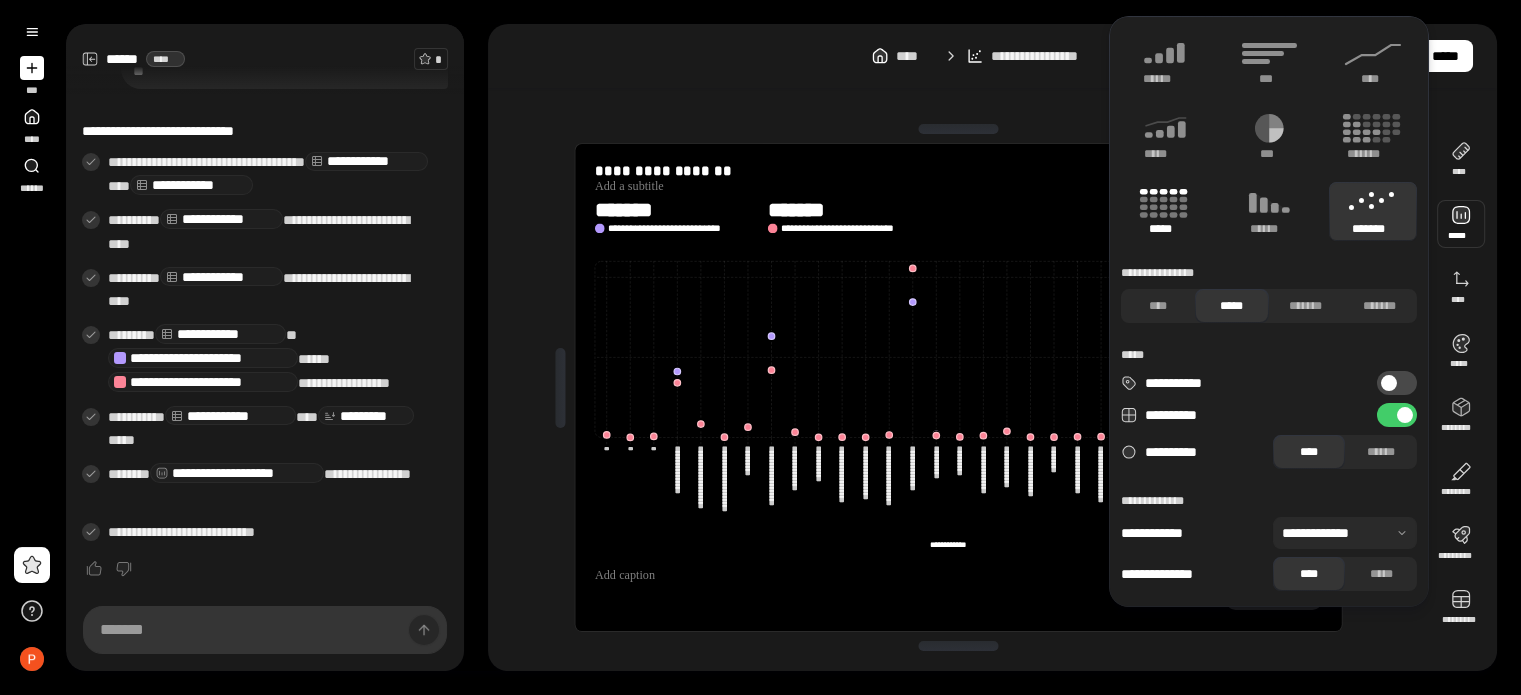 click 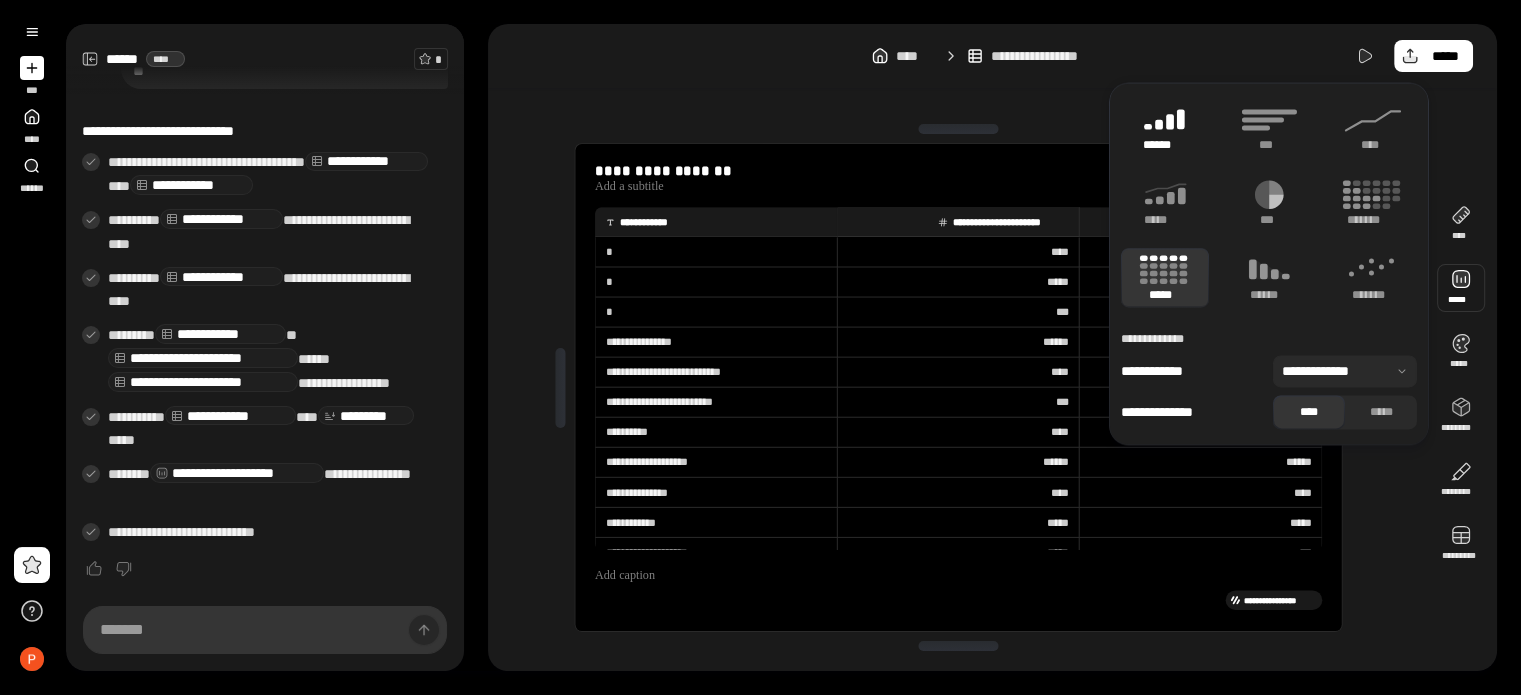 click 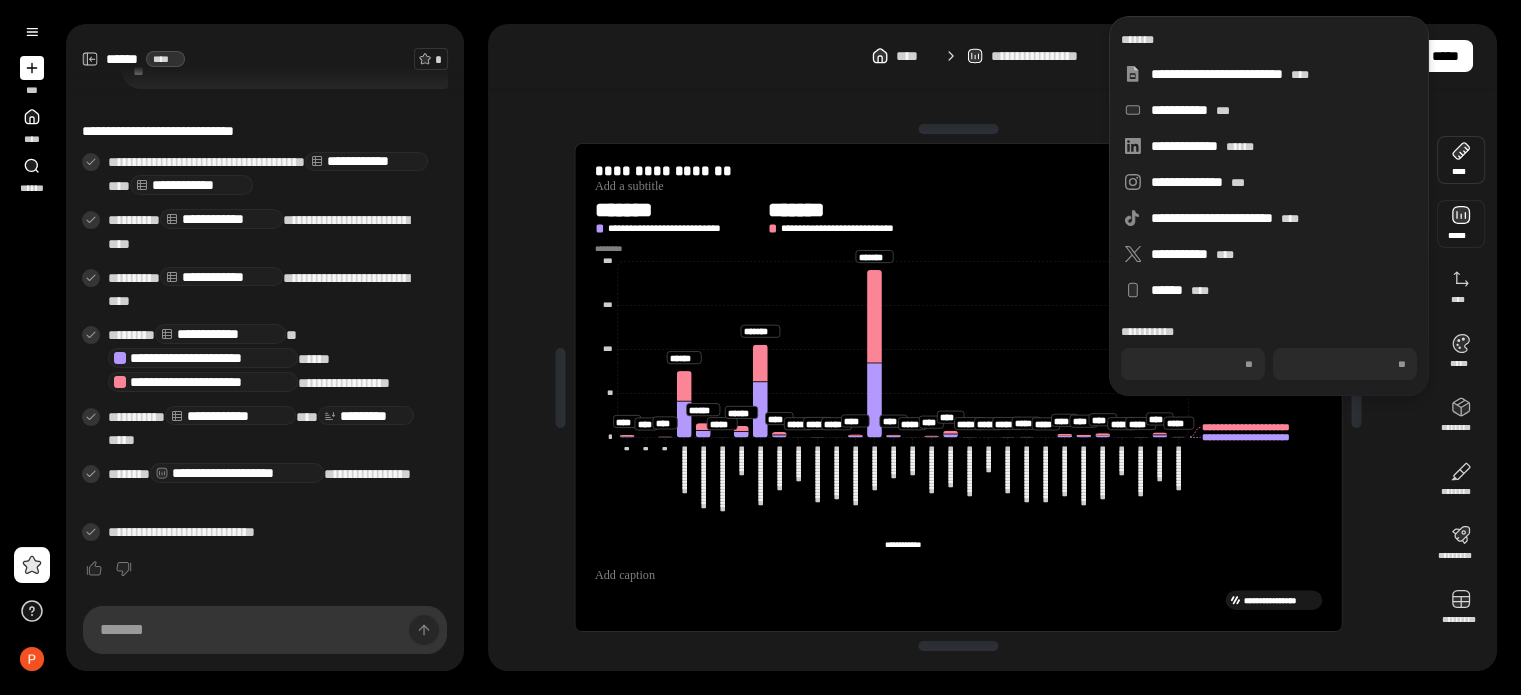 click at bounding box center [1461, 224] 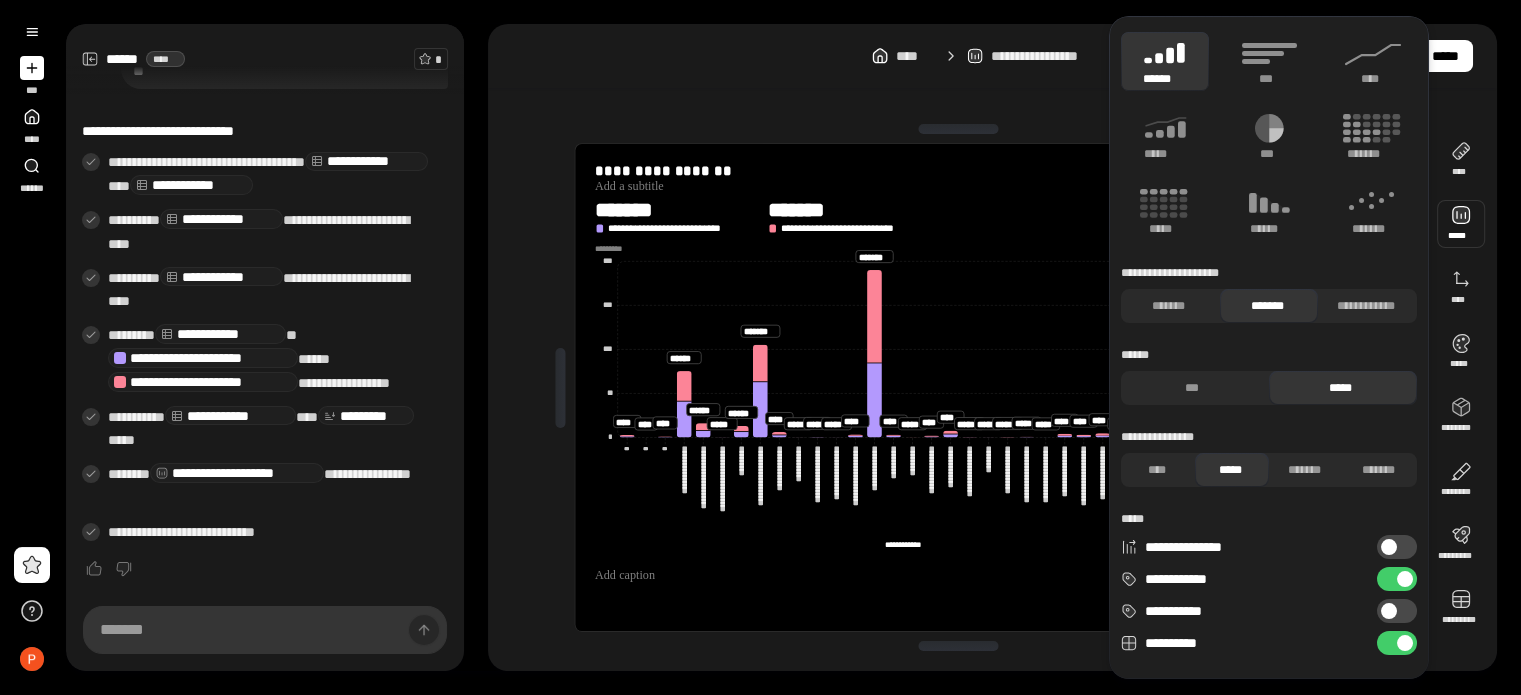 click at bounding box center [1461, 224] 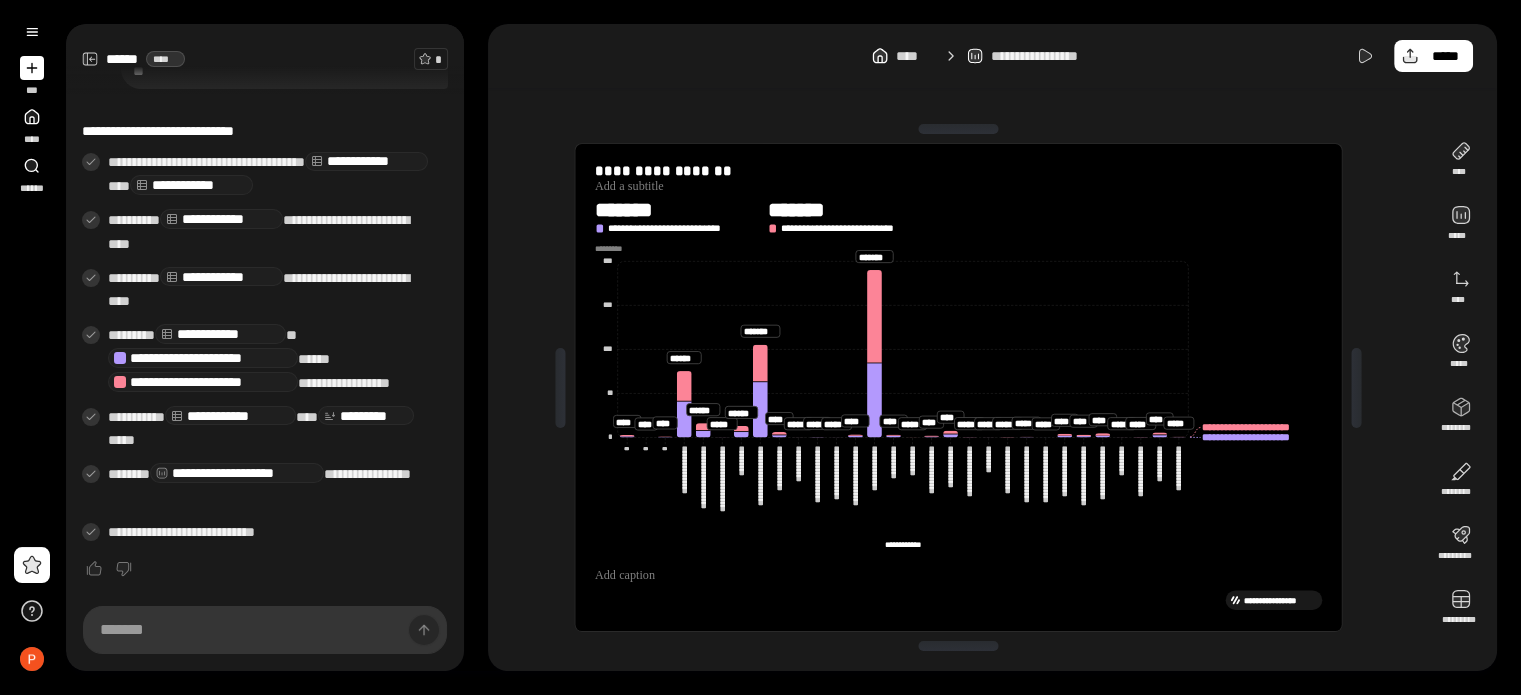 click on "**********" at bounding box center (992, 56) 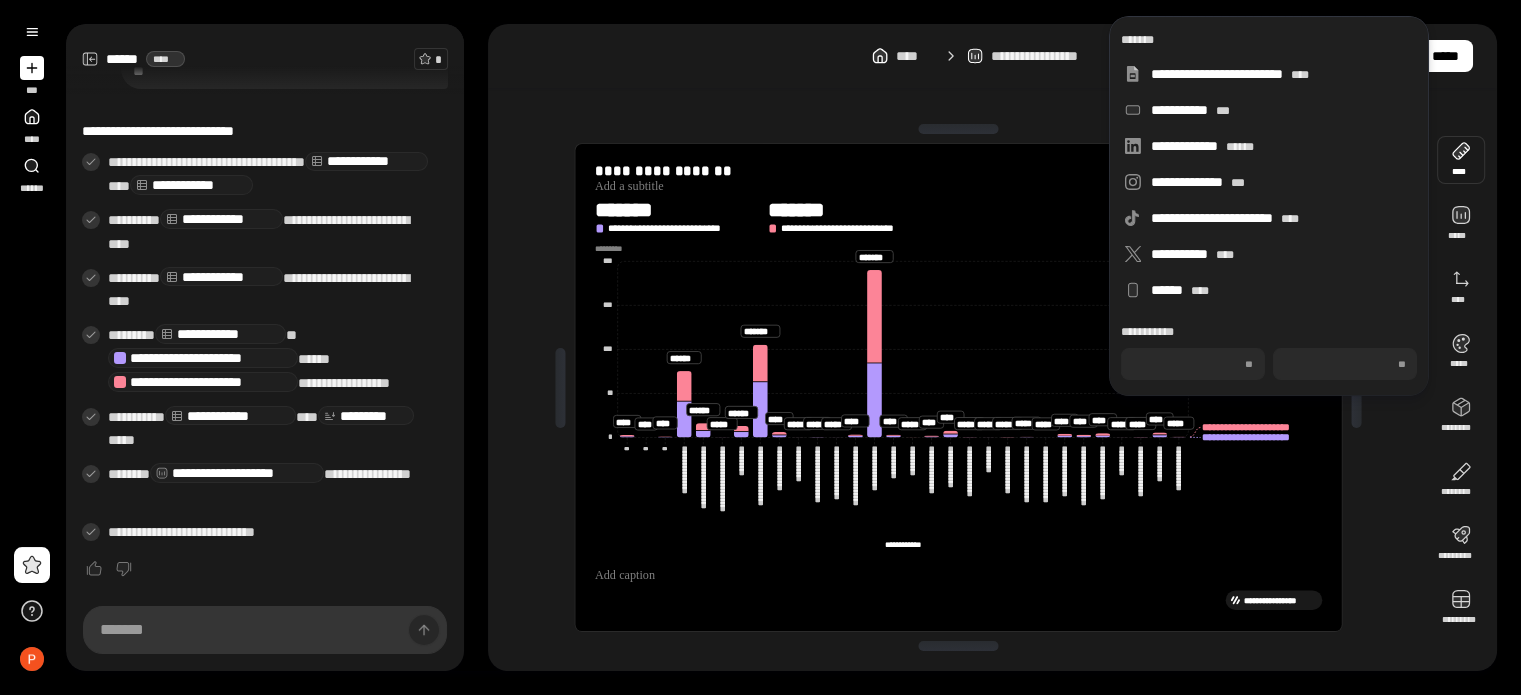 click at bounding box center (1461, 160) 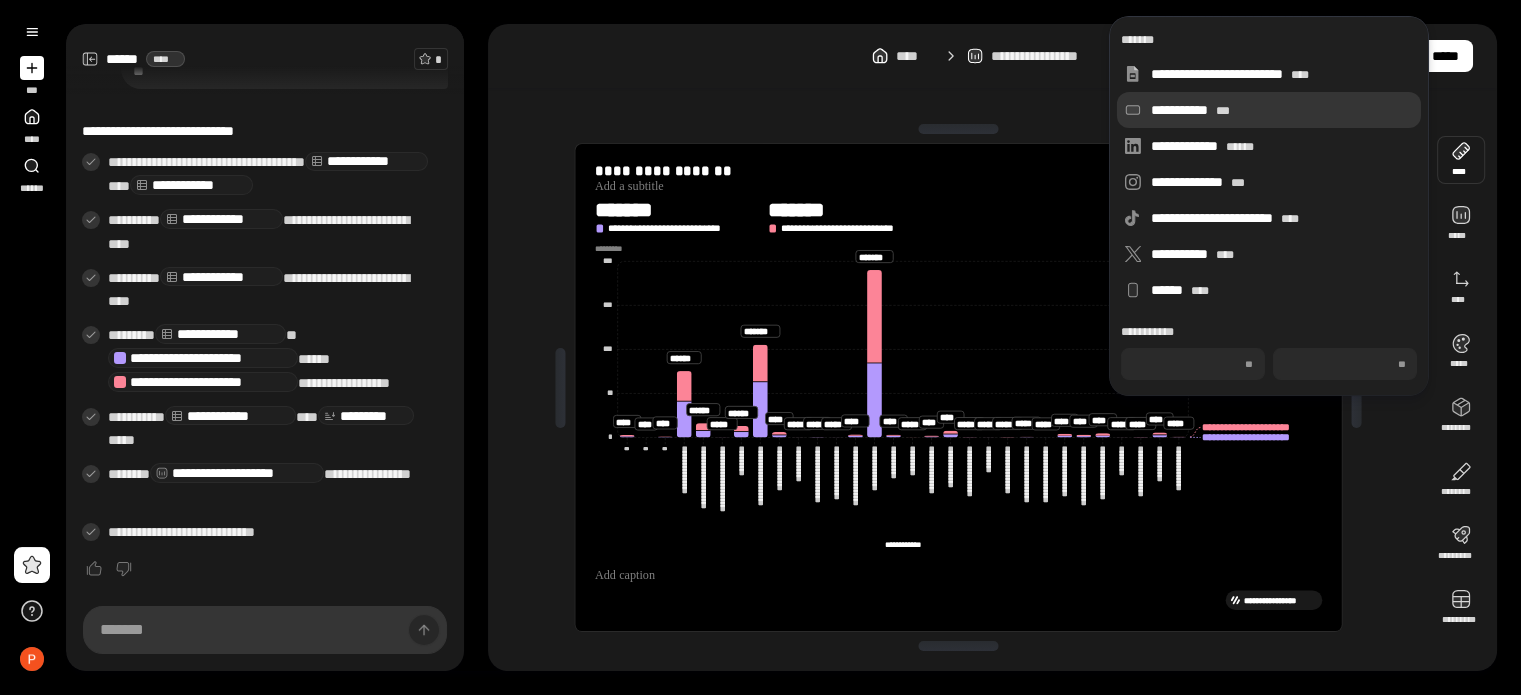 click on "**********" at bounding box center (1269, 110) 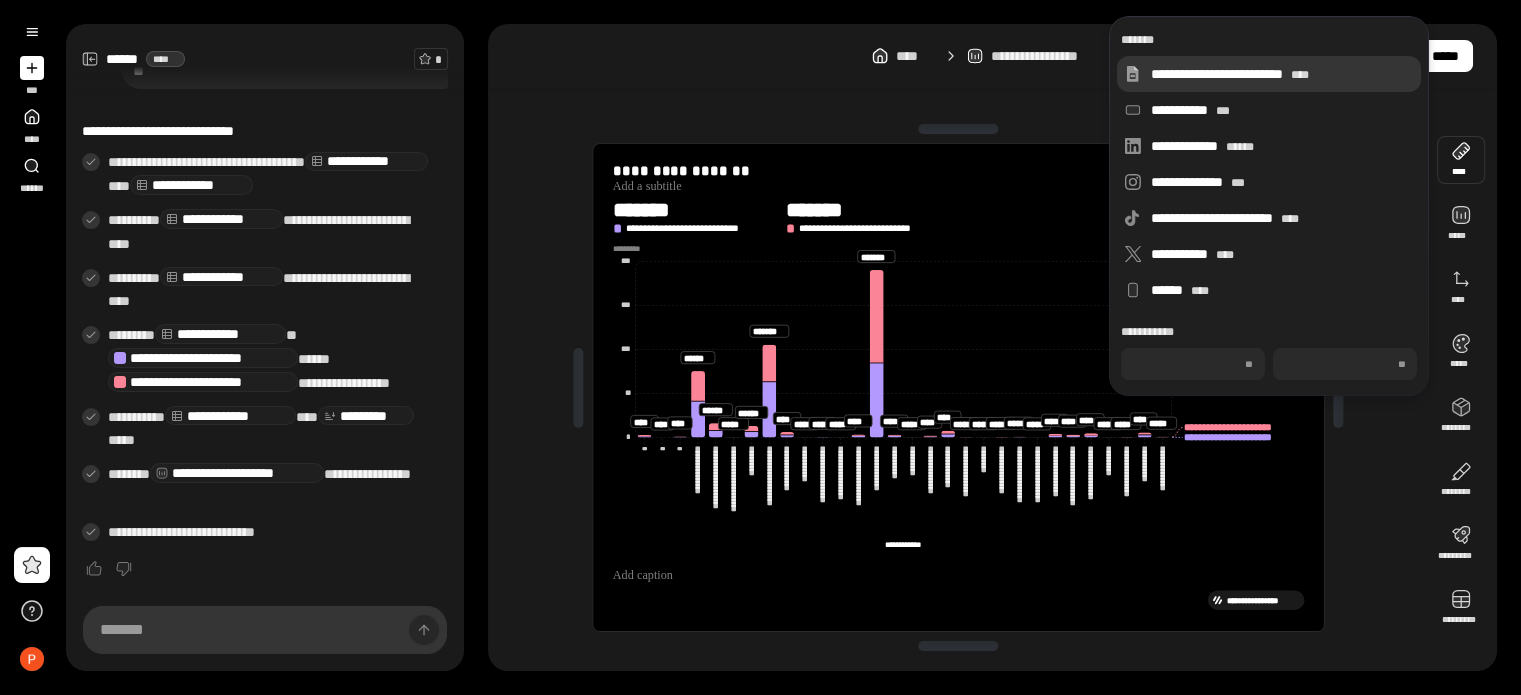 click on "**********" at bounding box center [1269, 74] 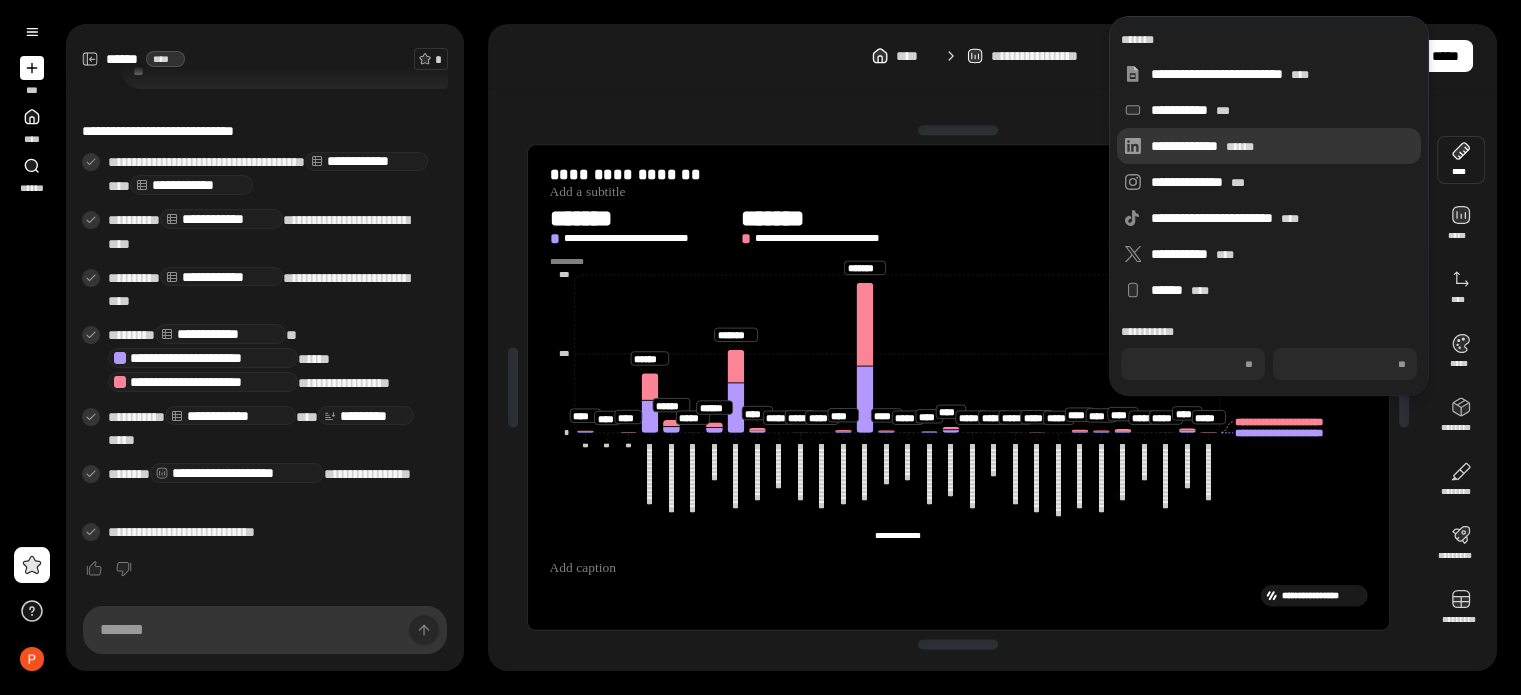 click on "**********" at bounding box center (1282, 146) 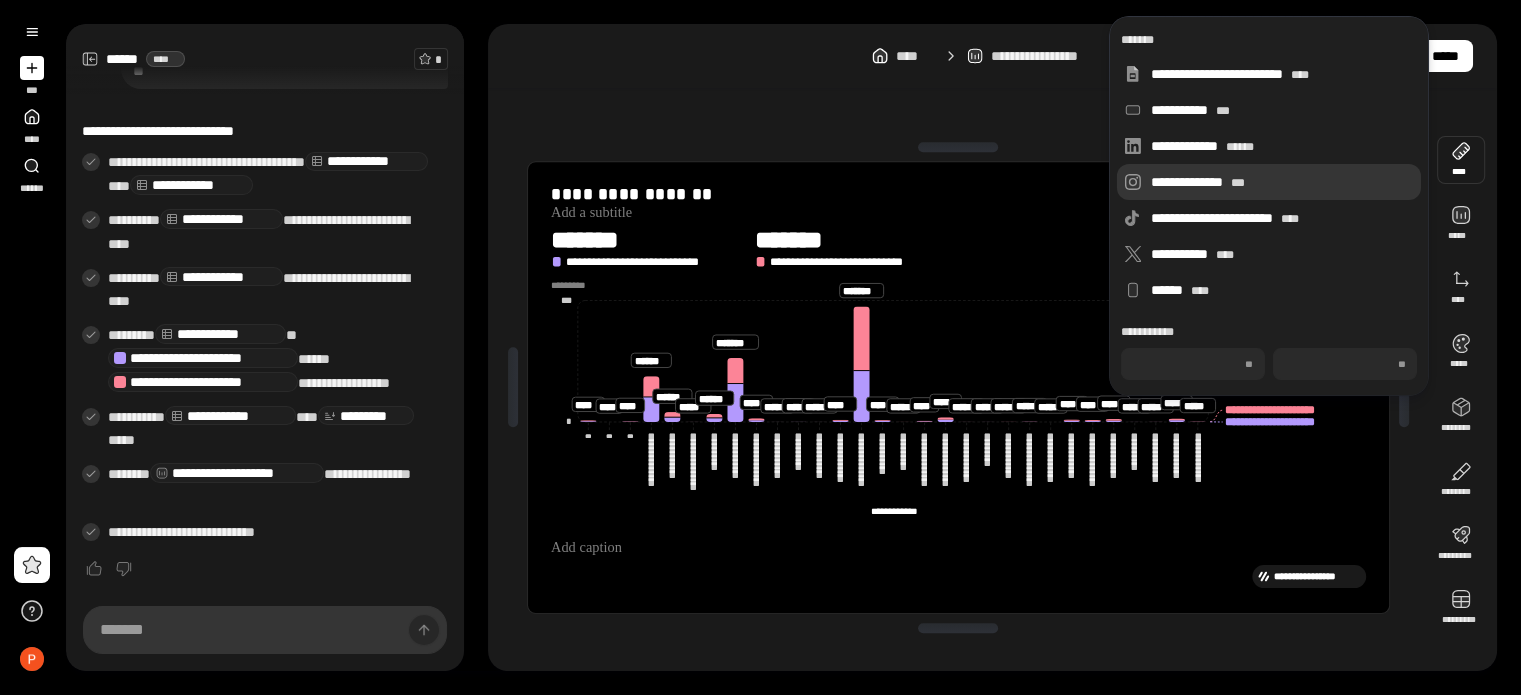 click on "**********" at bounding box center [1282, 182] 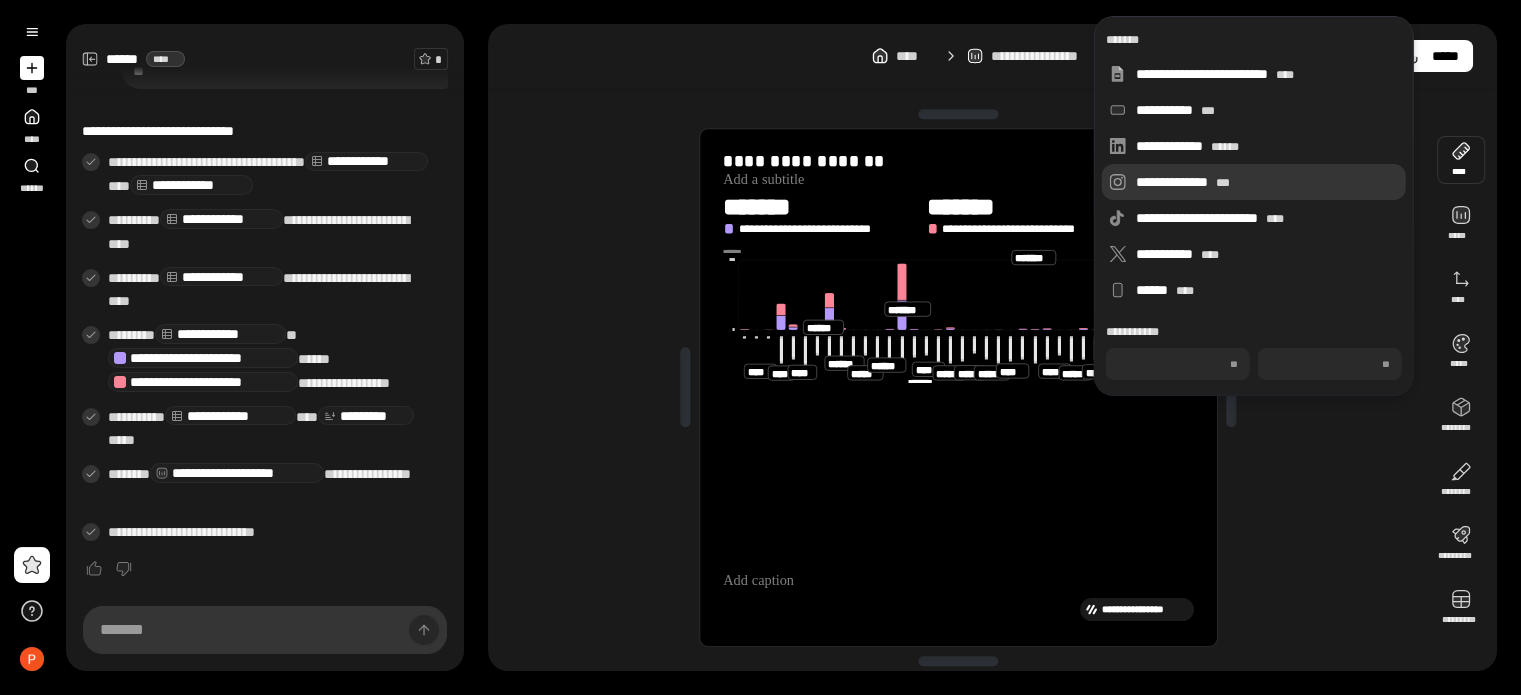 type on "***" 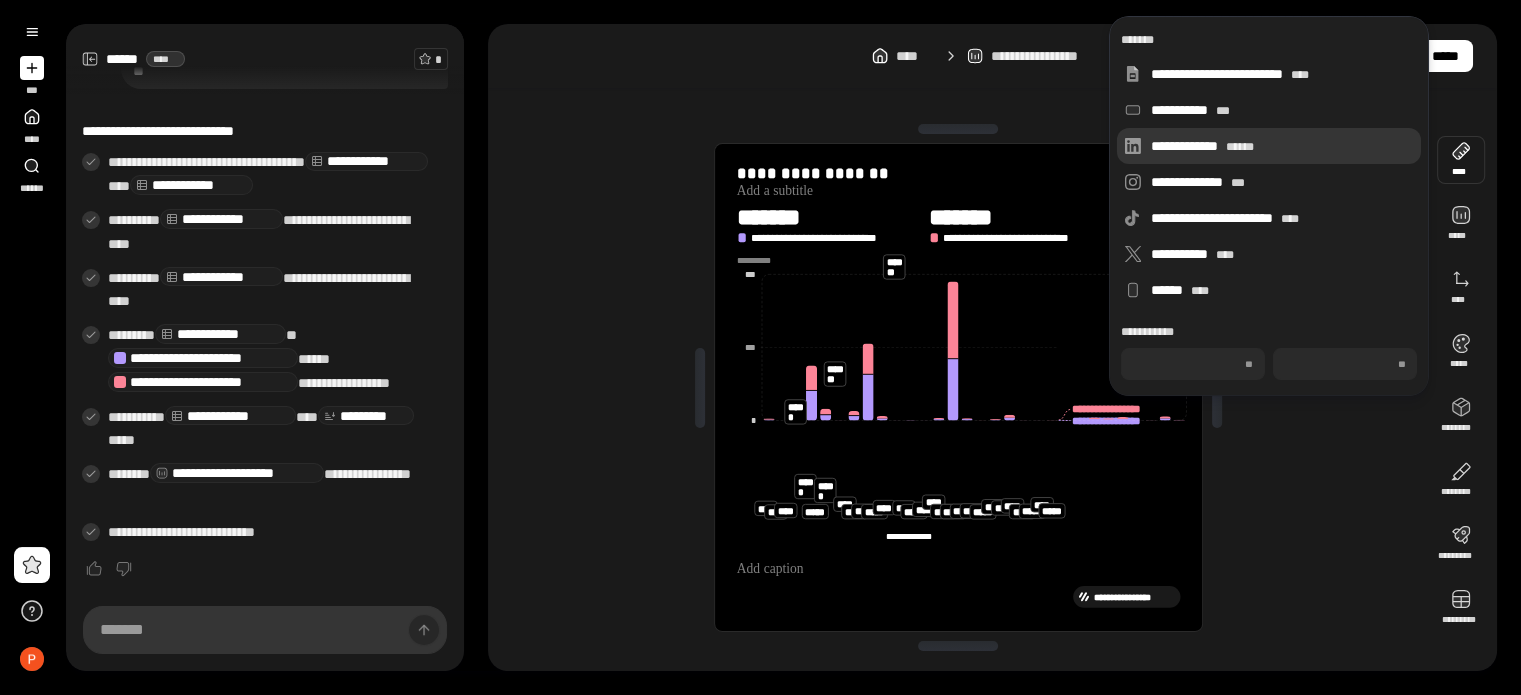 click on "**********" at bounding box center [1282, 146] 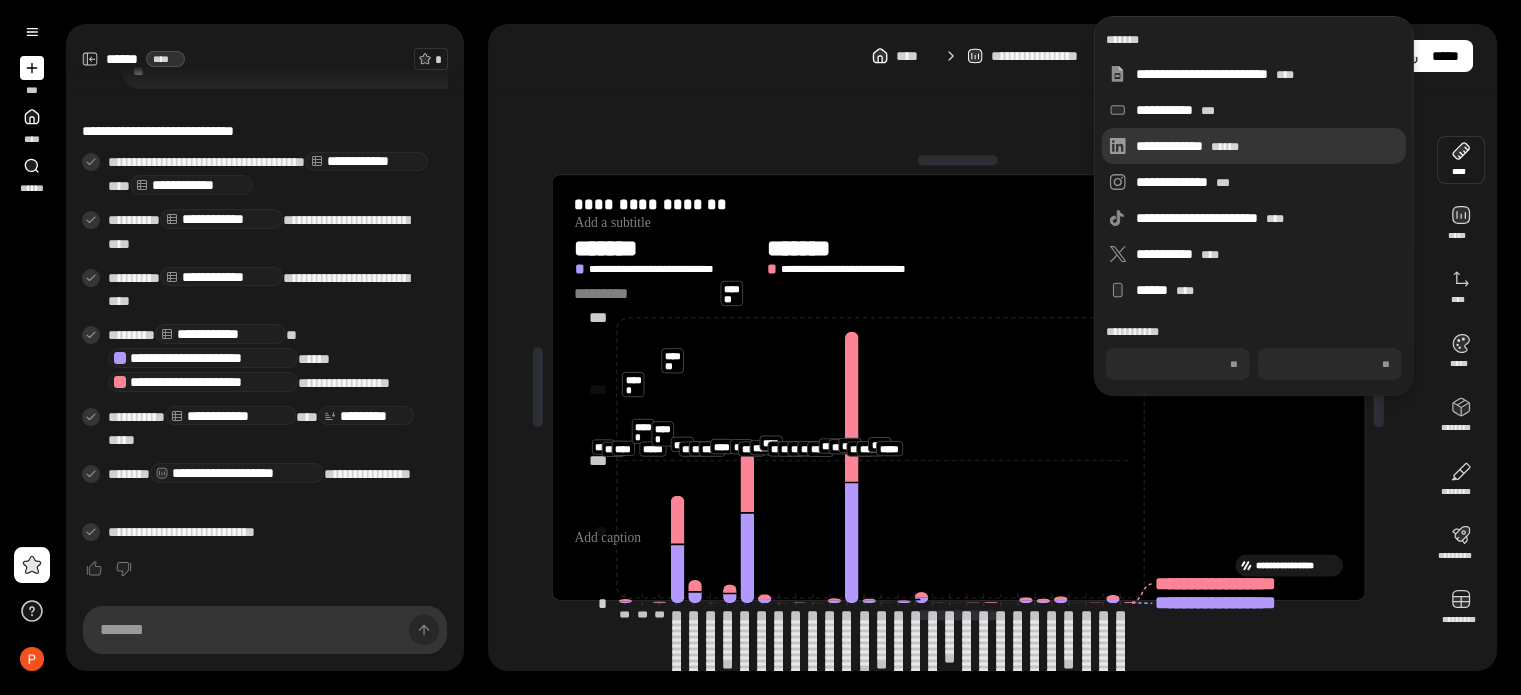 type on "***" 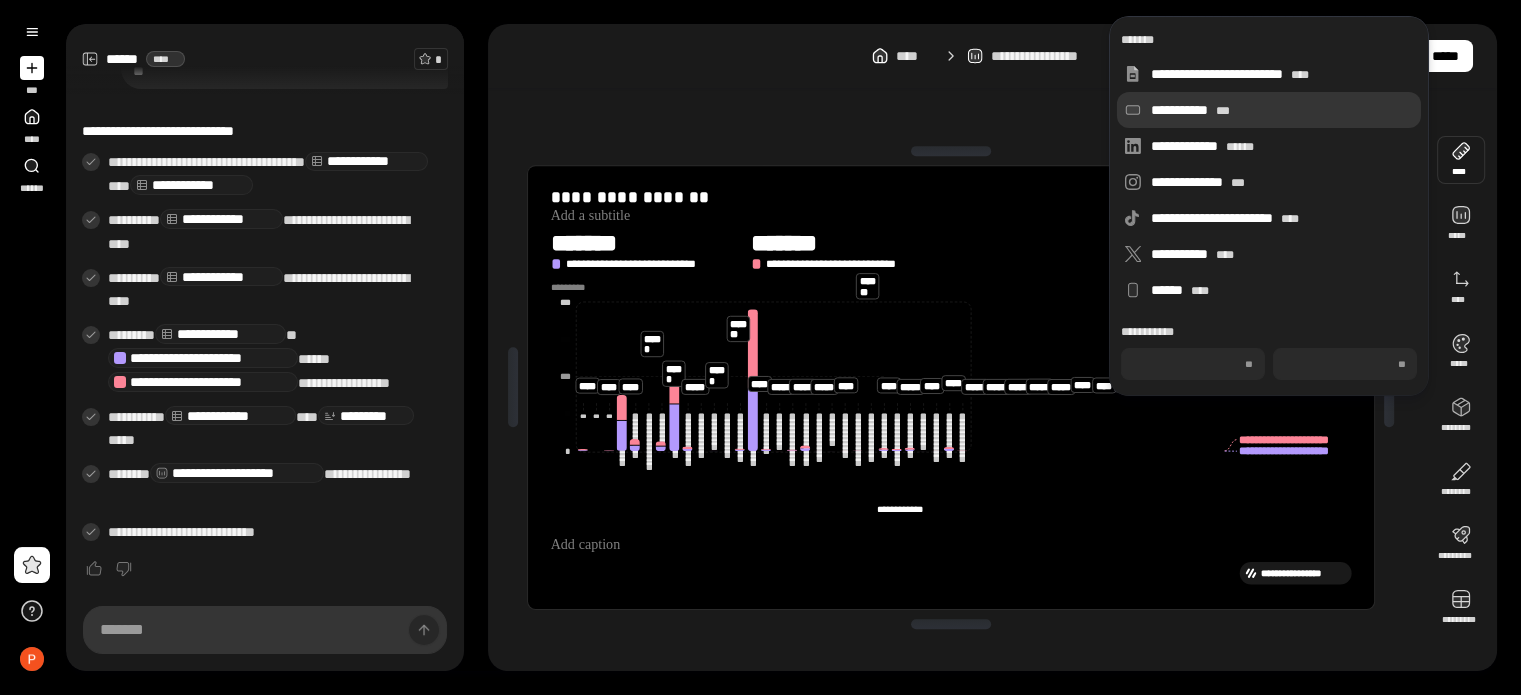 click on "**********" at bounding box center (1282, 110) 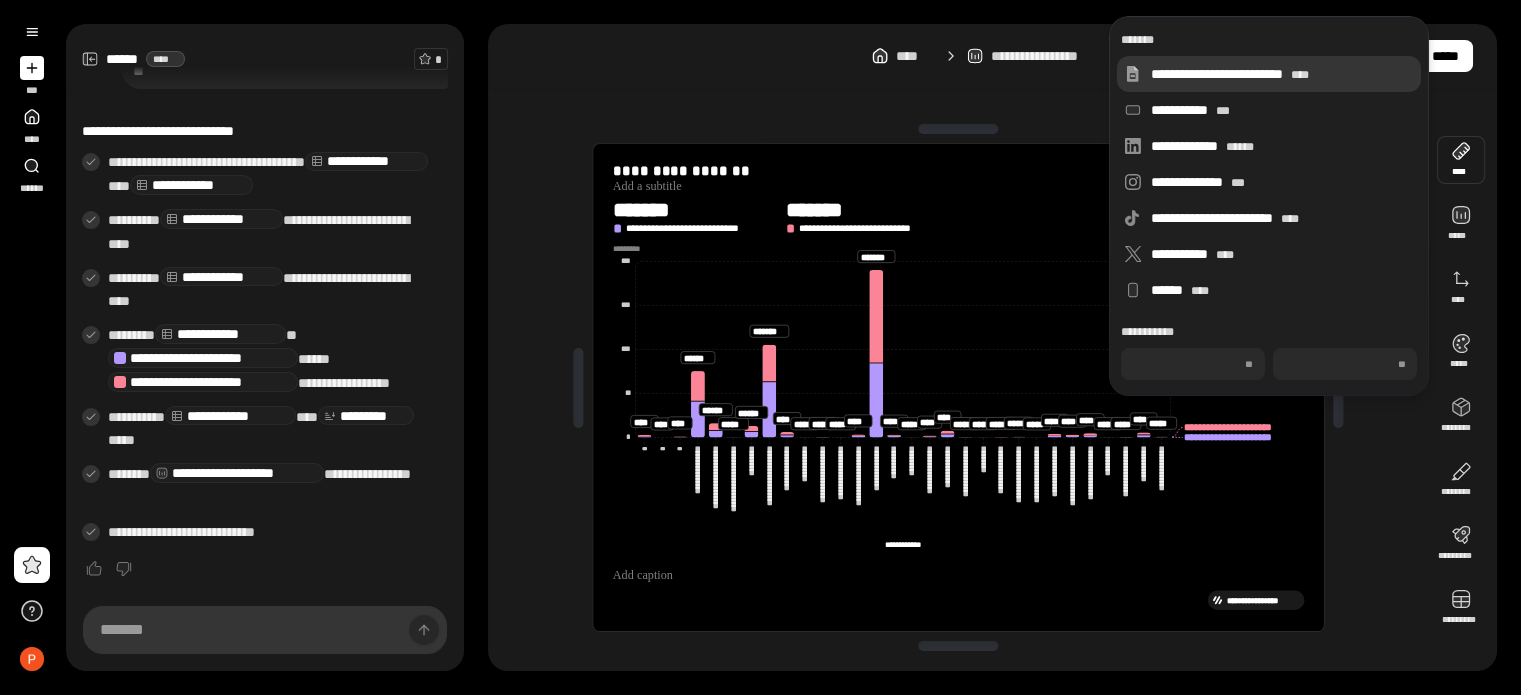 click on "**********" at bounding box center (1282, 74) 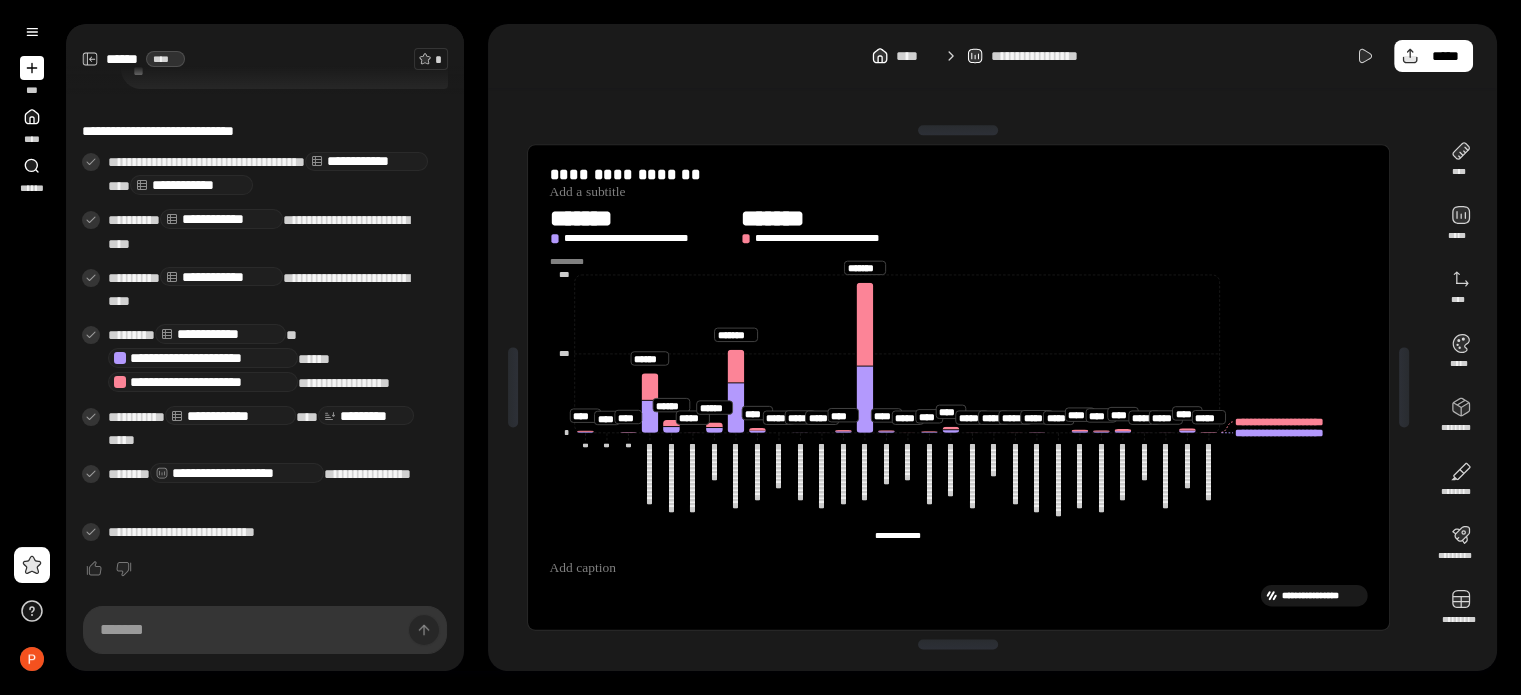 click on "[FIRST] [LAST] [STREET] [CITY] [STATE] [ZIP]" at bounding box center [992, 347] 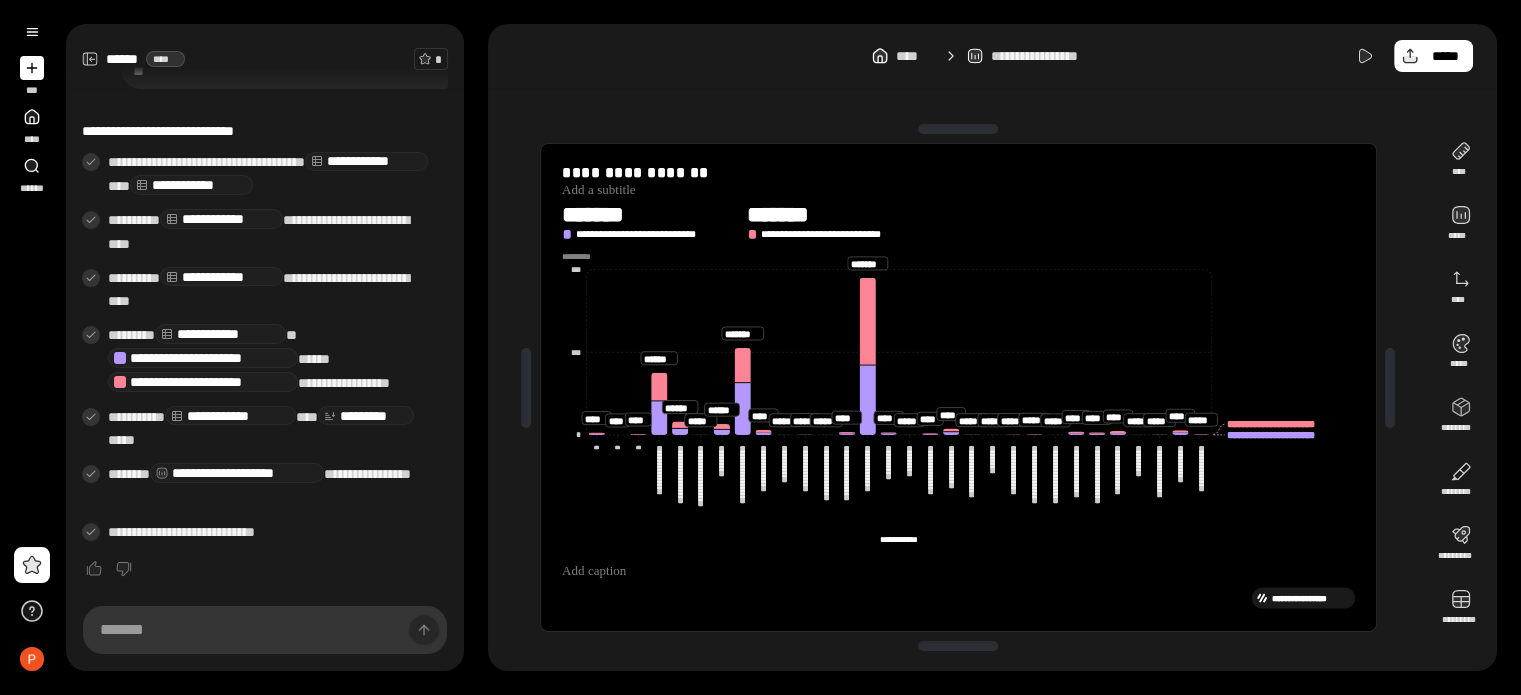 click at bounding box center [958, 129] 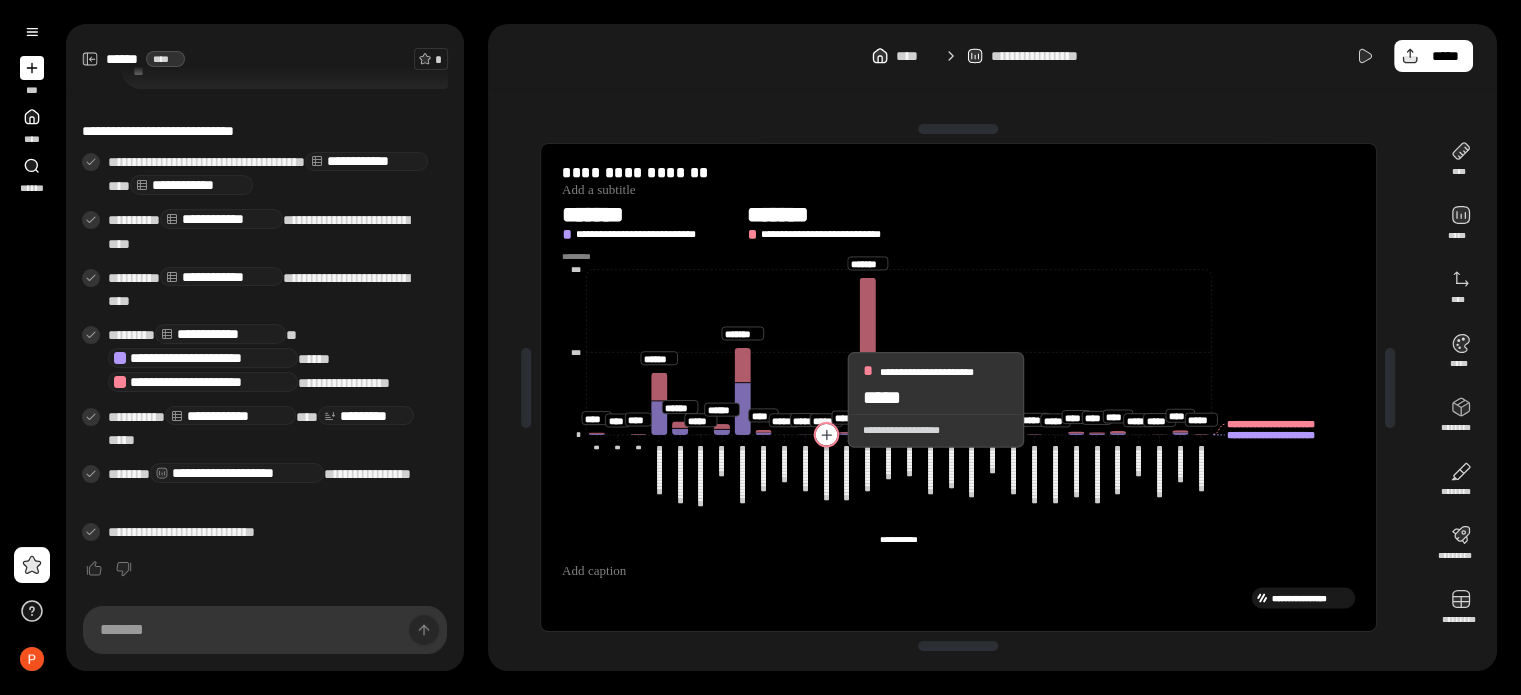 scroll, scrollTop: 0, scrollLeft: 0, axis: both 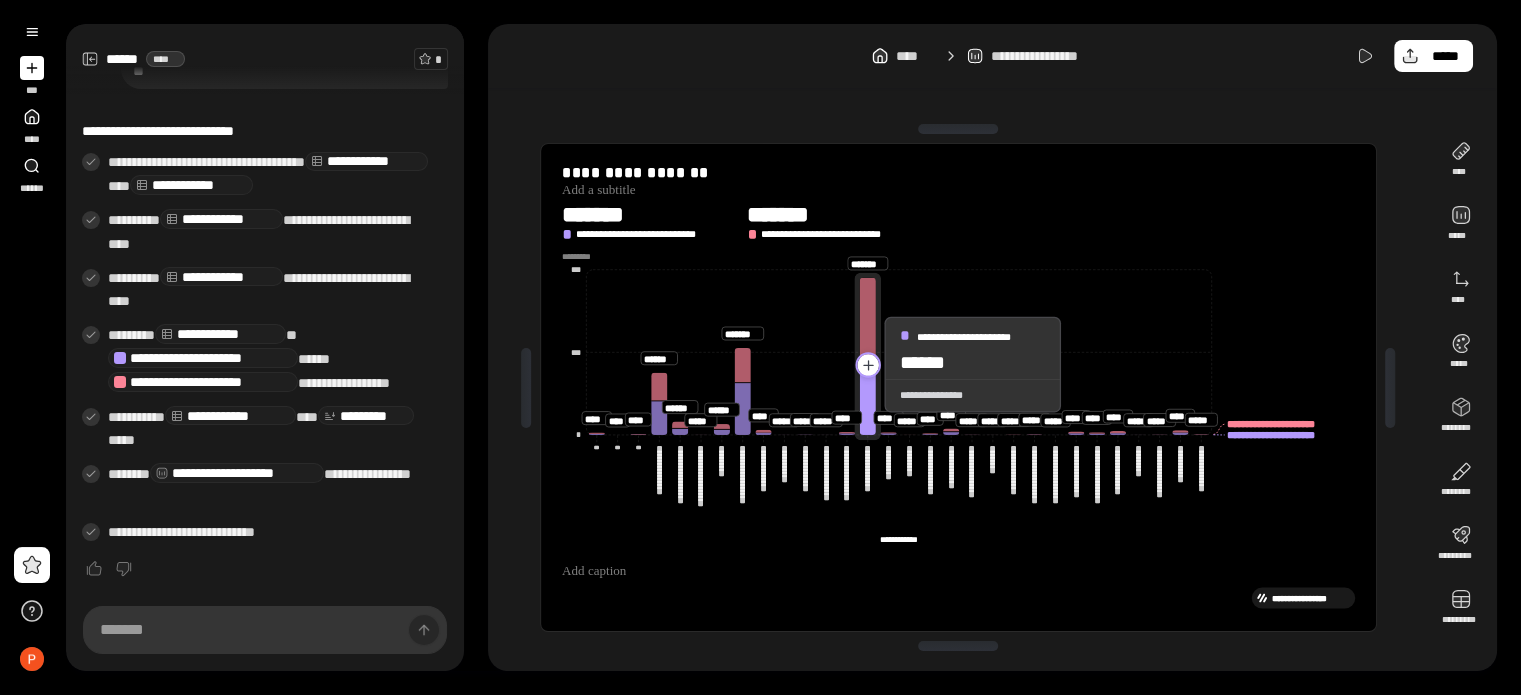 click 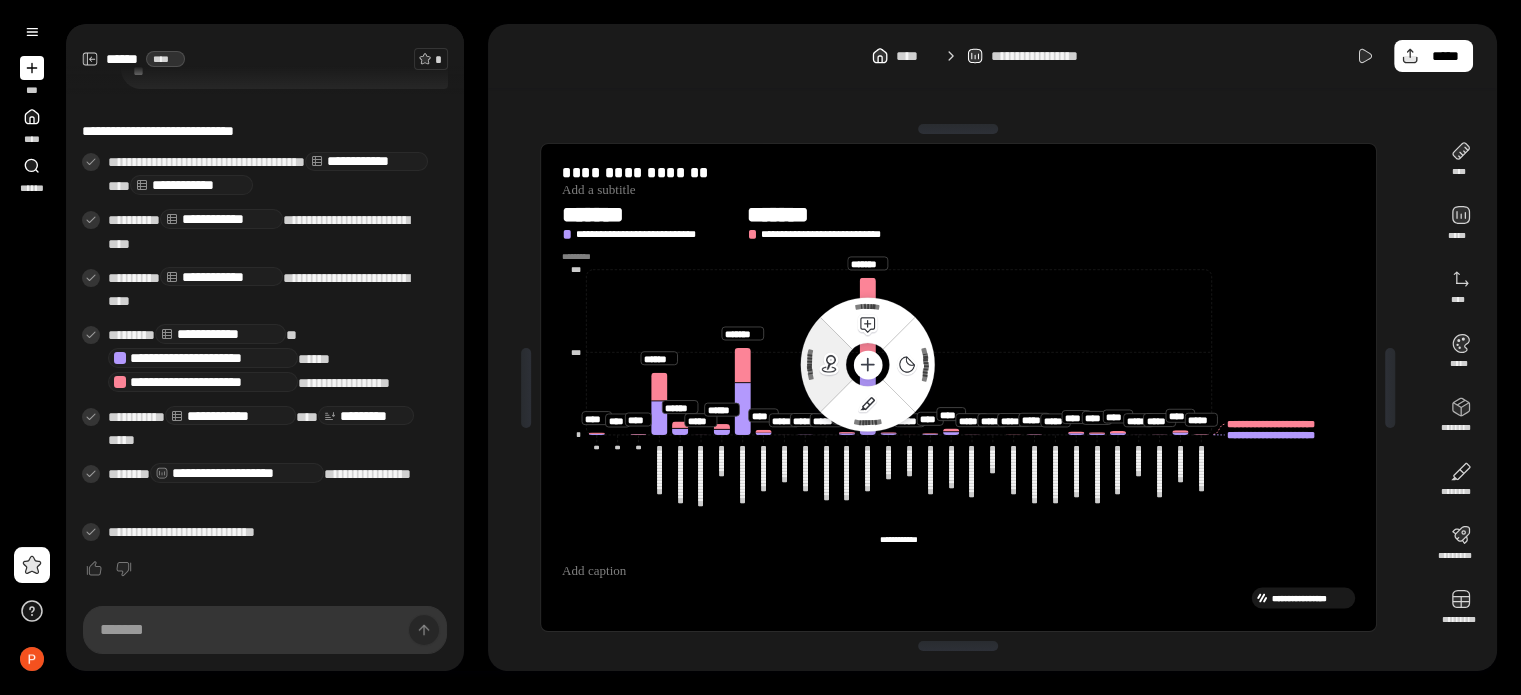click 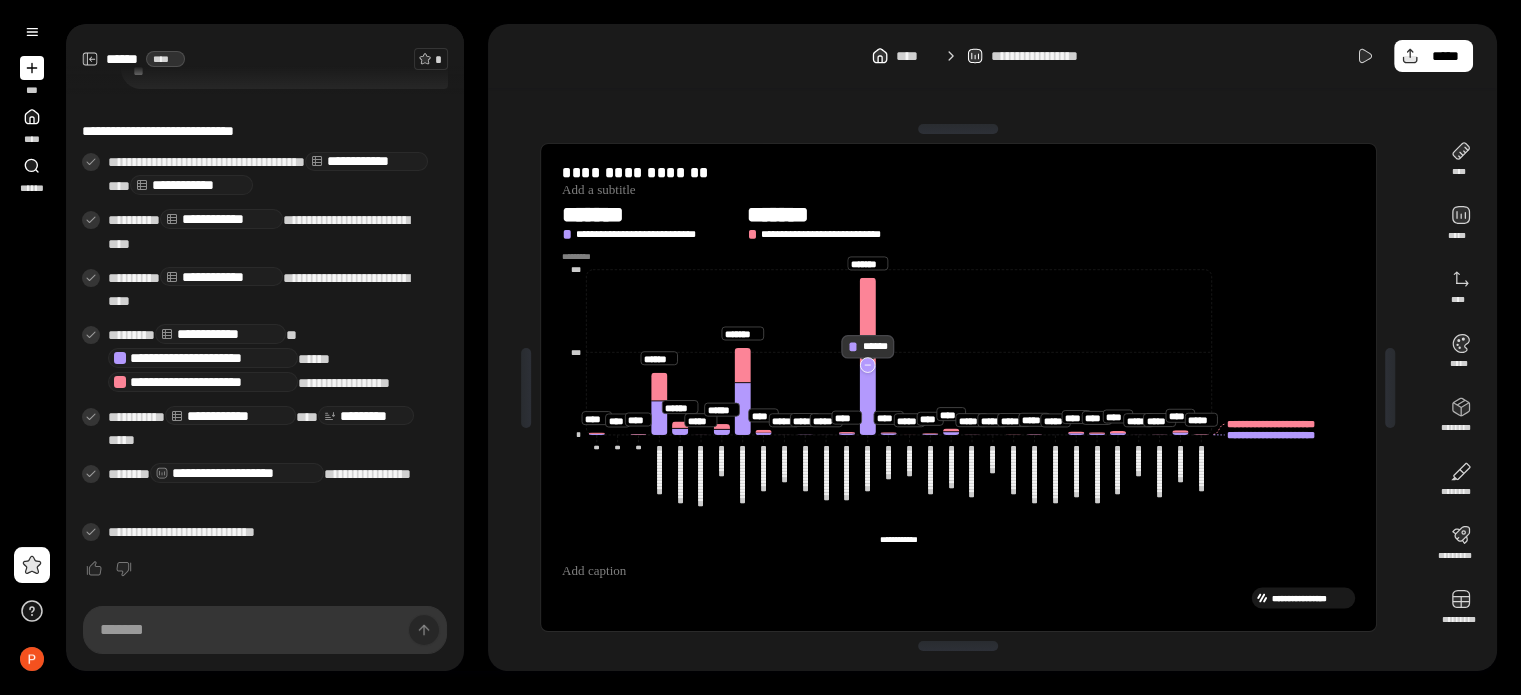 click 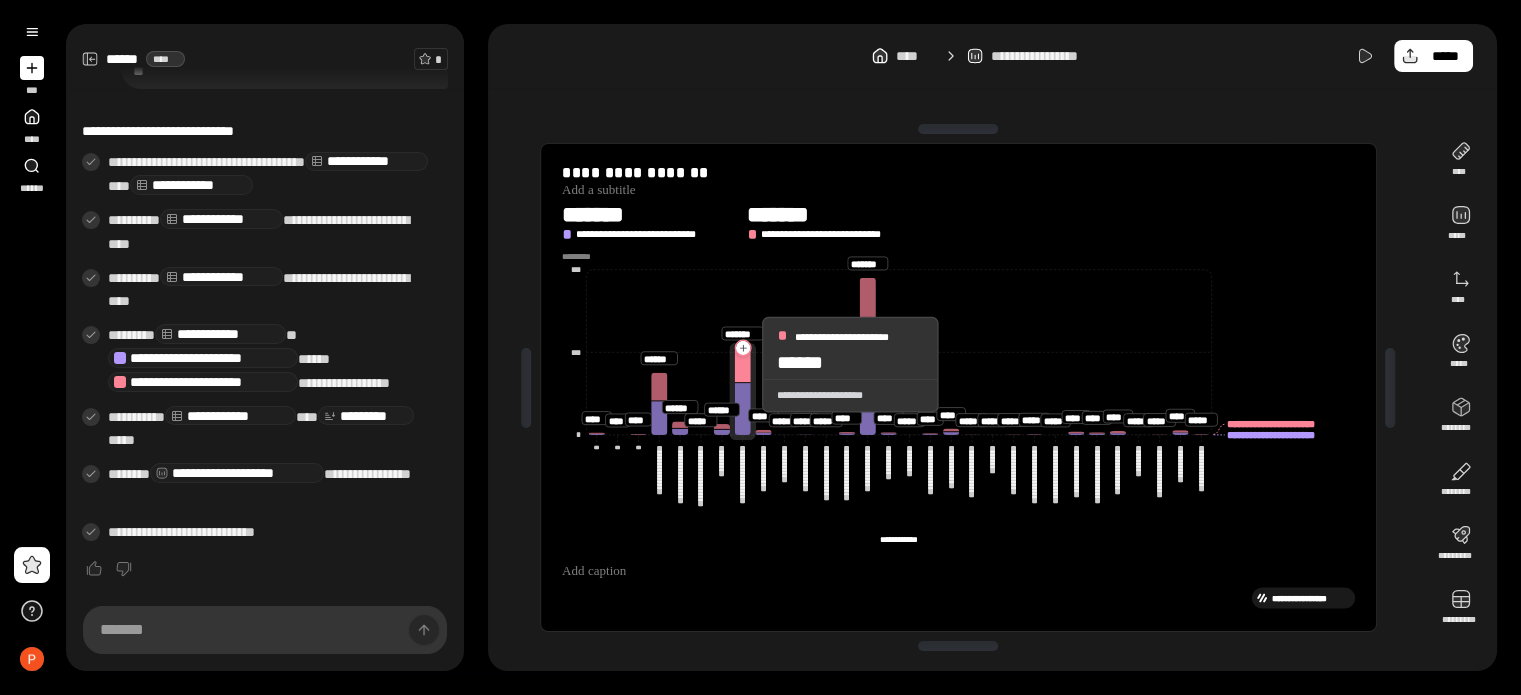 click 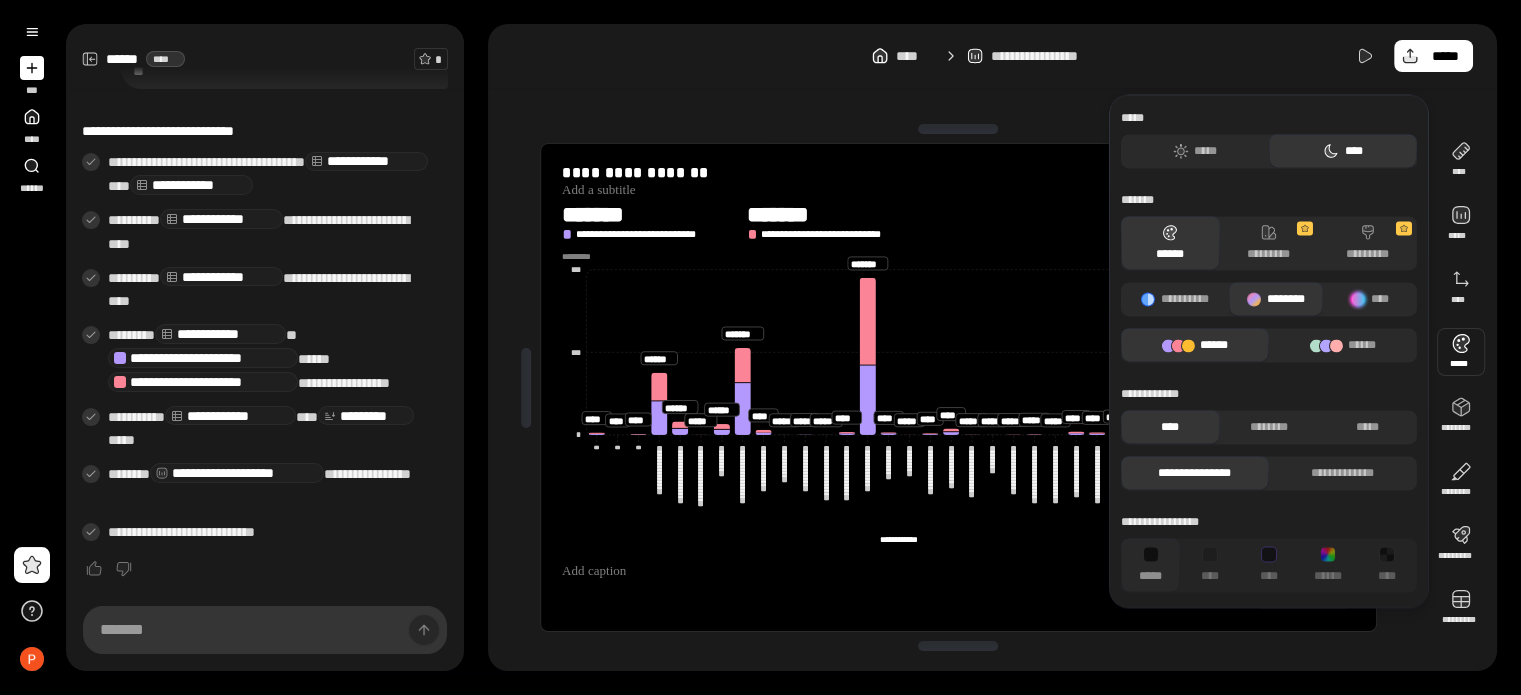 click on "[FIRST] [LAST] [STREET] [CITY] [STATE] [ZIP]" at bounding box center [992, 347] 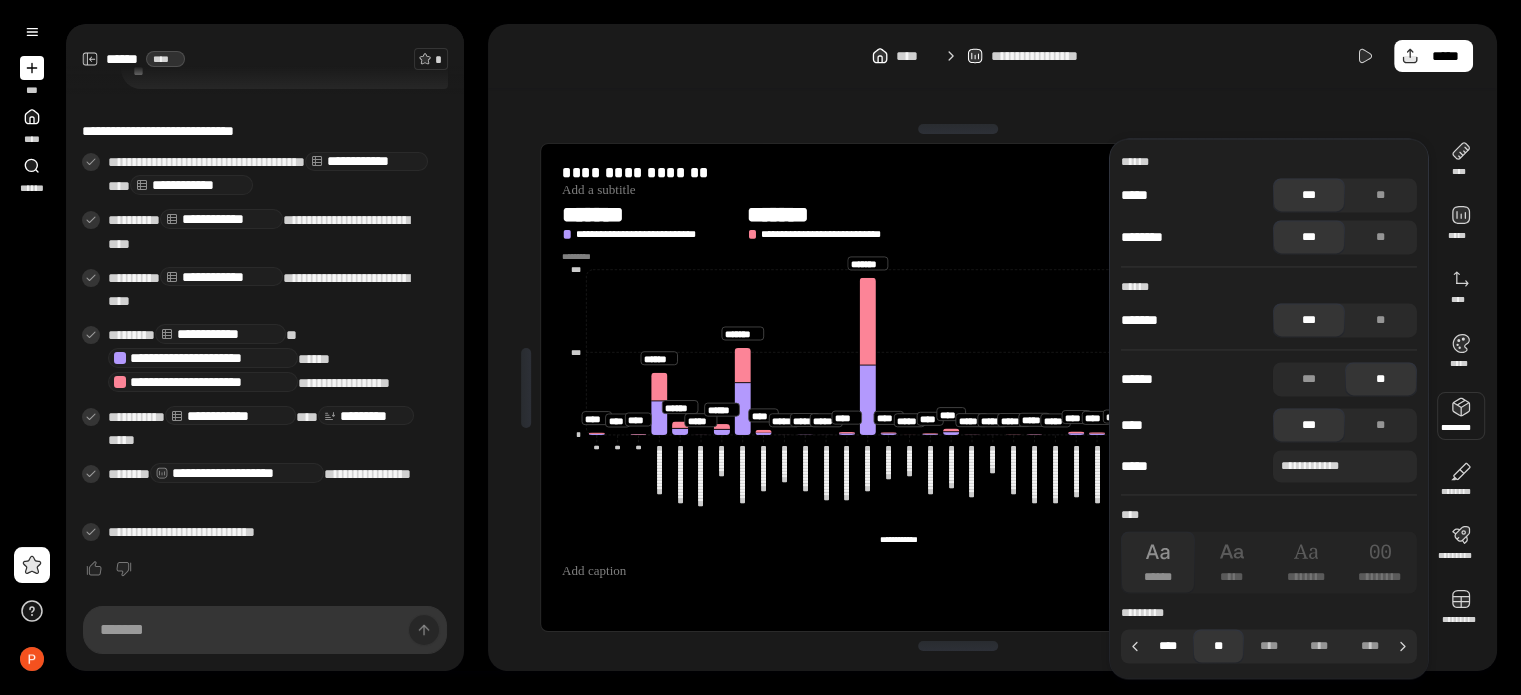 click on "****" at bounding box center (1168, 646) 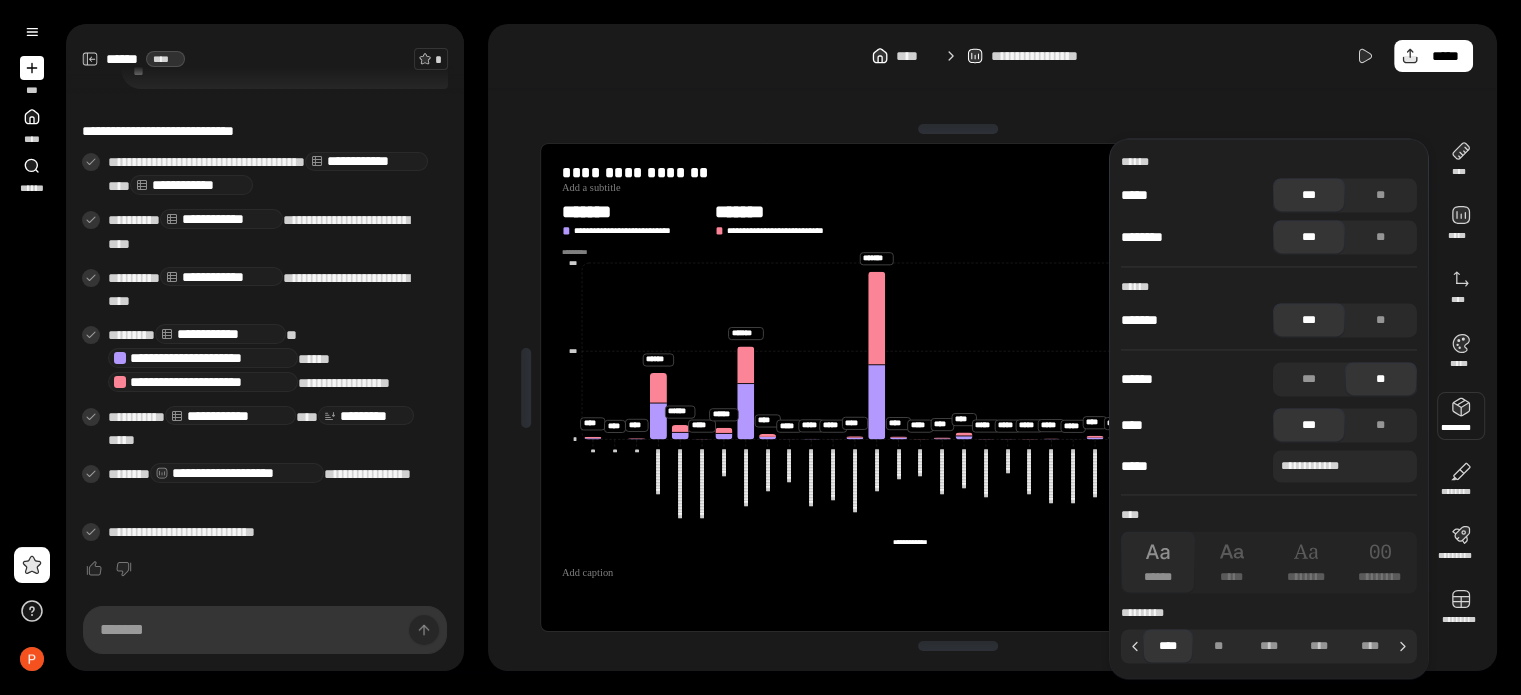 click on "****" at bounding box center (1168, 646) 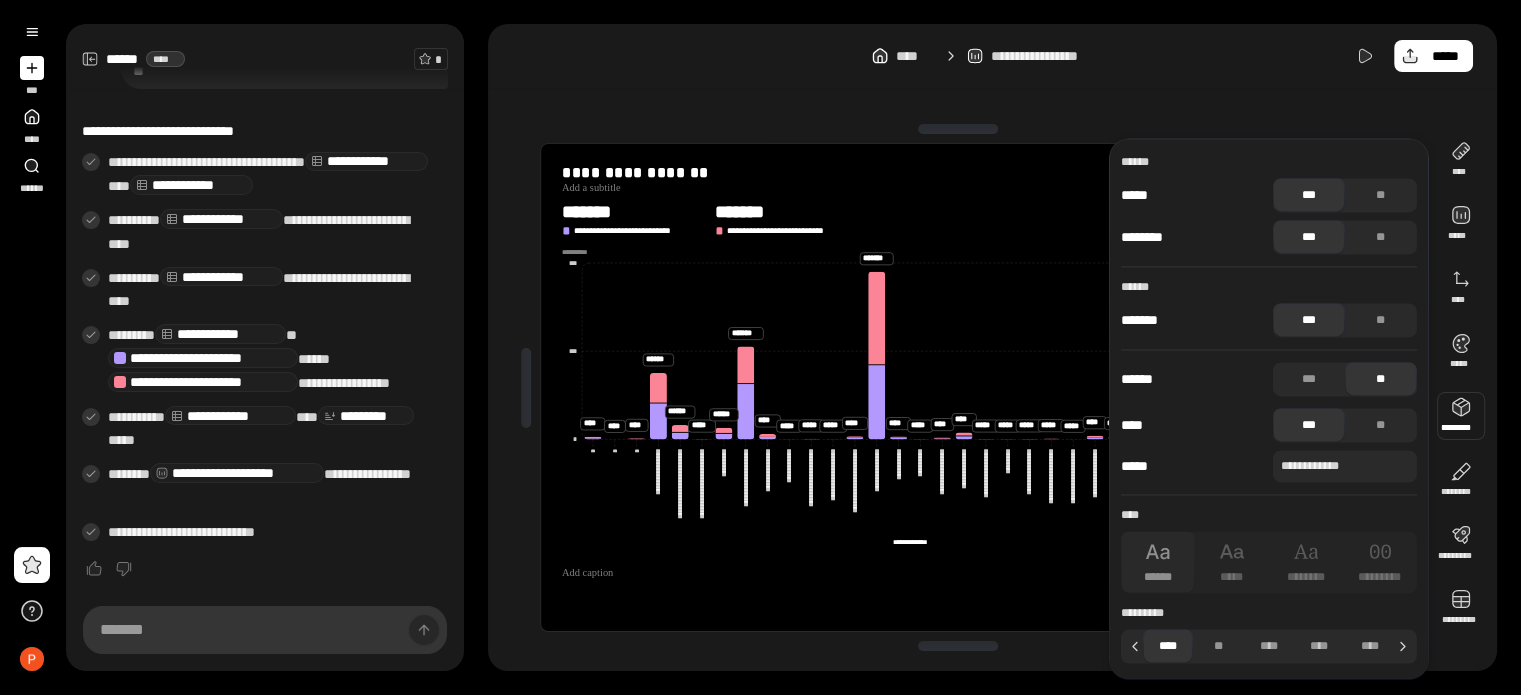 click on "****" at bounding box center [1168, 646] 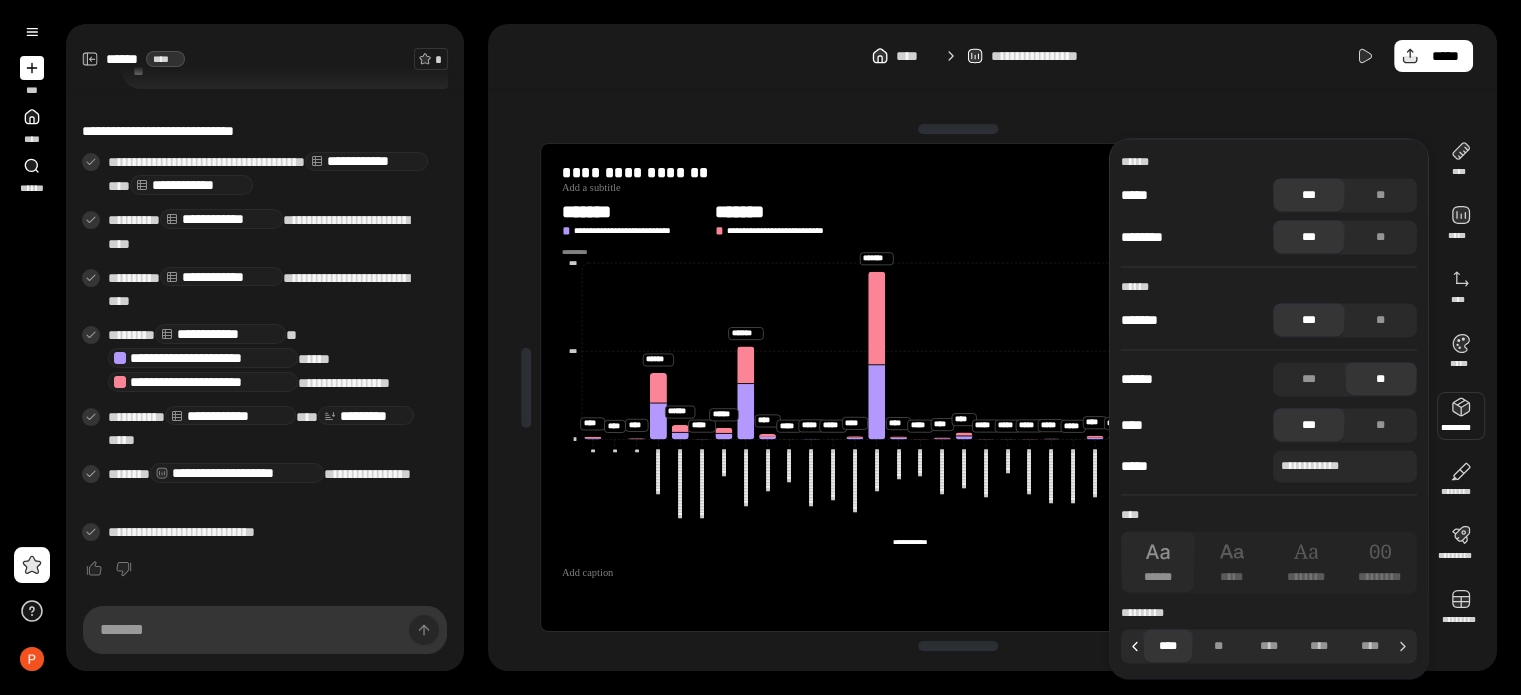 click 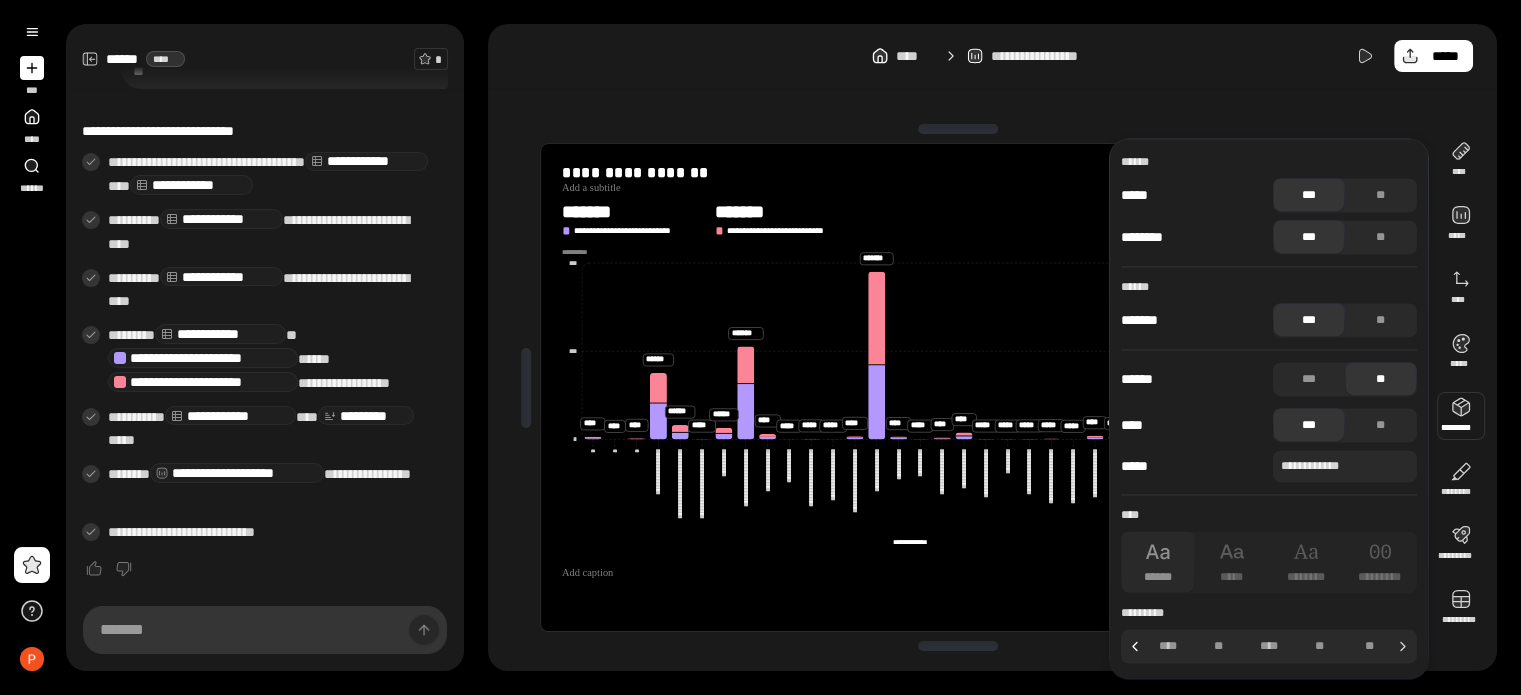 click 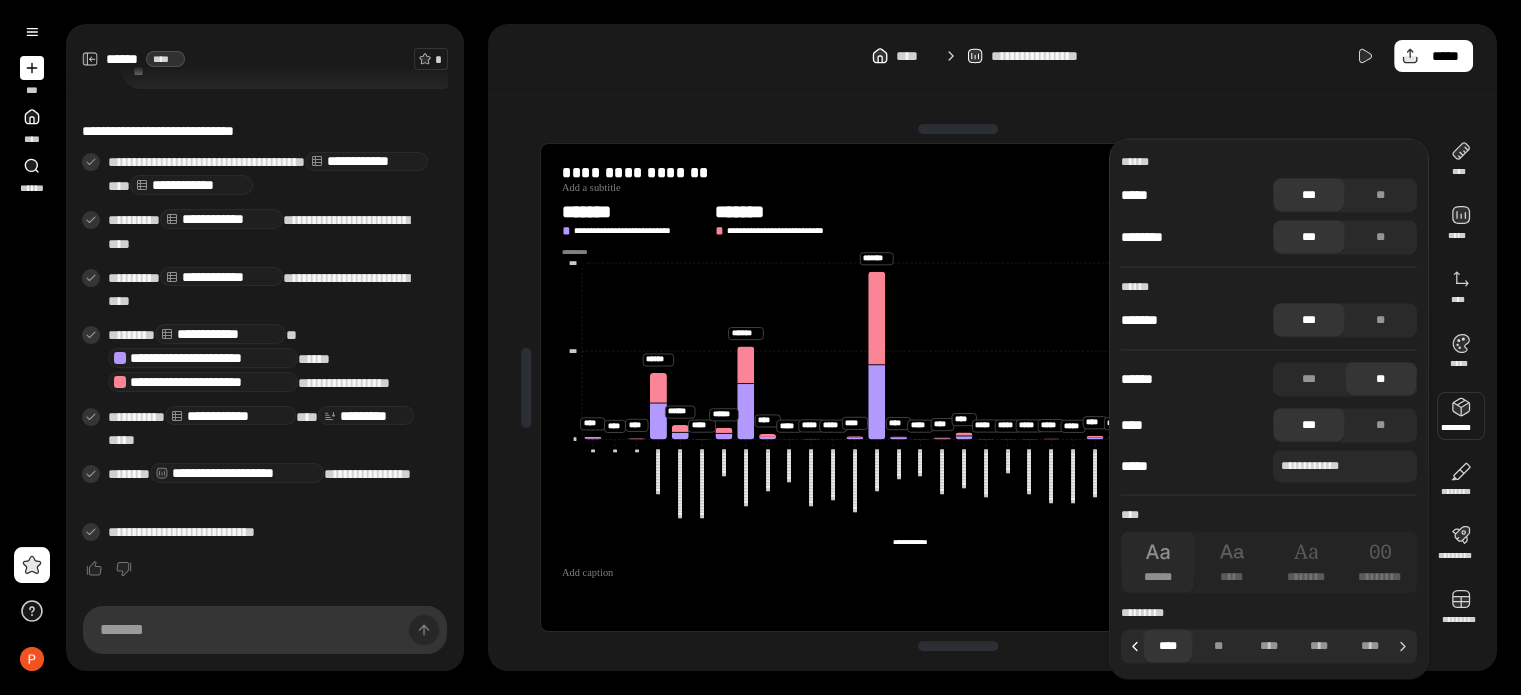 click 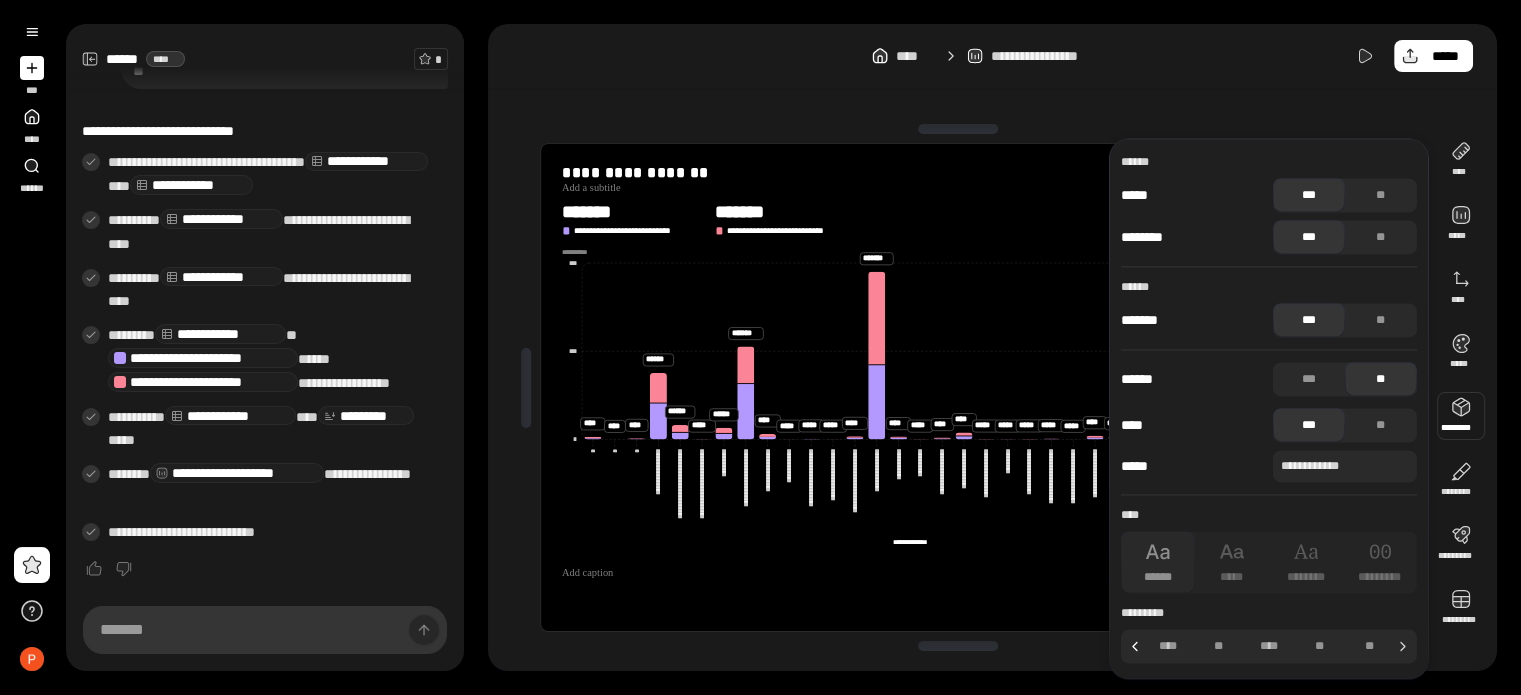 click 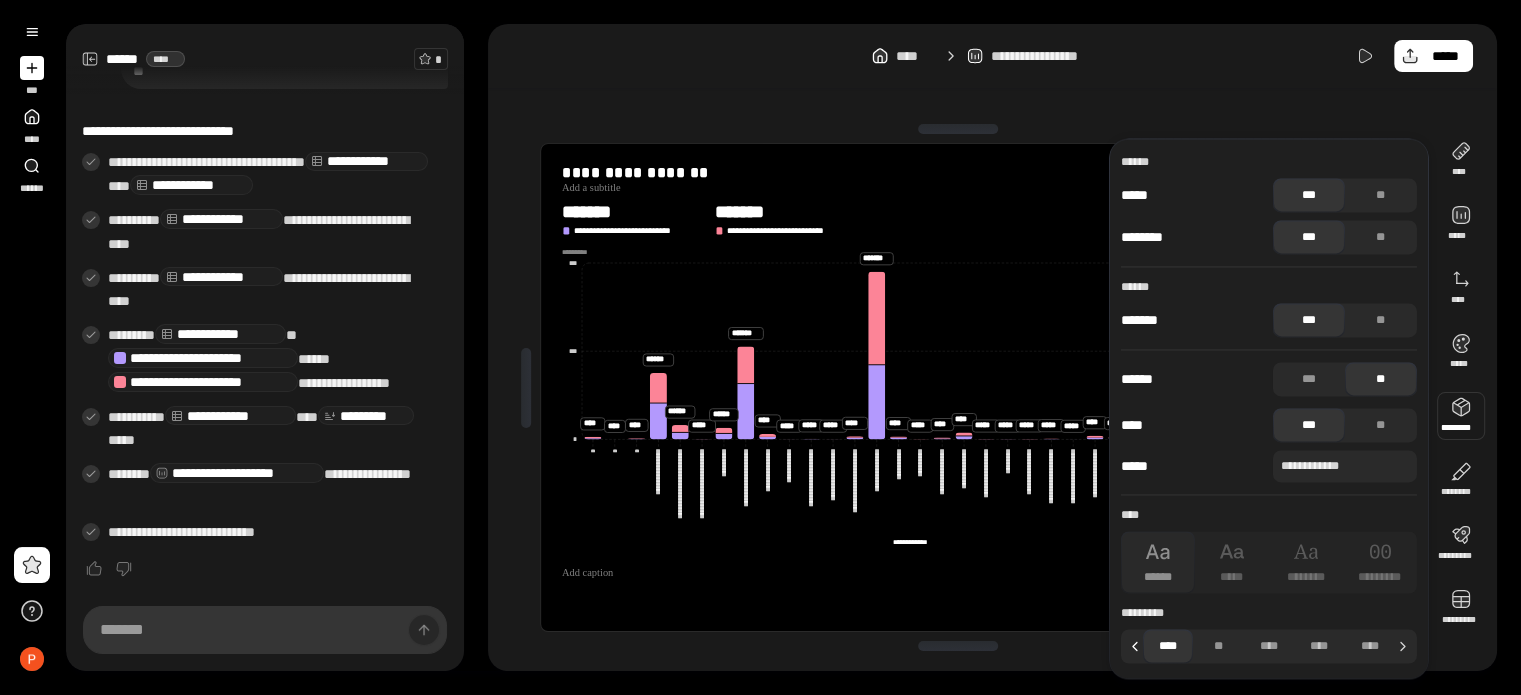 click 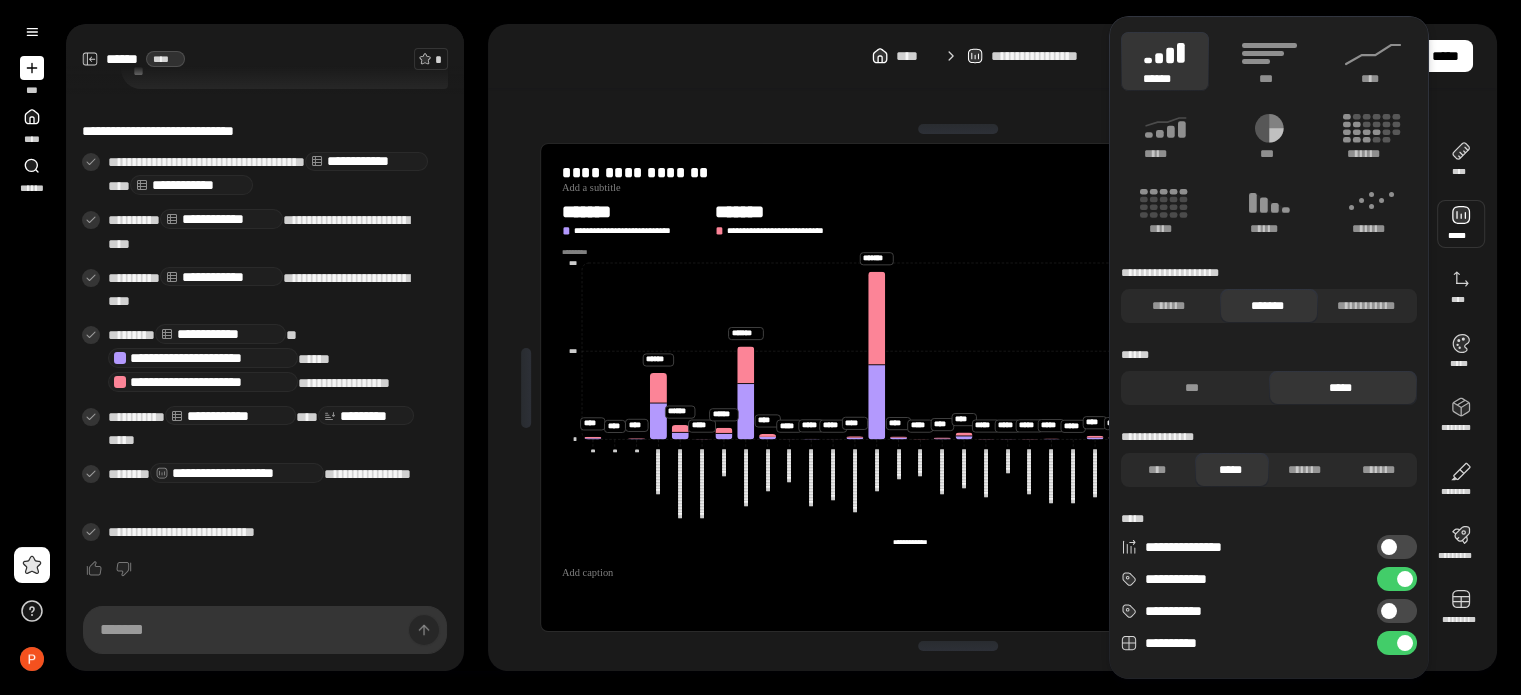 click at bounding box center (1461, 224) 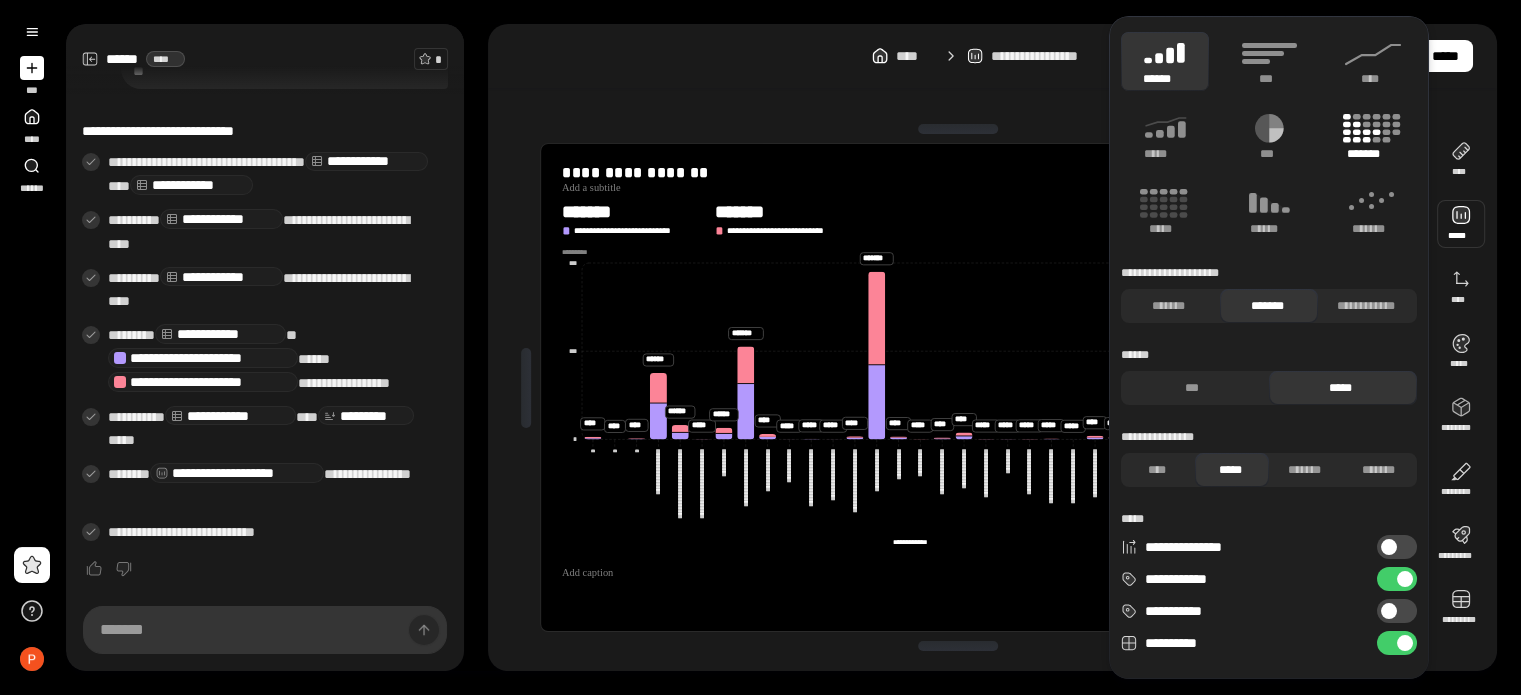 click 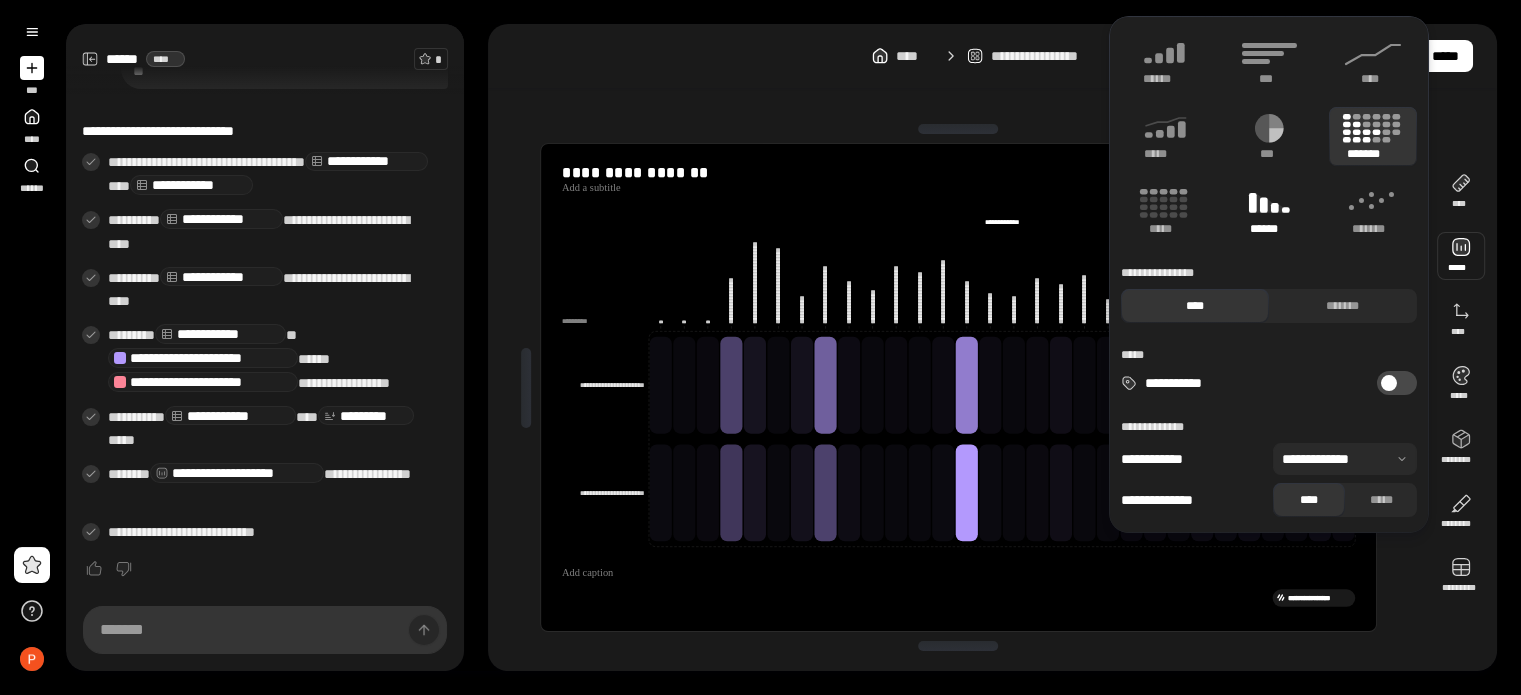 click 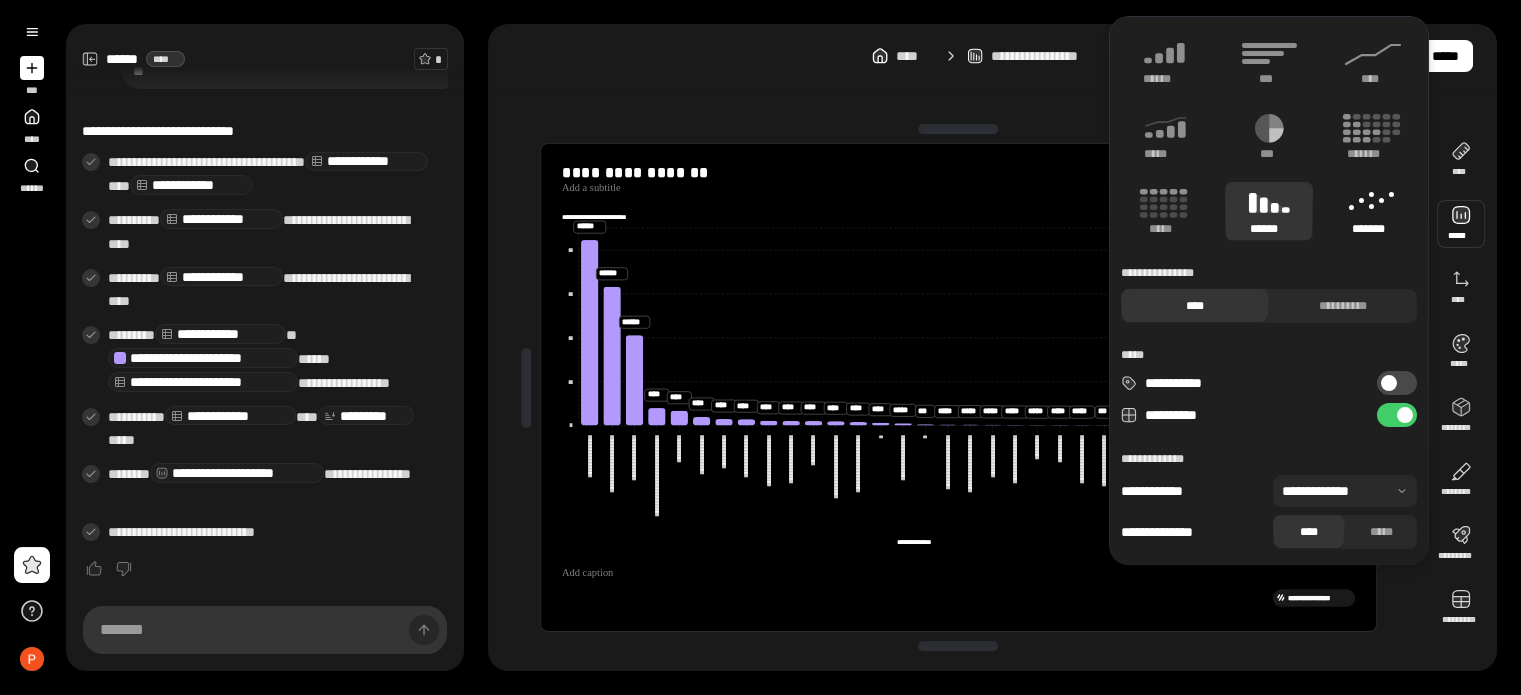 click 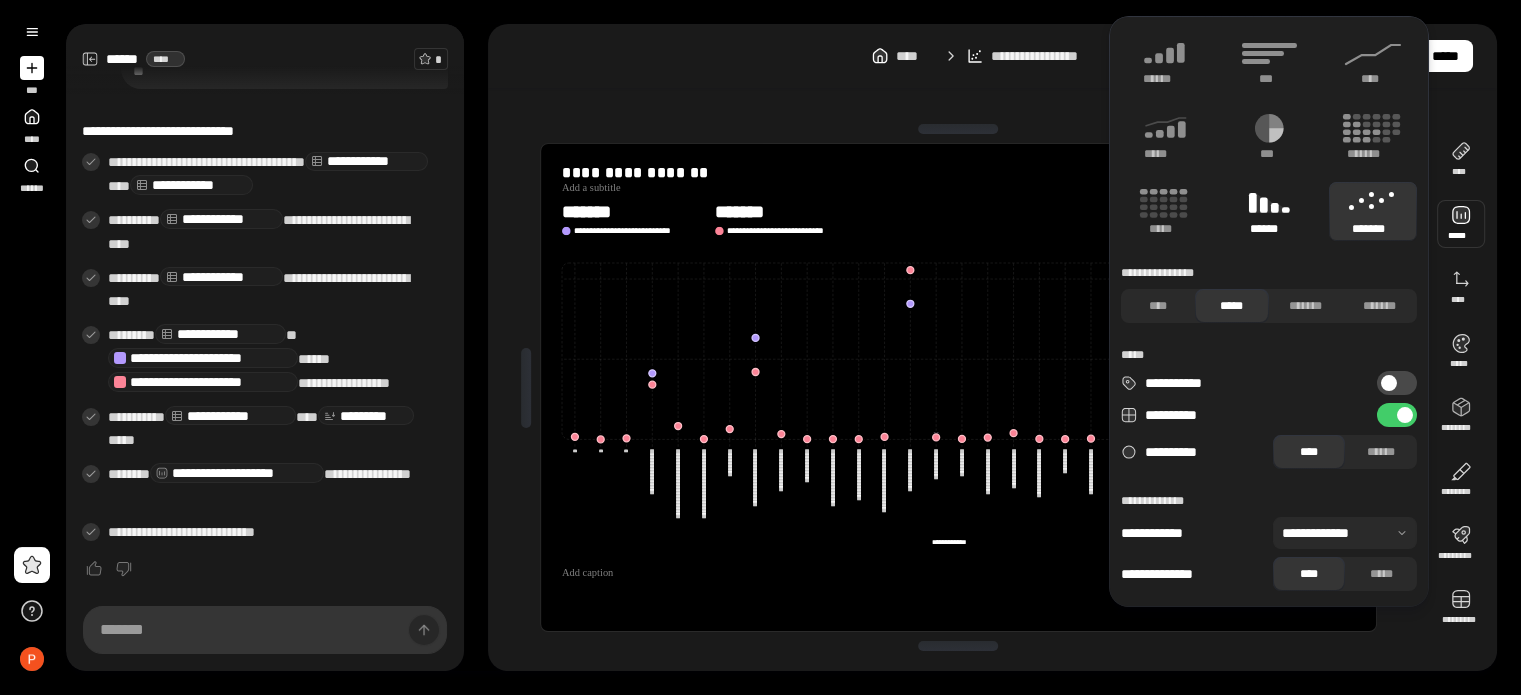 click on "******" at bounding box center [1269, 211] 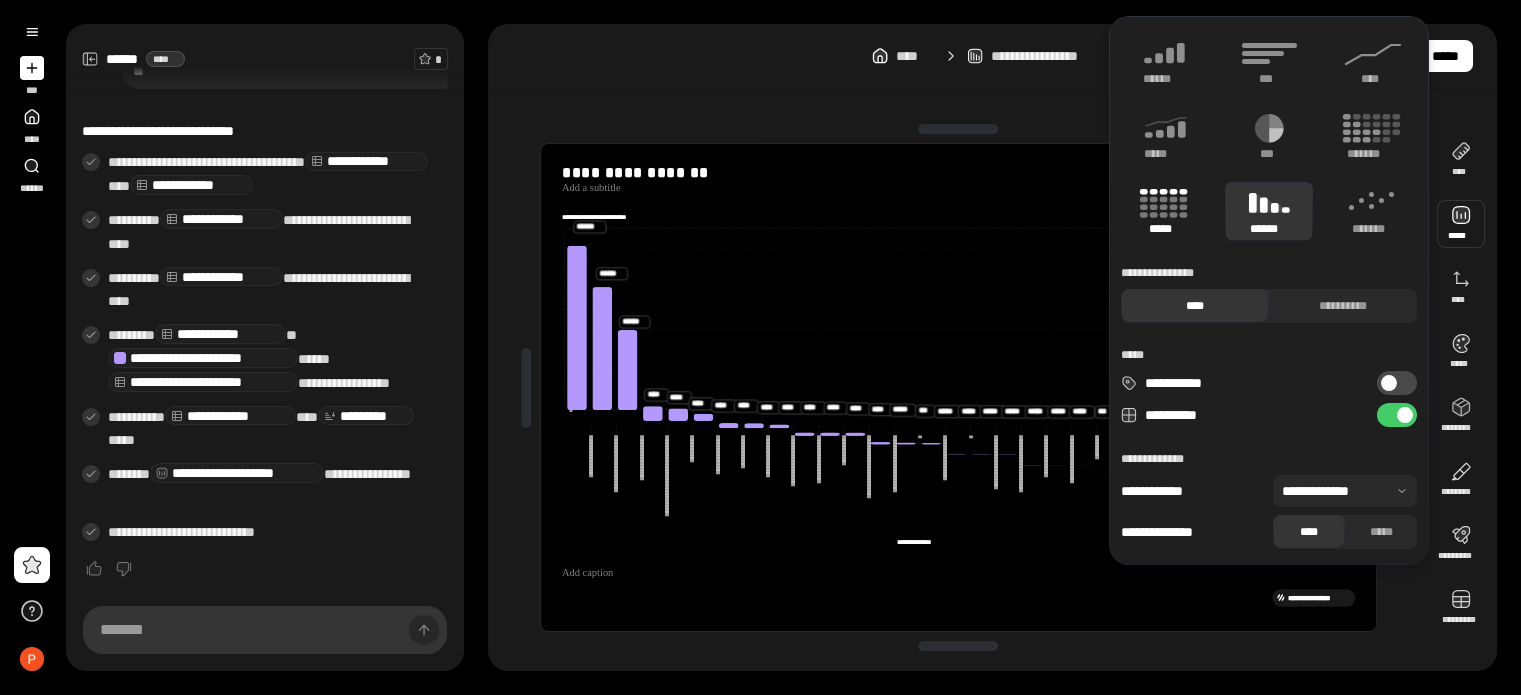 click 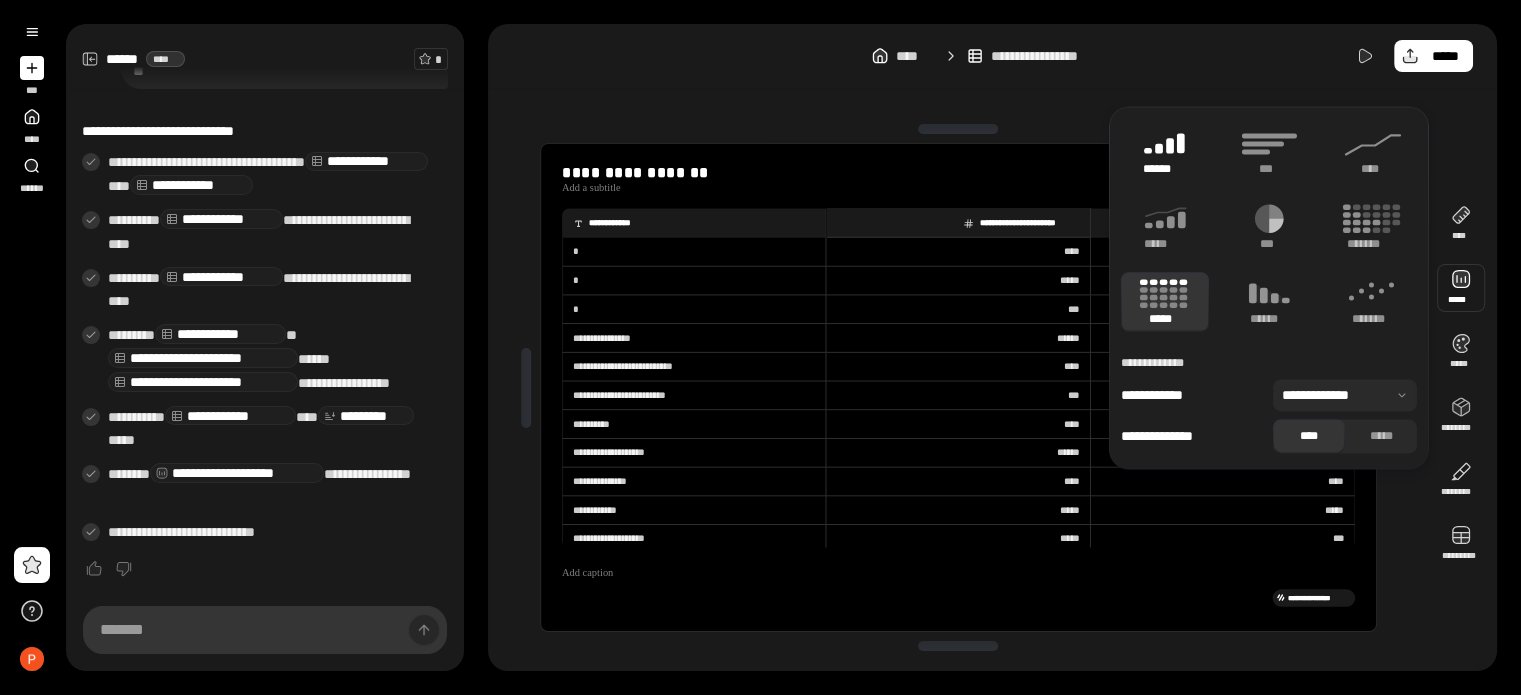 click 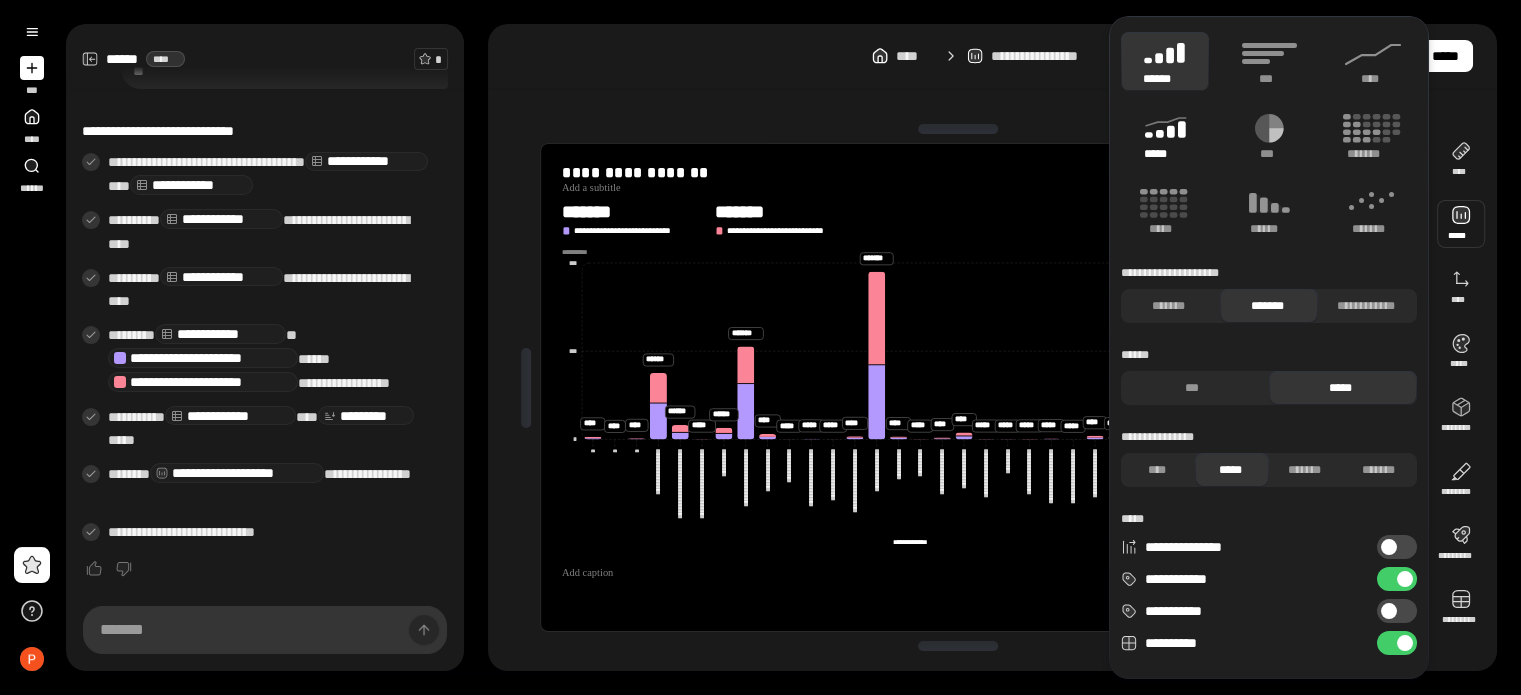 click on "*****" at bounding box center (1164, 154) 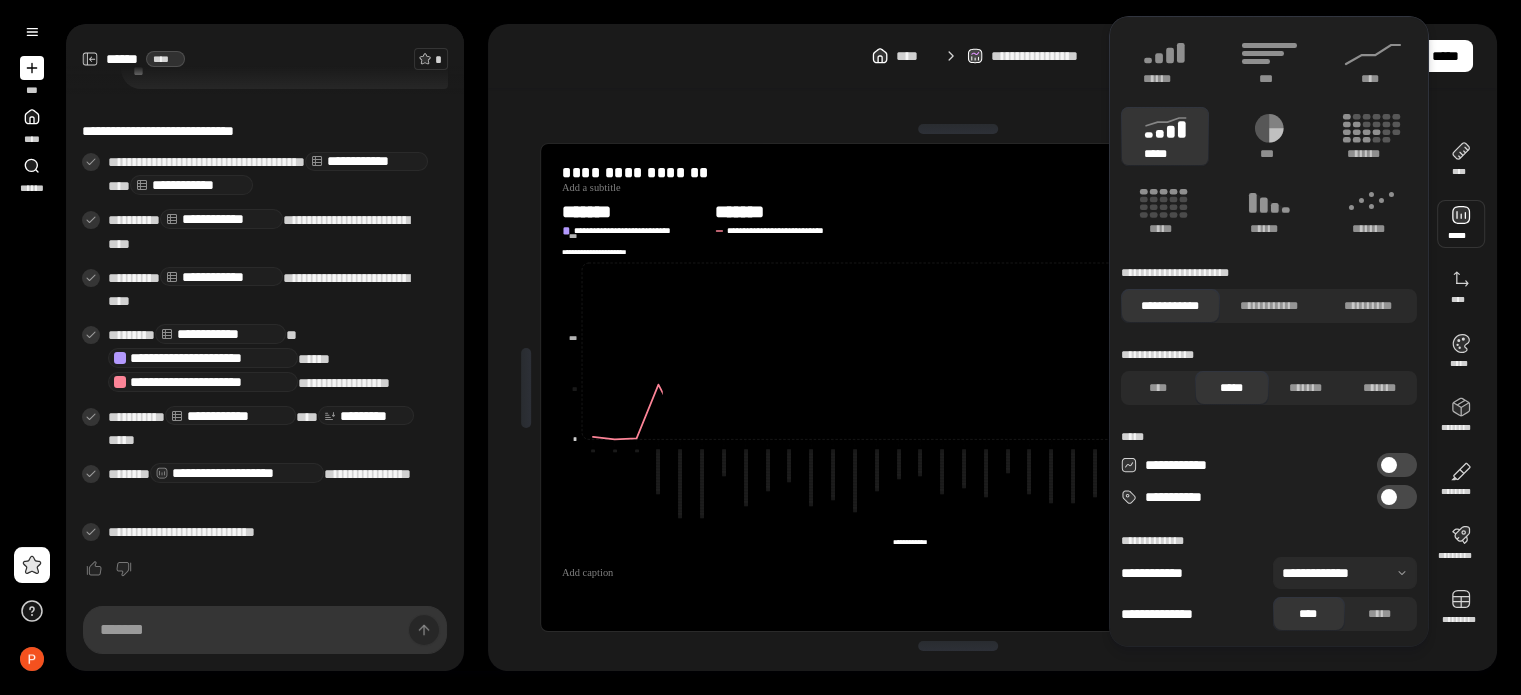 type on "**********" 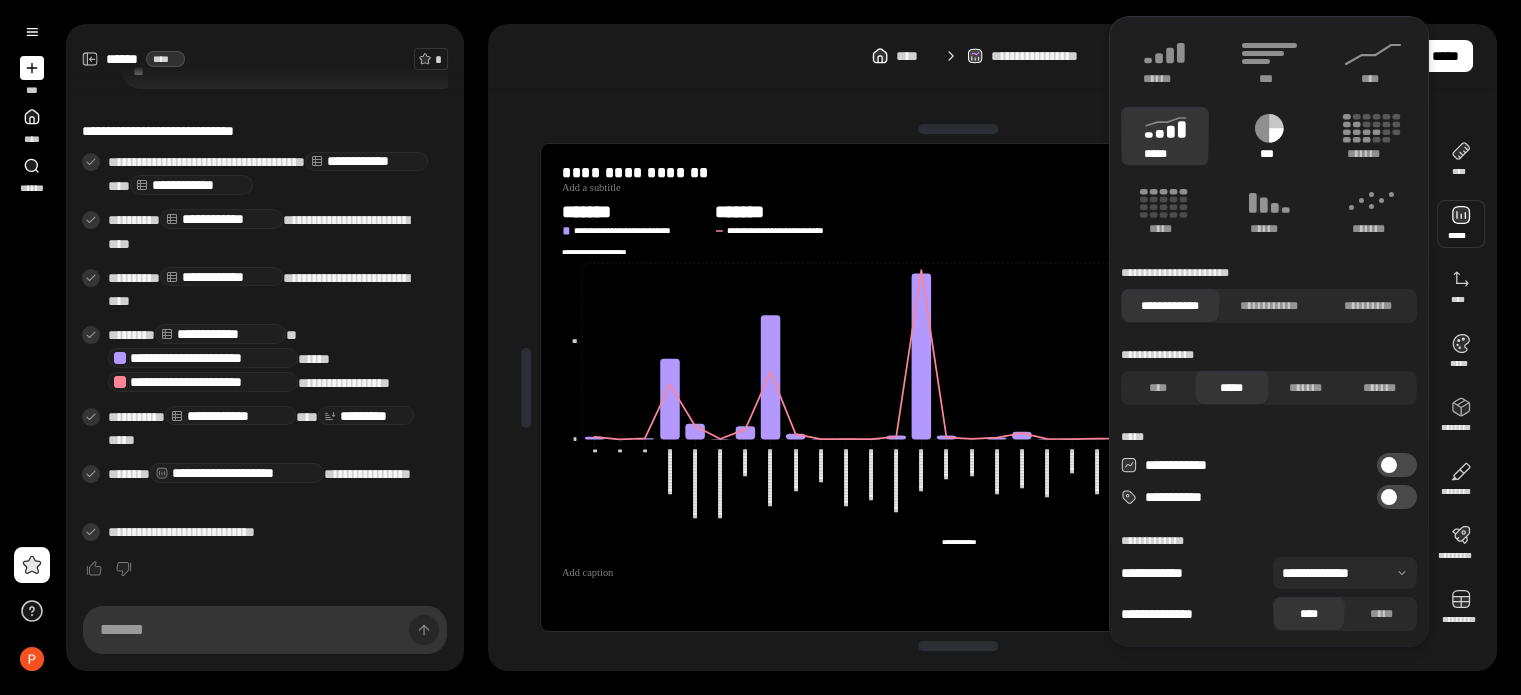 click on "***" at bounding box center [1269, 154] 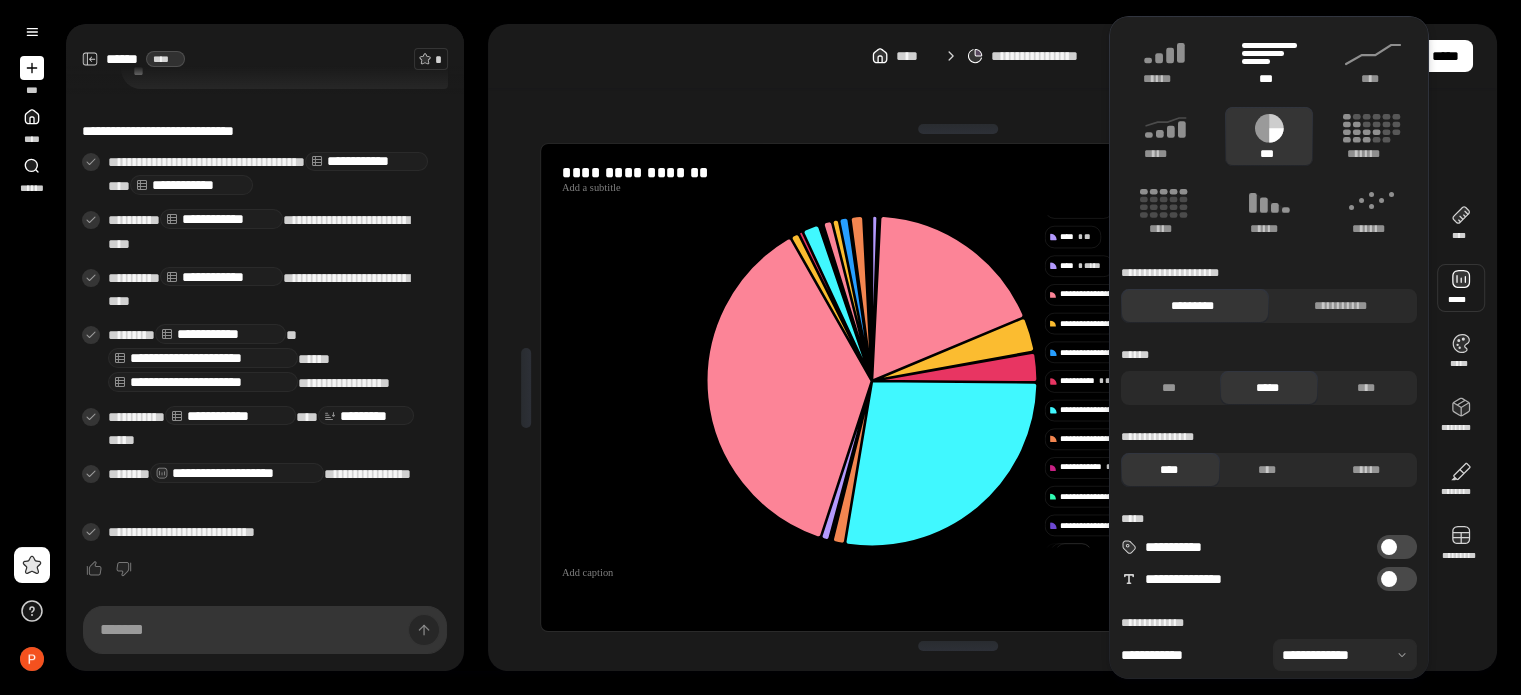 click on "***" at bounding box center (1269, 61) 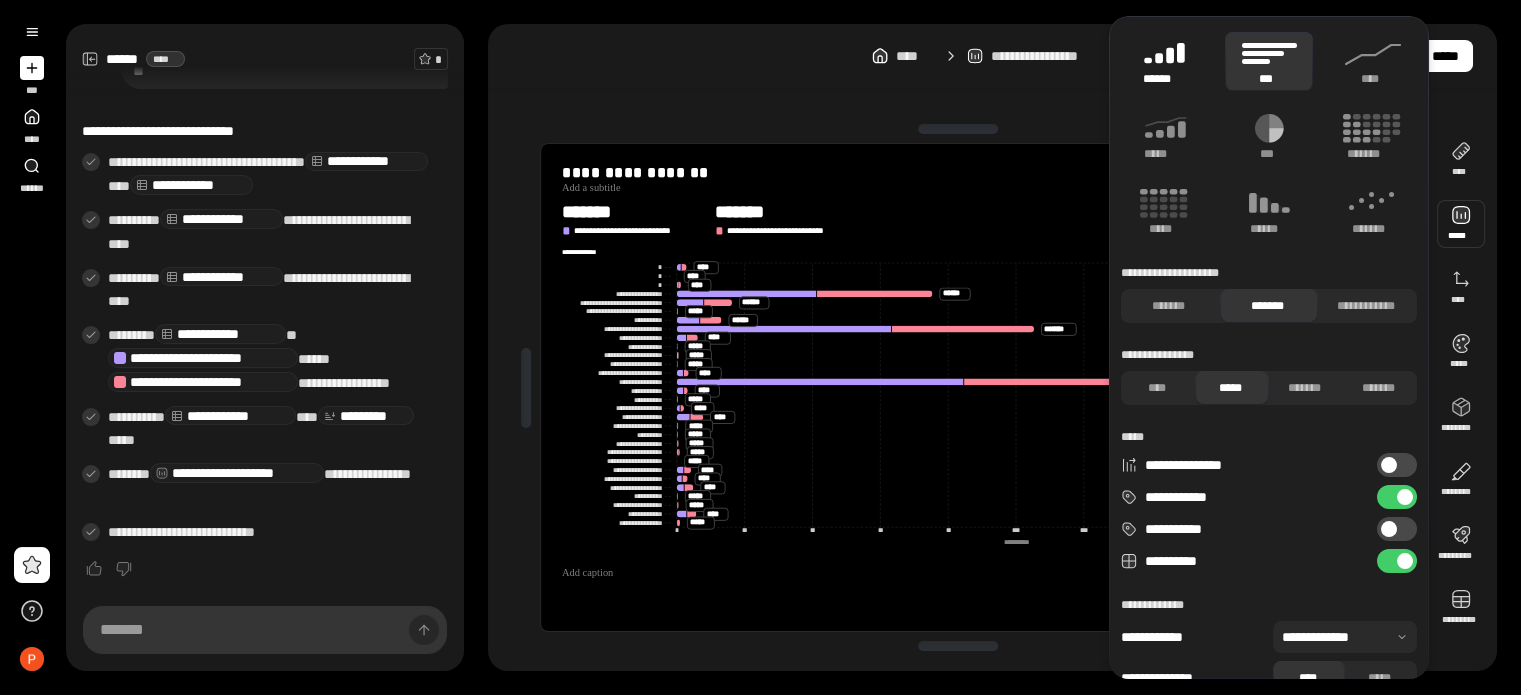 click 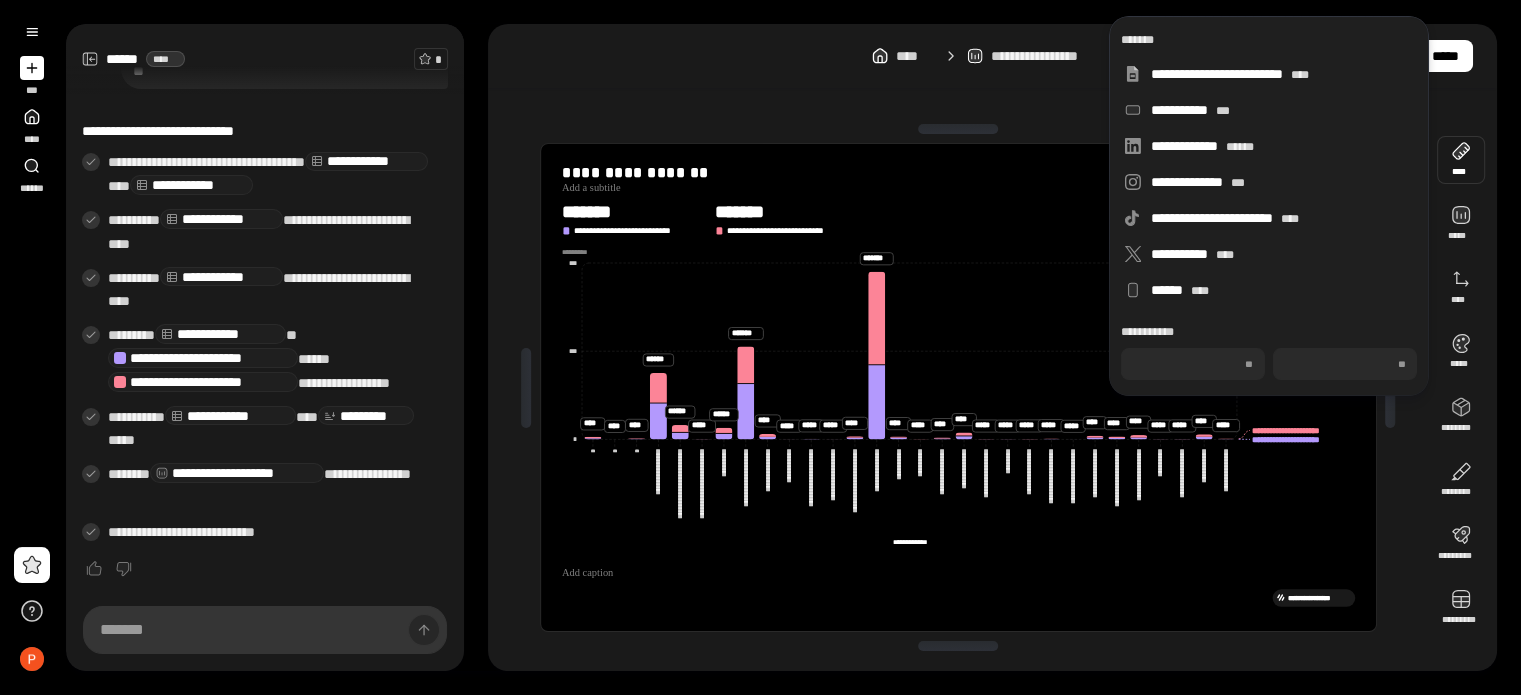 click on "[FIRST] [LAST] [STREET] [CITY] [STATE] [ZIP]" at bounding box center [992, 347] 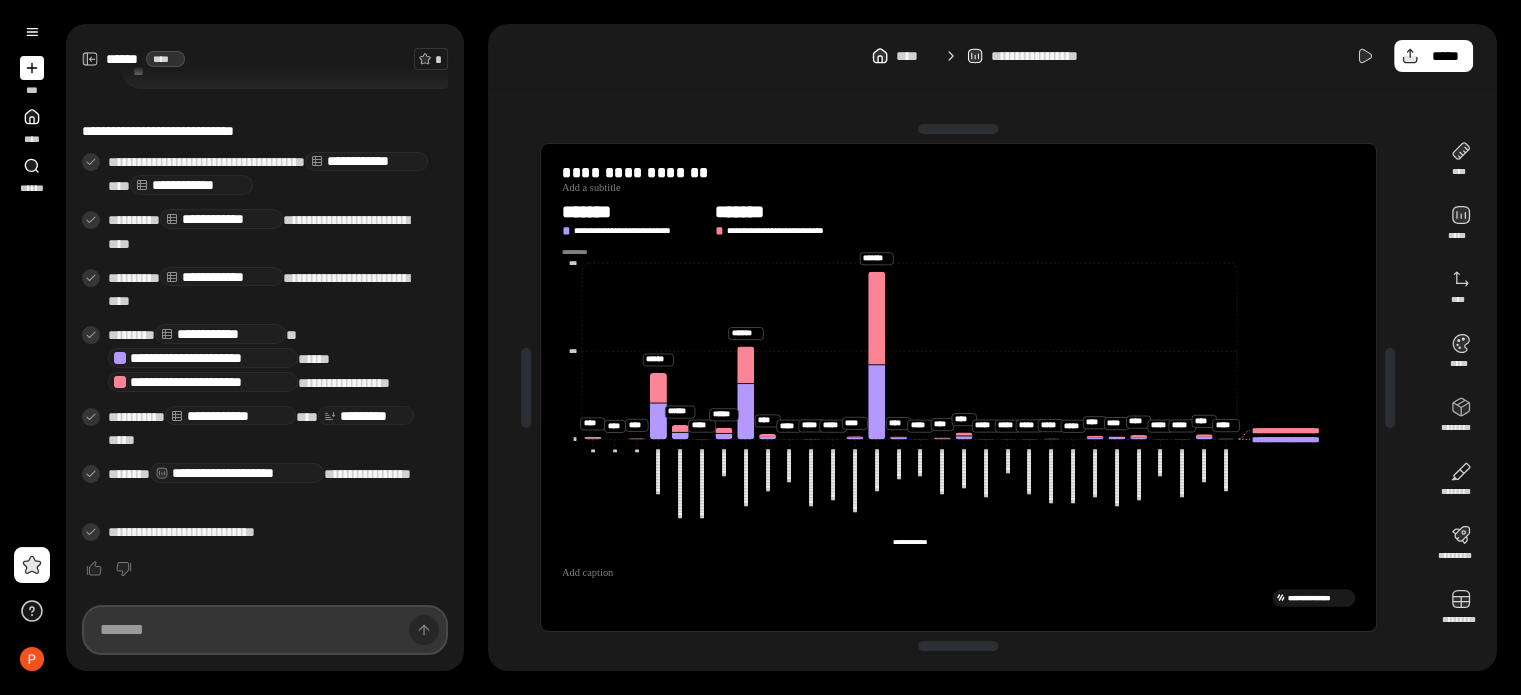 scroll, scrollTop: 249, scrollLeft: 0, axis: vertical 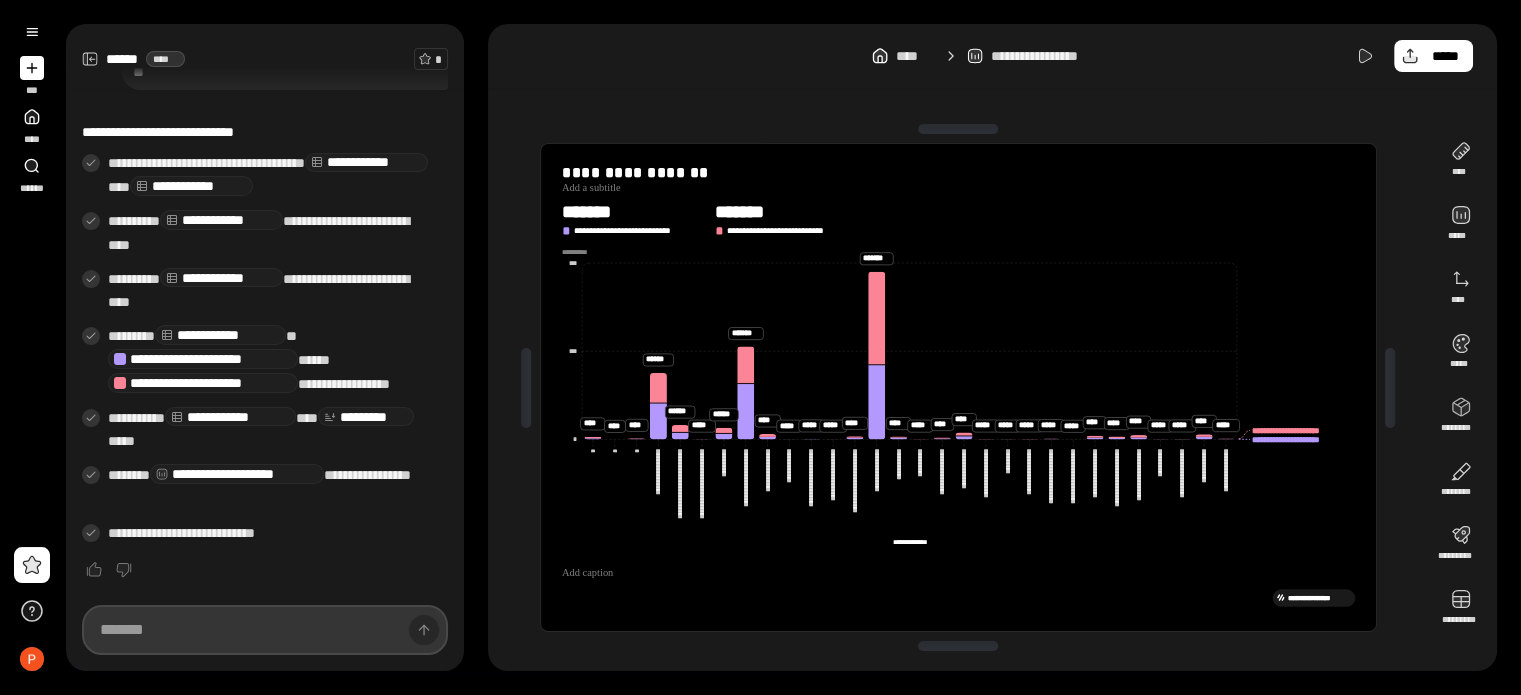 click at bounding box center [265, 630] 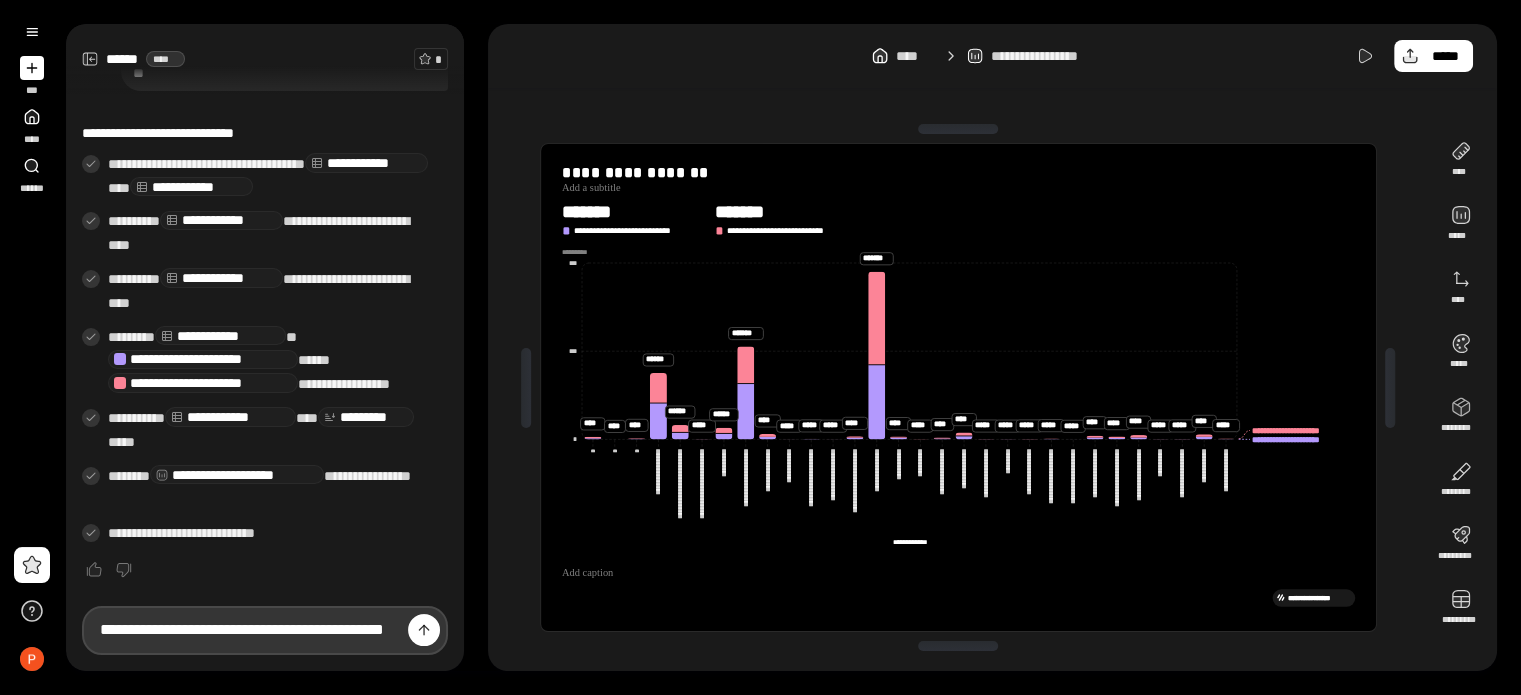 scroll, scrollTop: 0, scrollLeft: 0, axis: both 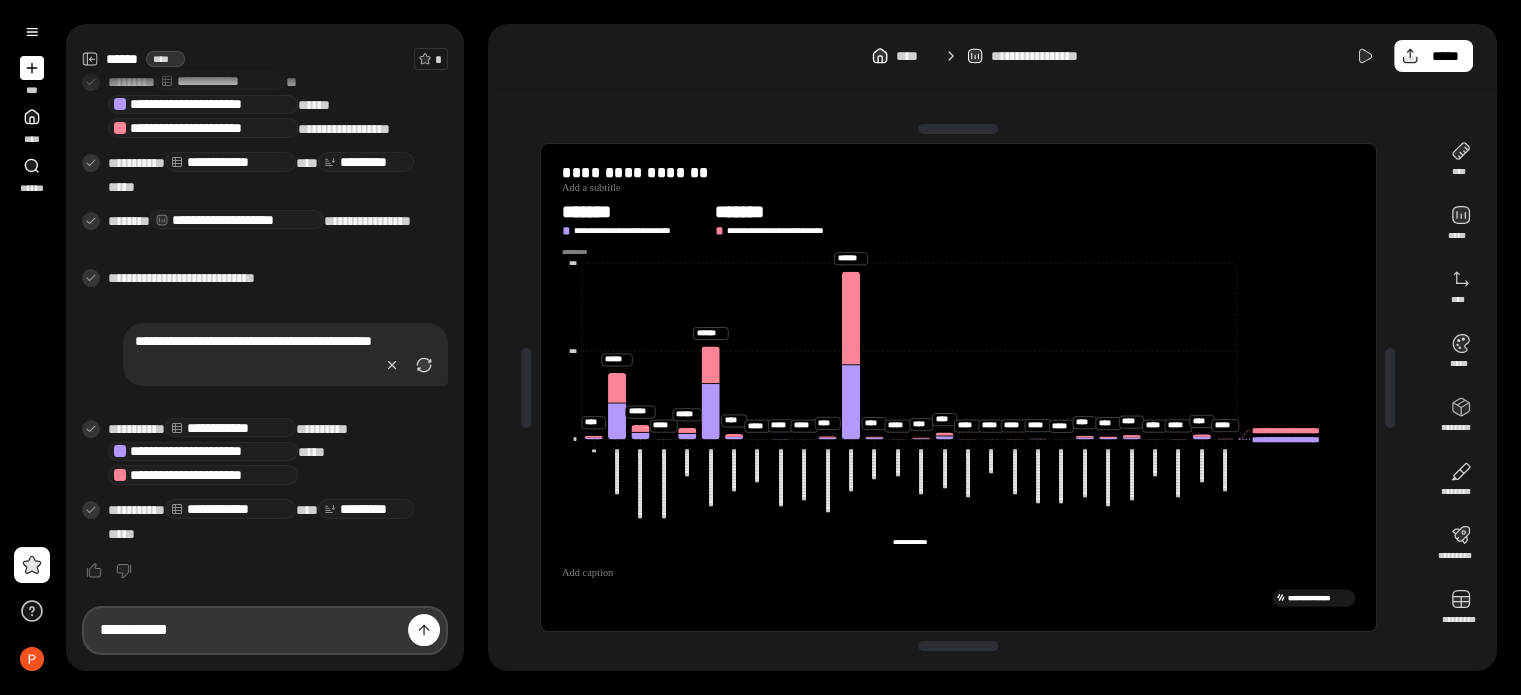 type on "******" 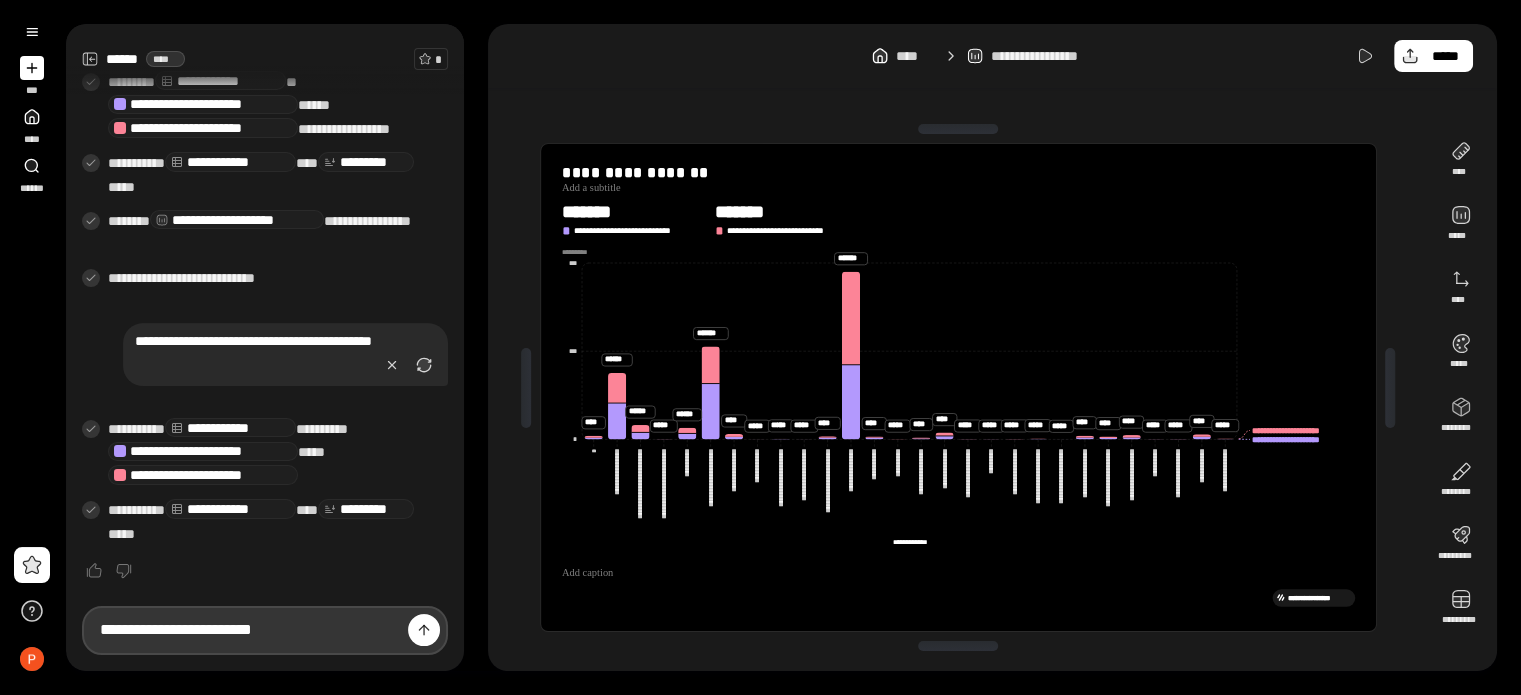 type on "**********" 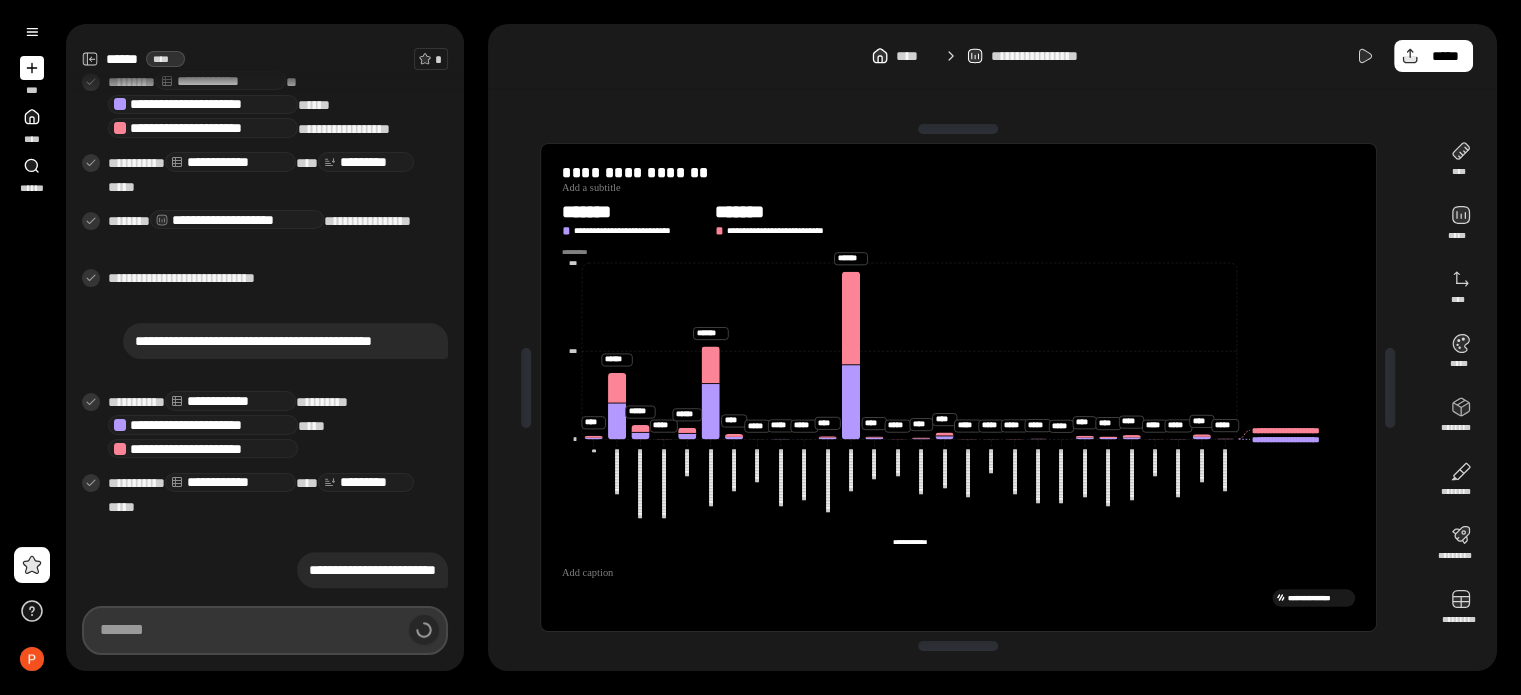 scroll, scrollTop: 509, scrollLeft: 0, axis: vertical 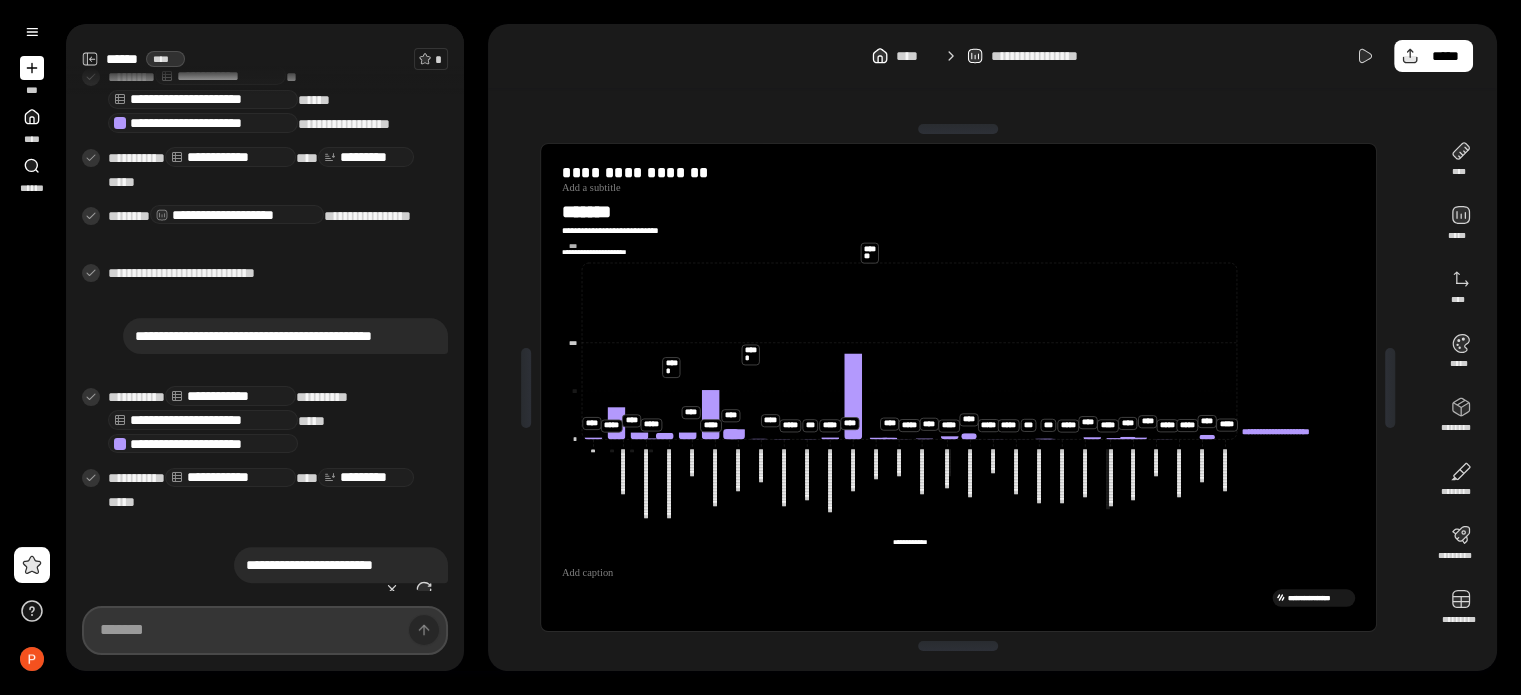 type on "**********" 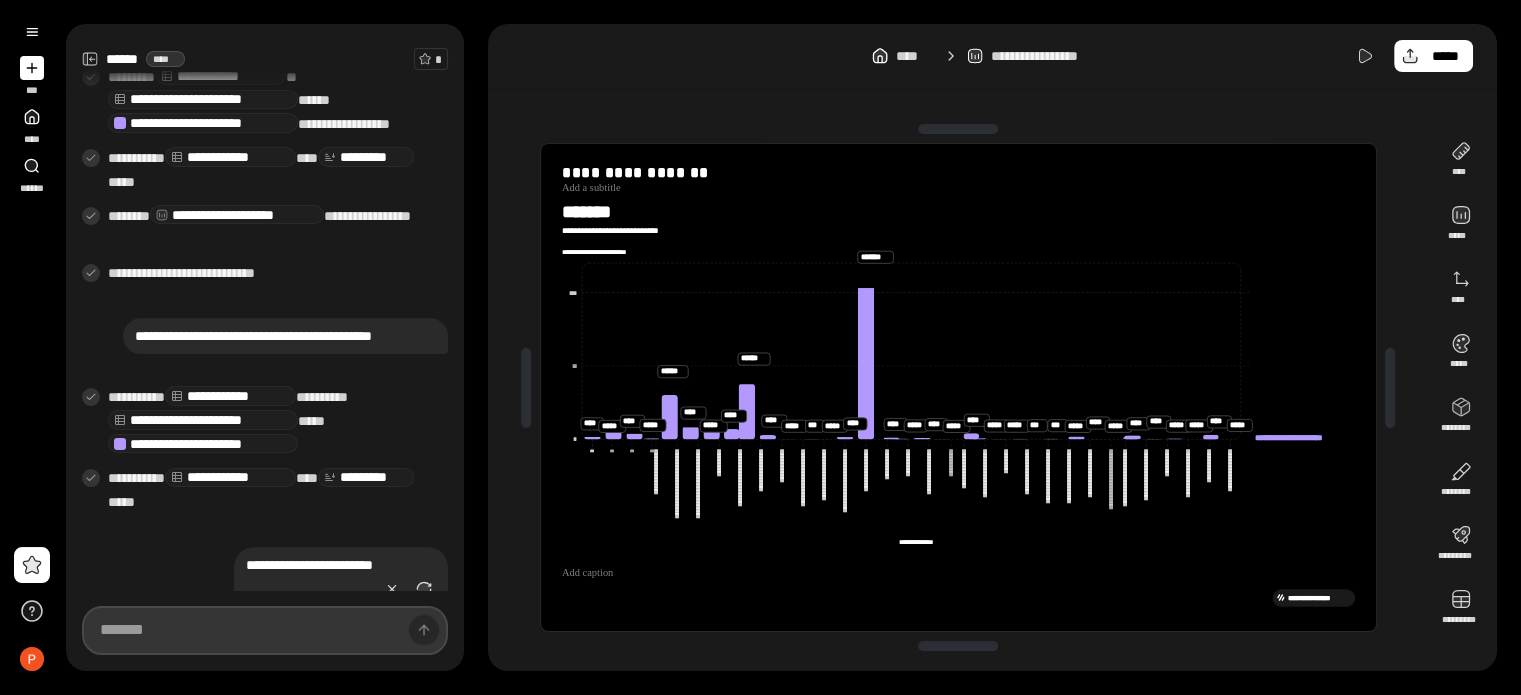 scroll, scrollTop: 825, scrollLeft: 0, axis: vertical 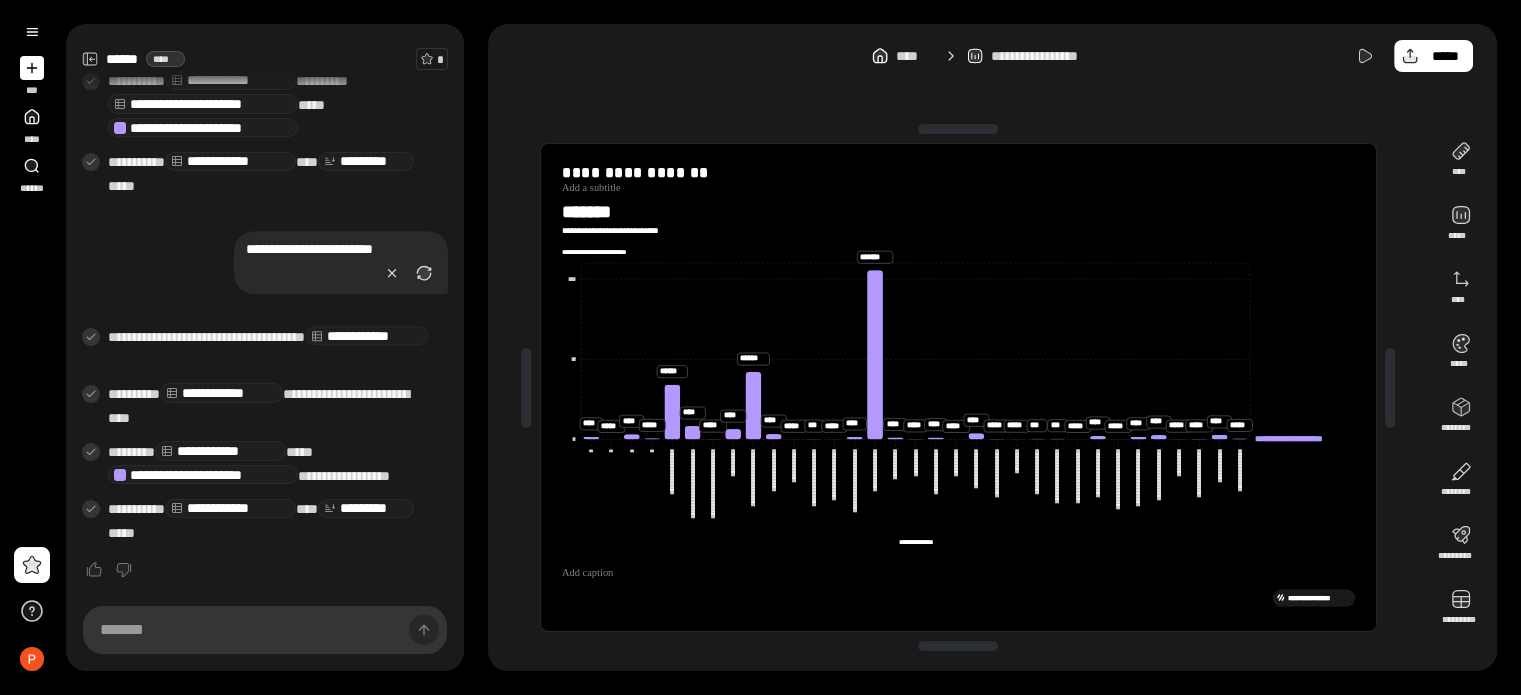 click on "[FIRST] [LAST] [STREET] [CITY] [STATE] [ZIP]" at bounding box center [265, 436] 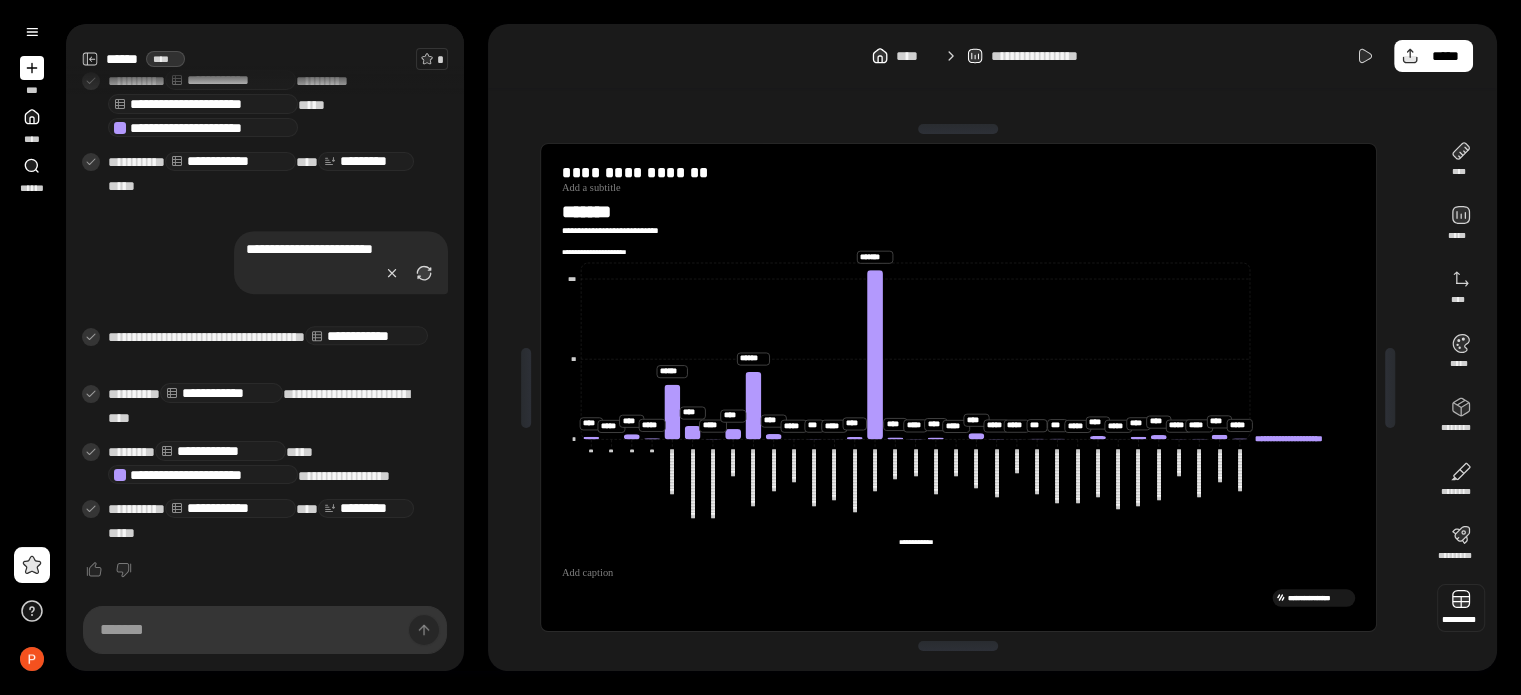 click at bounding box center (1461, 608) 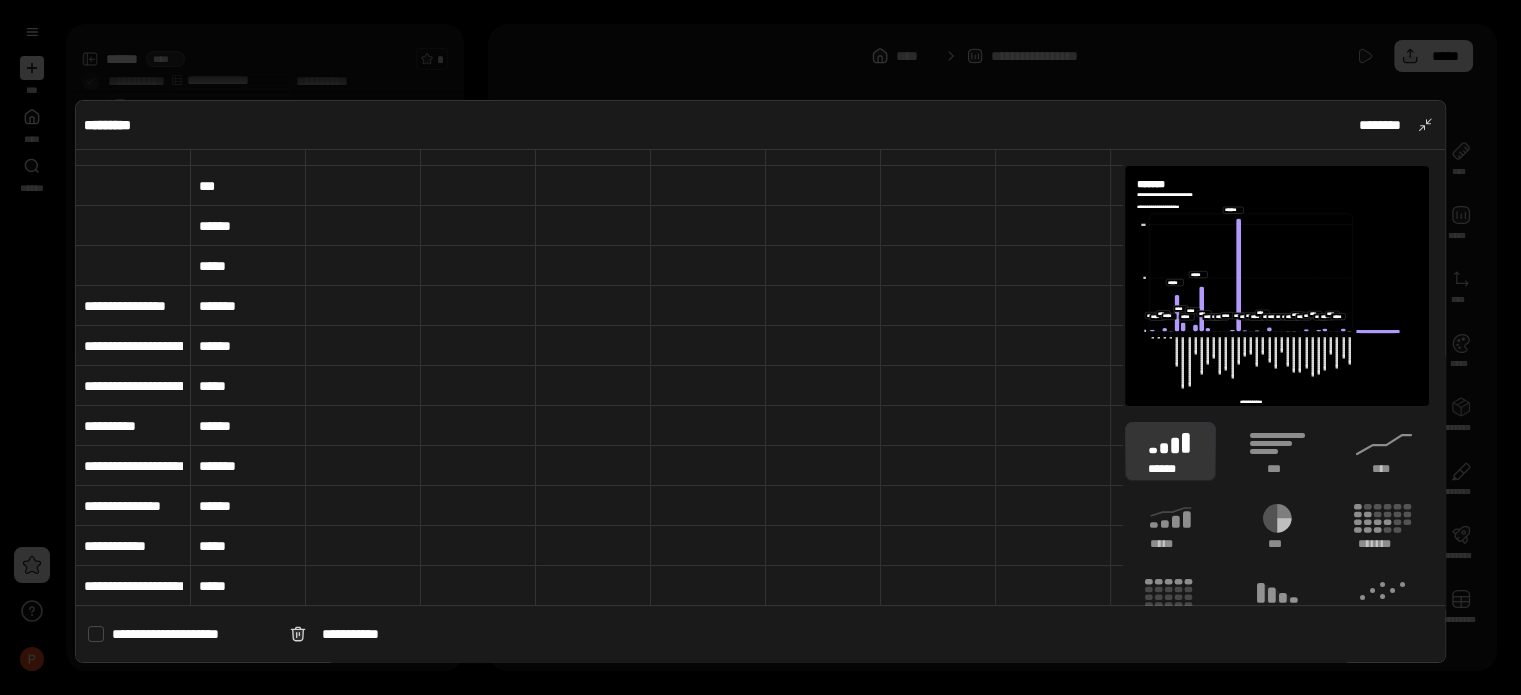 scroll, scrollTop: 0, scrollLeft: 0, axis: both 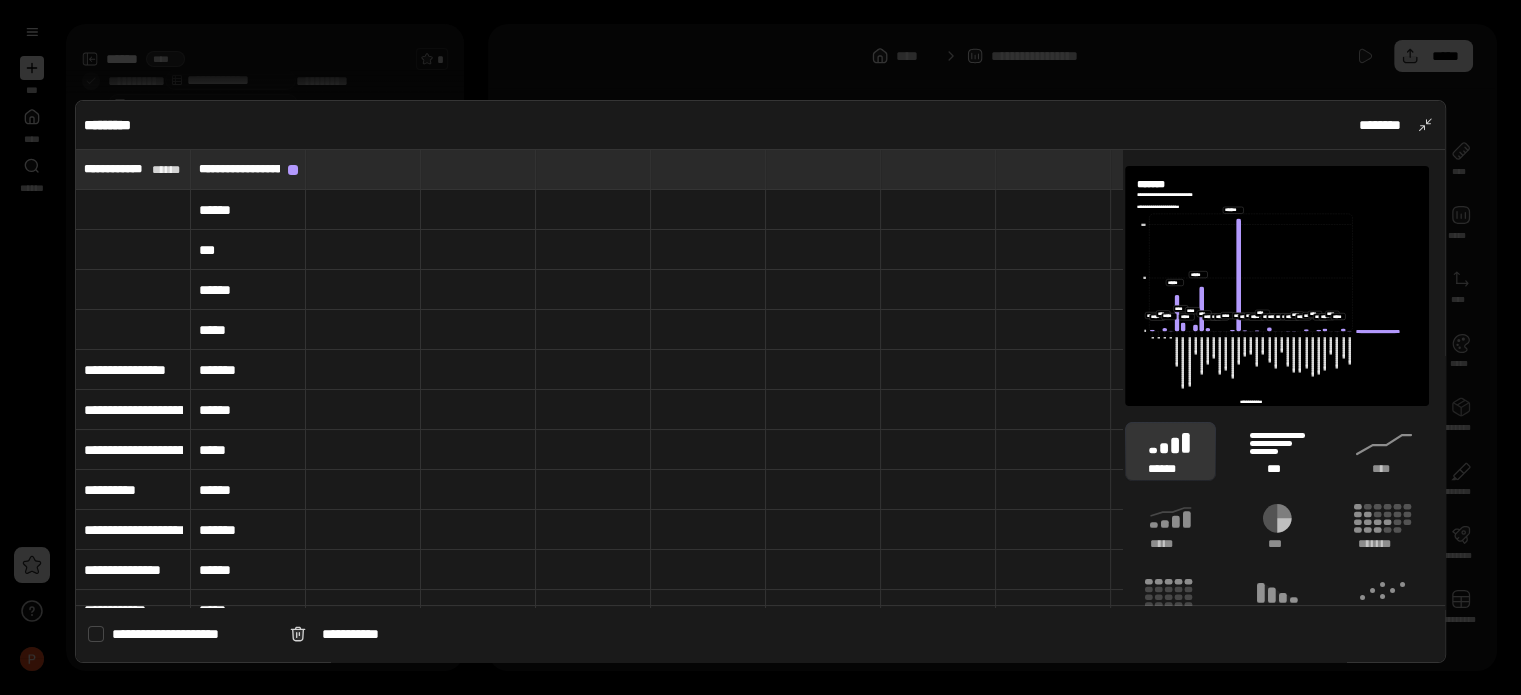 click 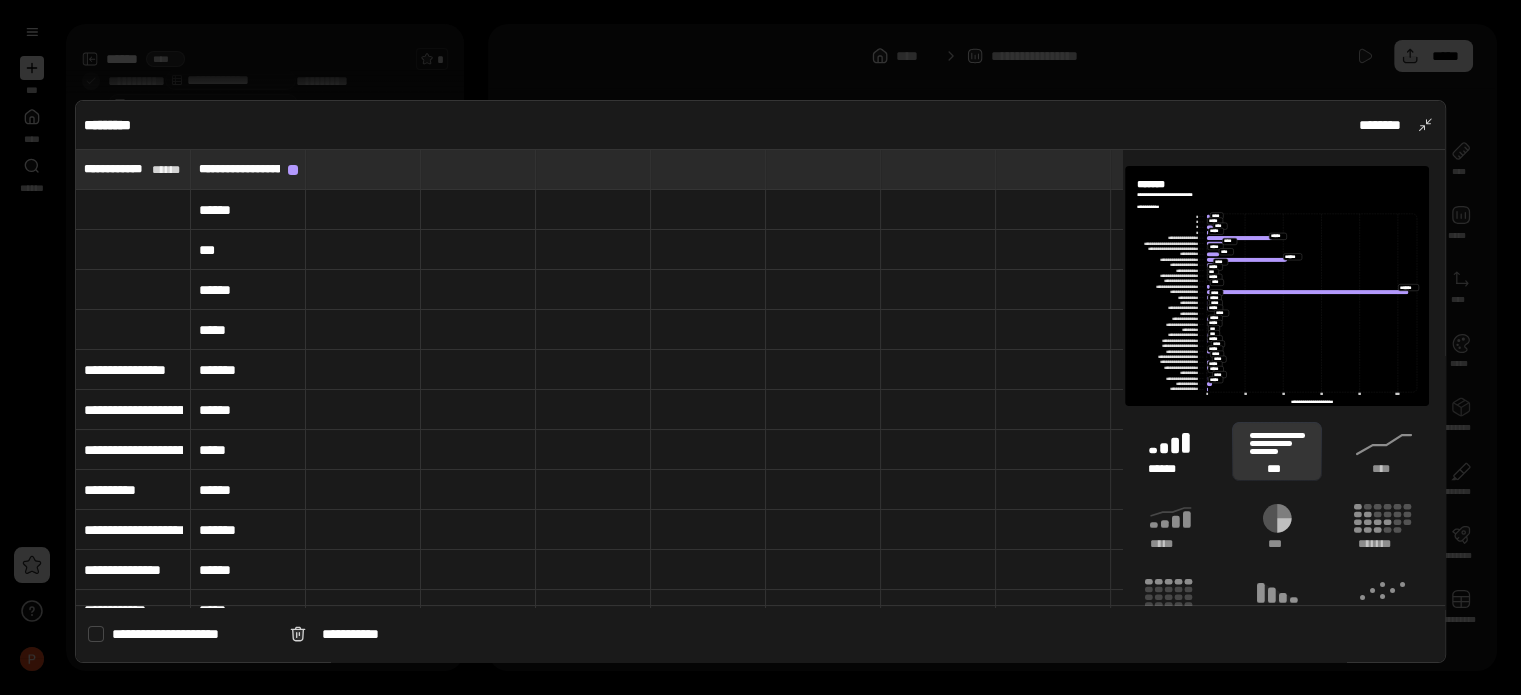 click 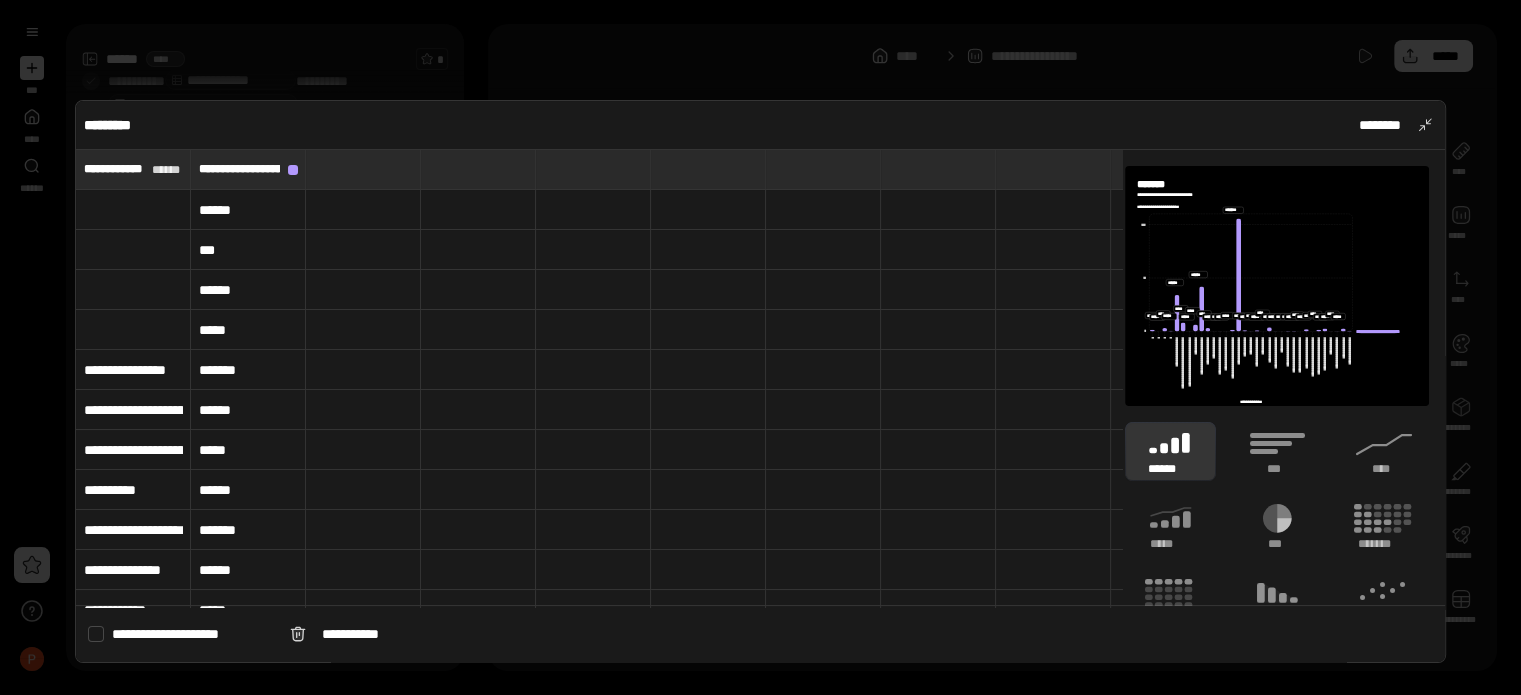 click on "******" at bounding box center (248, 210) 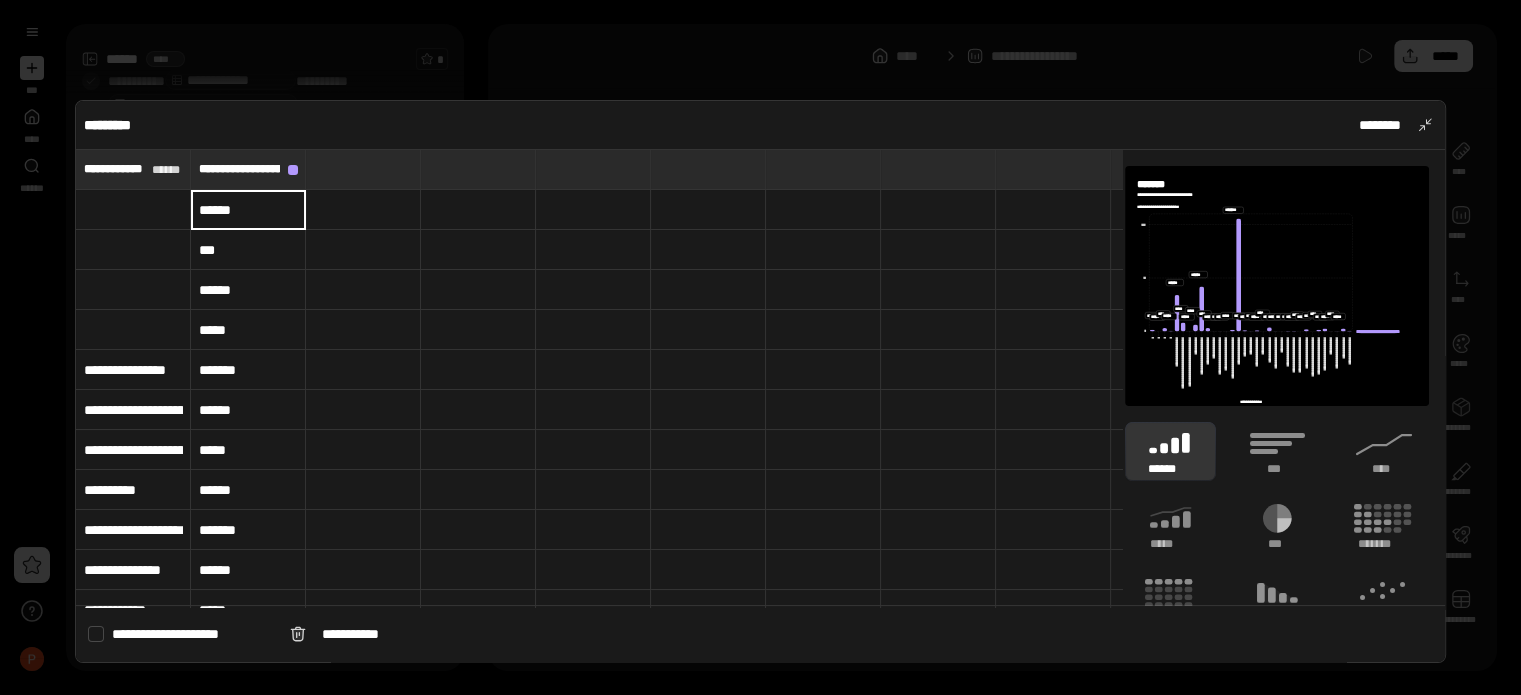 click on "***" at bounding box center [248, 250] 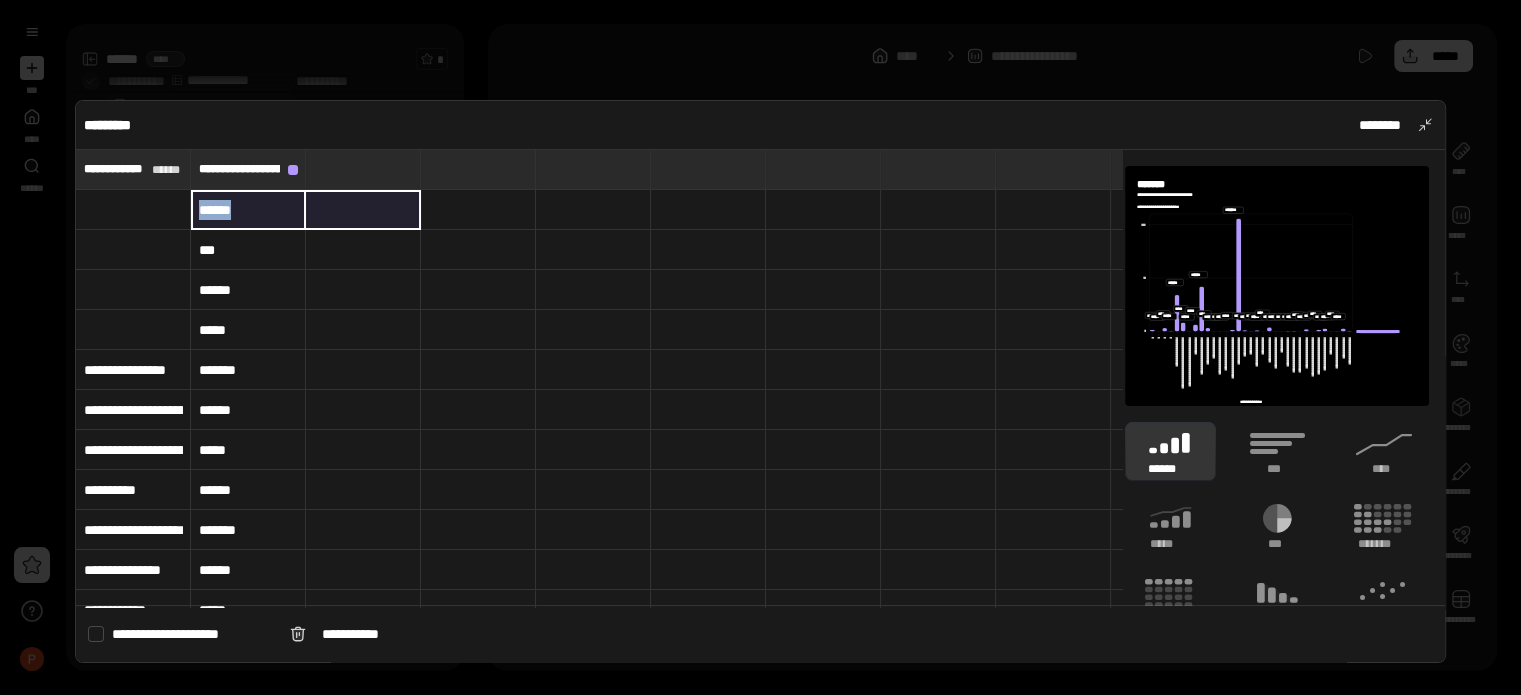 drag, startPoint x: 231, startPoint y: 209, endPoint x: 352, endPoint y: 213, distance: 121.0661 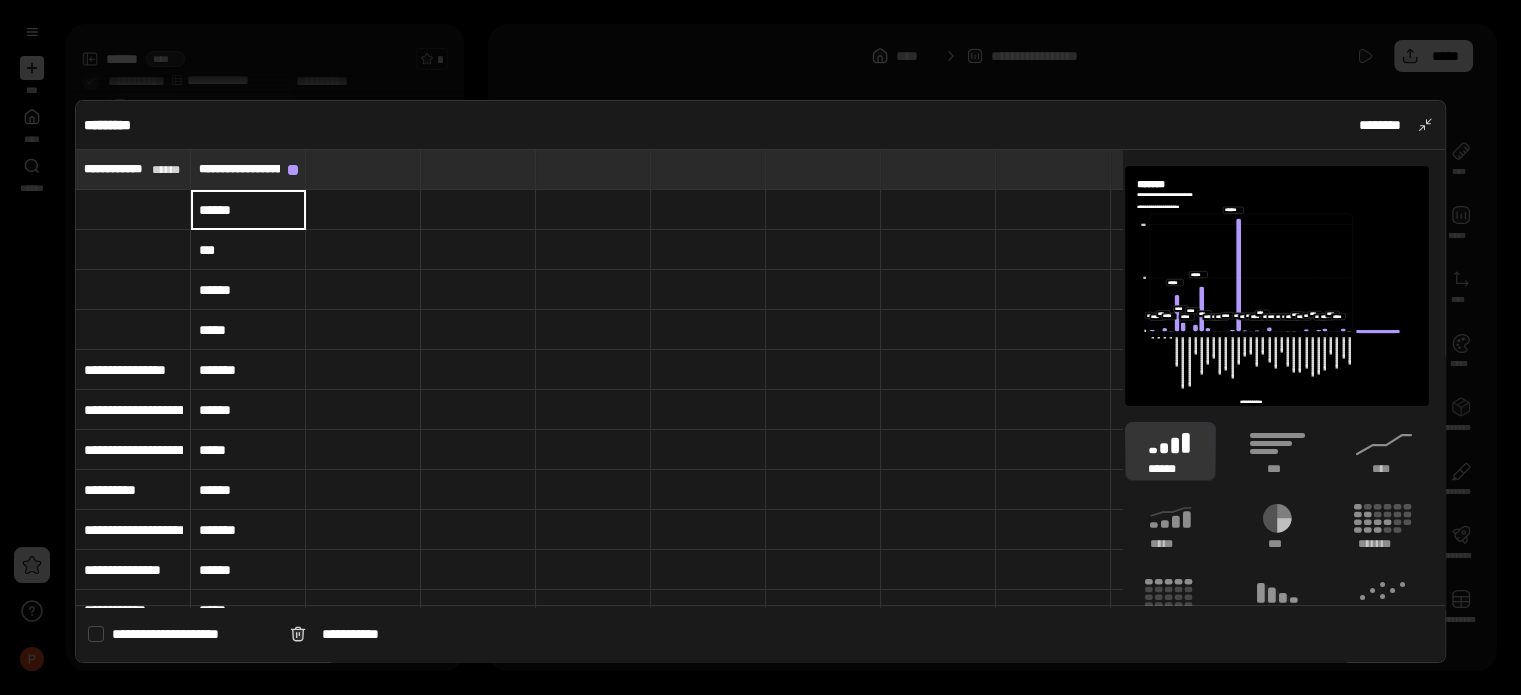 drag, startPoint x: 214, startPoint y: 207, endPoint x: 358, endPoint y: 214, distance: 144.17004 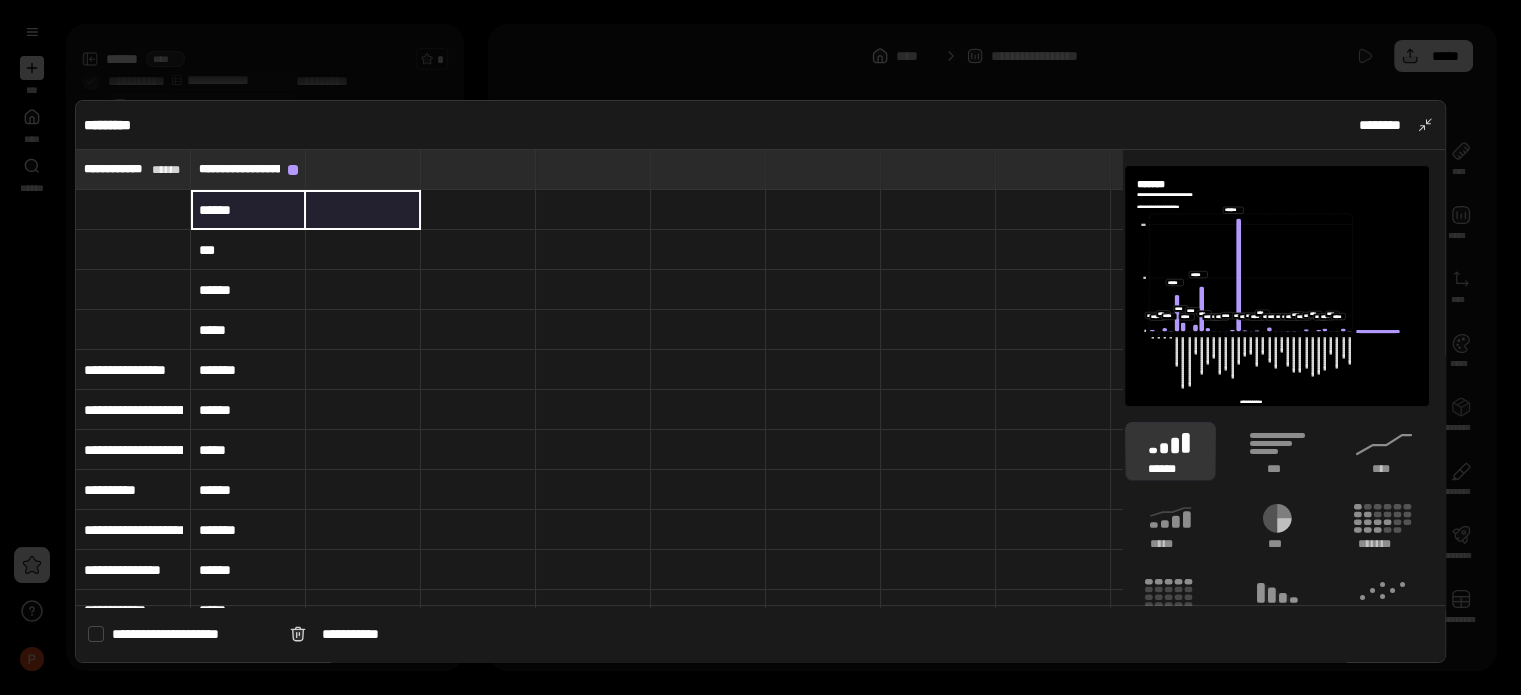 click at bounding box center (363, 250) 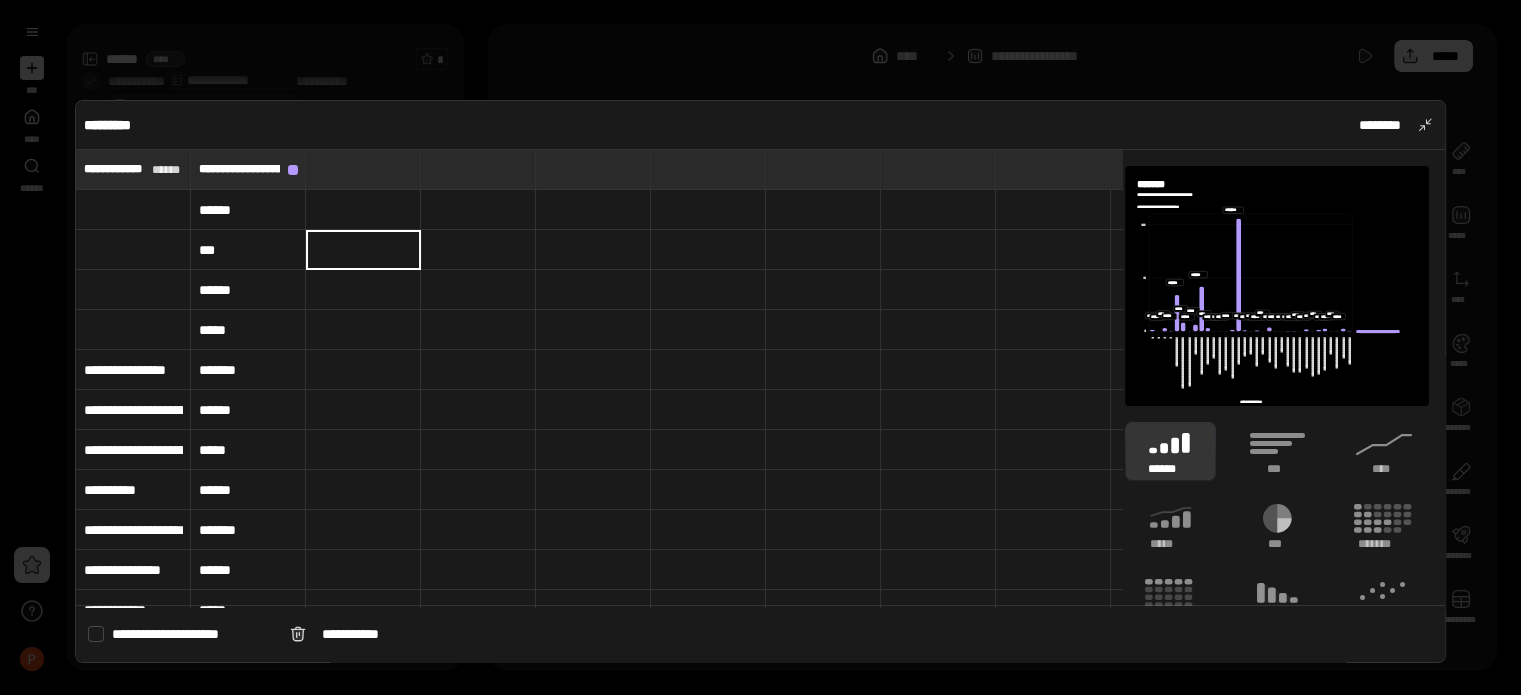 click on "******" at bounding box center [248, 210] 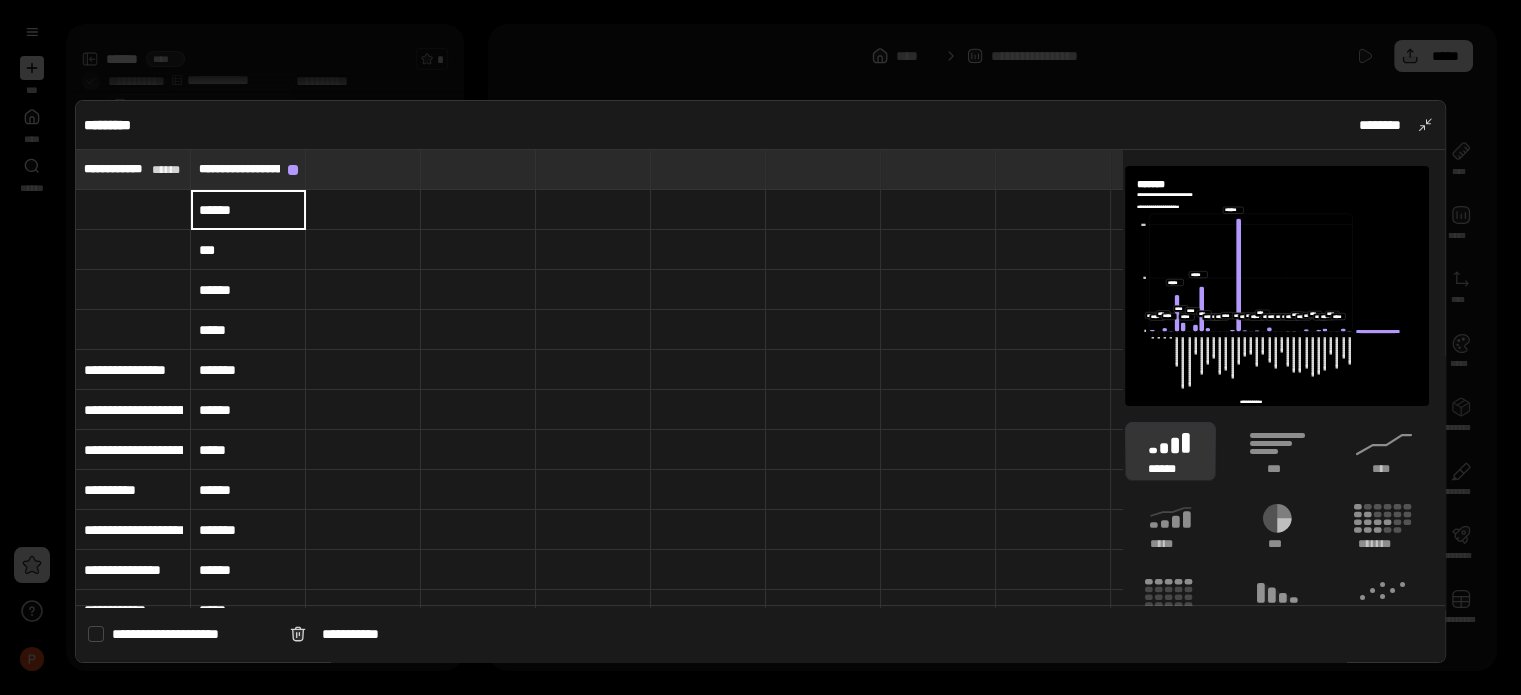 click at bounding box center (363, 210) 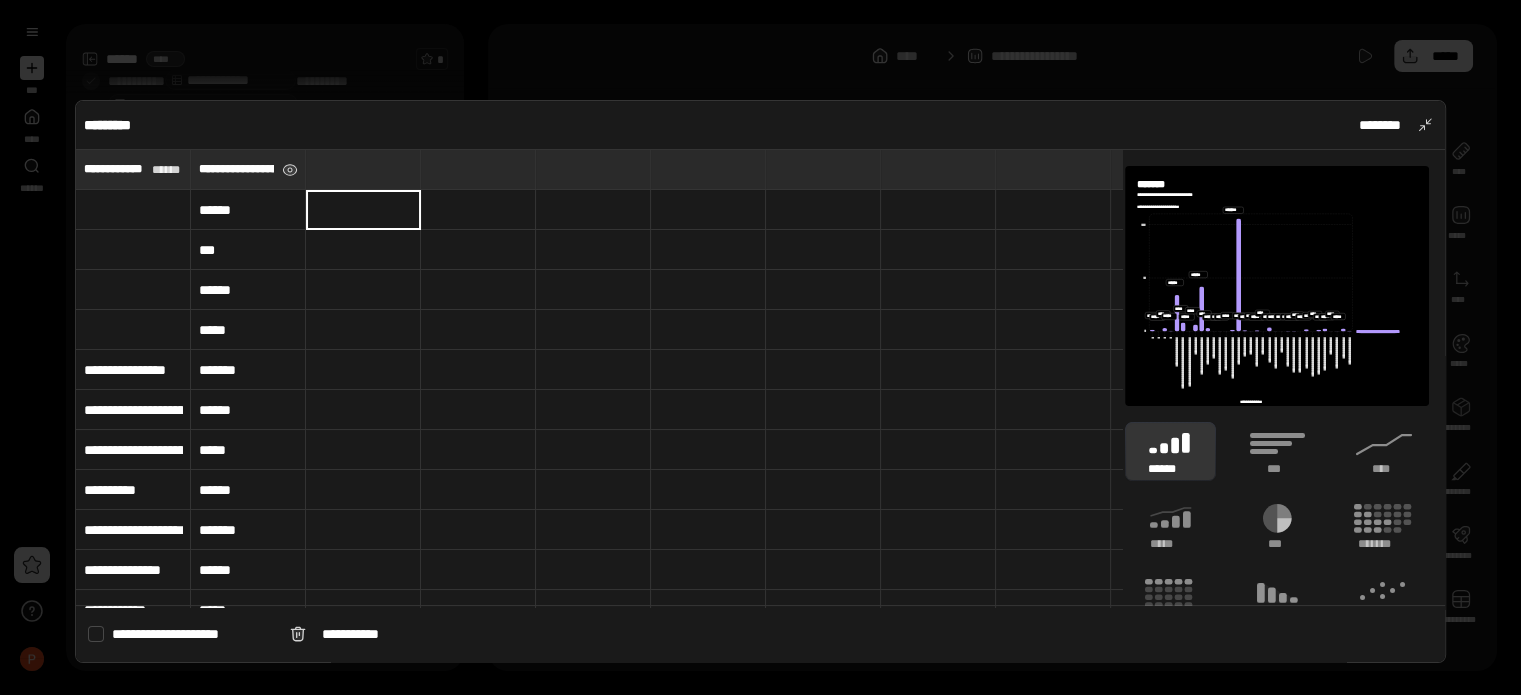 click on "**********" at bounding box center (248, 169) 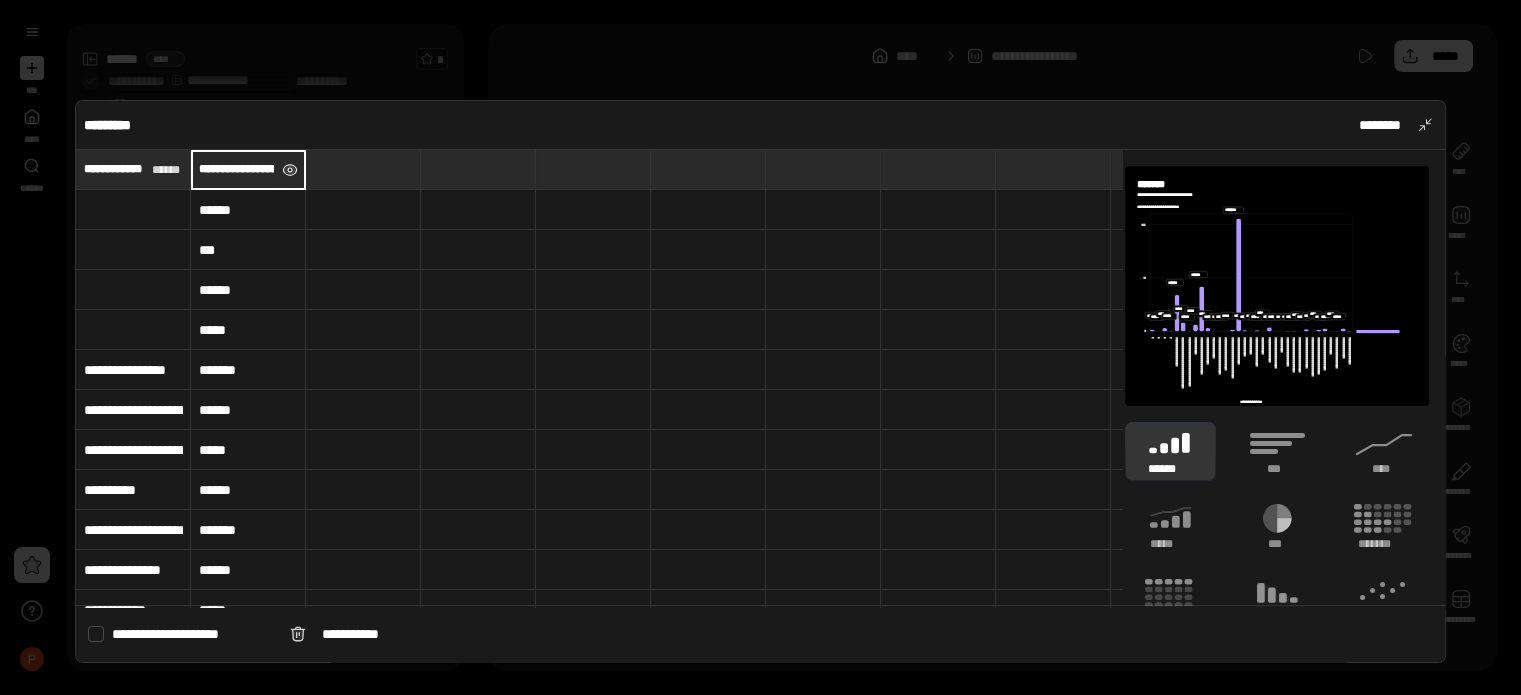 click at bounding box center (290, 170) 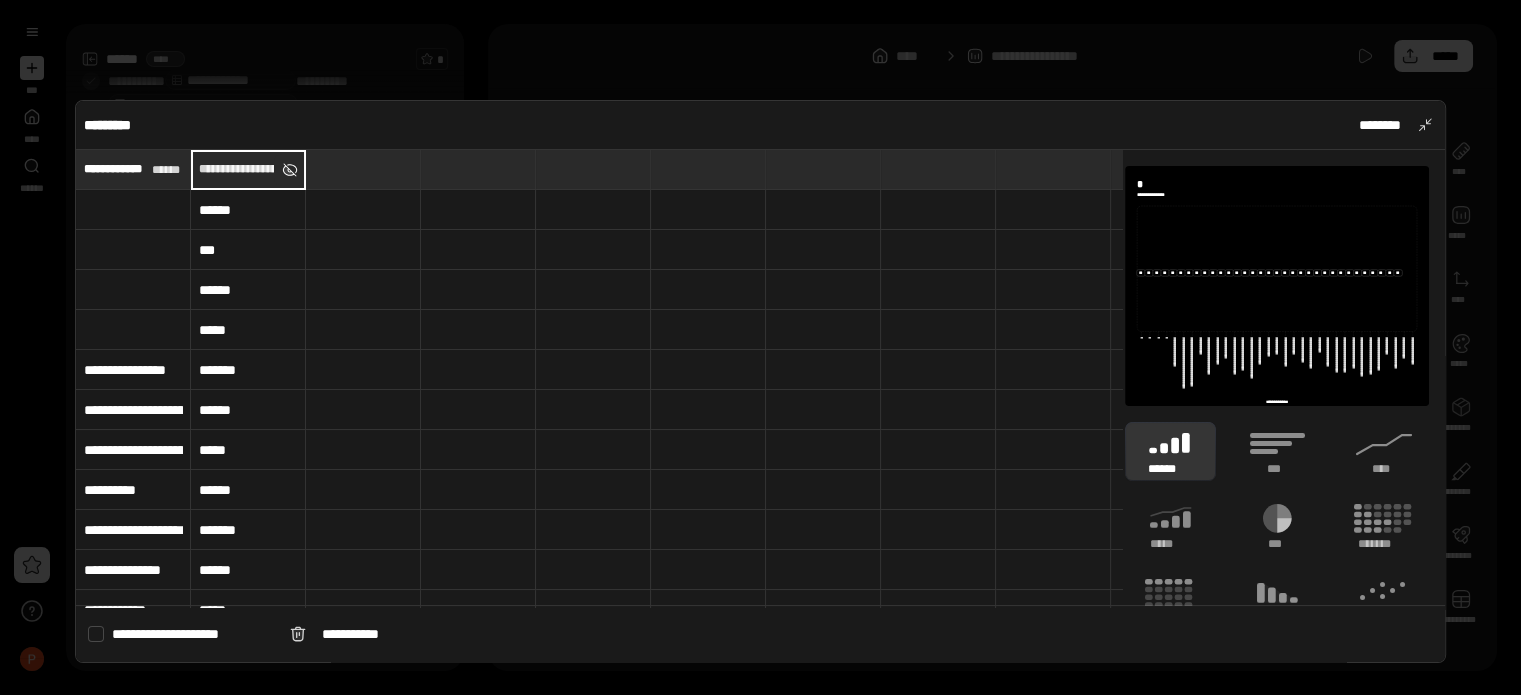 click at bounding box center [290, 170] 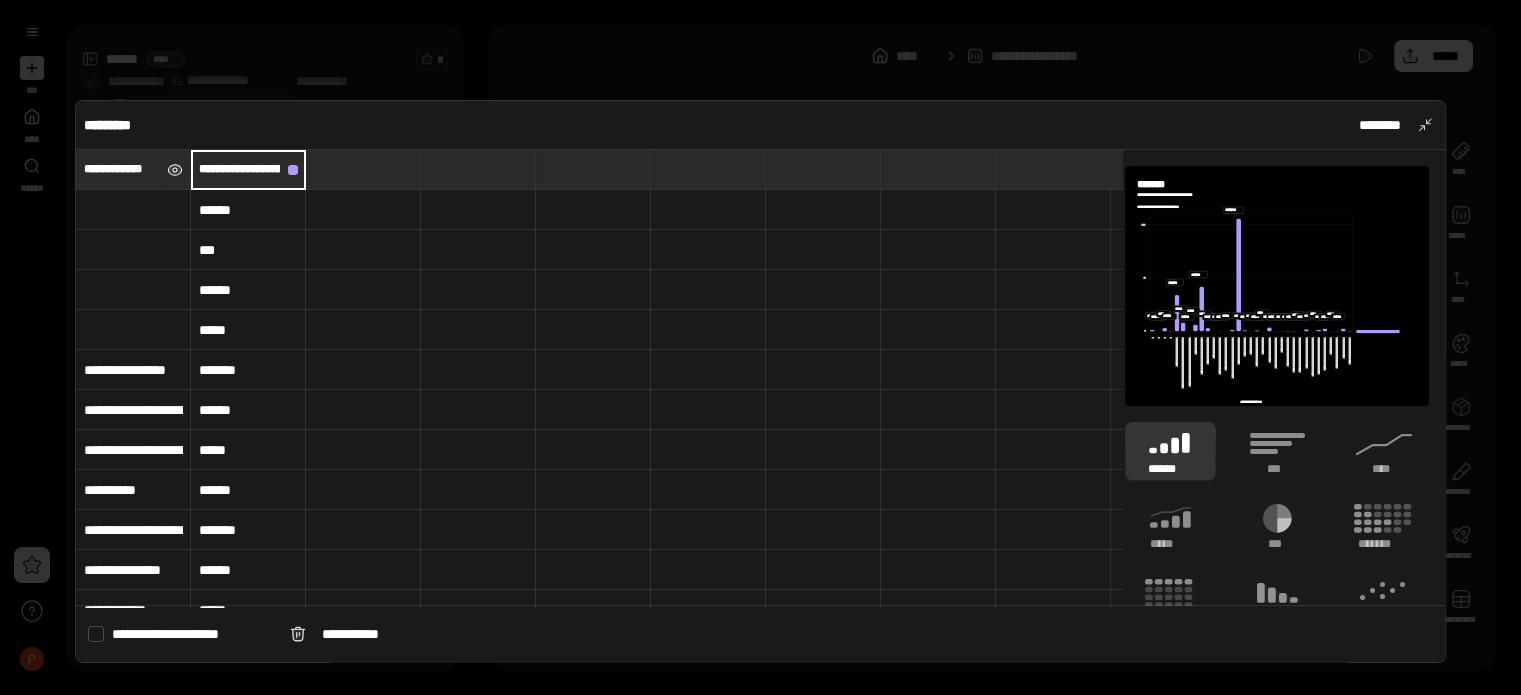 click at bounding box center [175, 170] 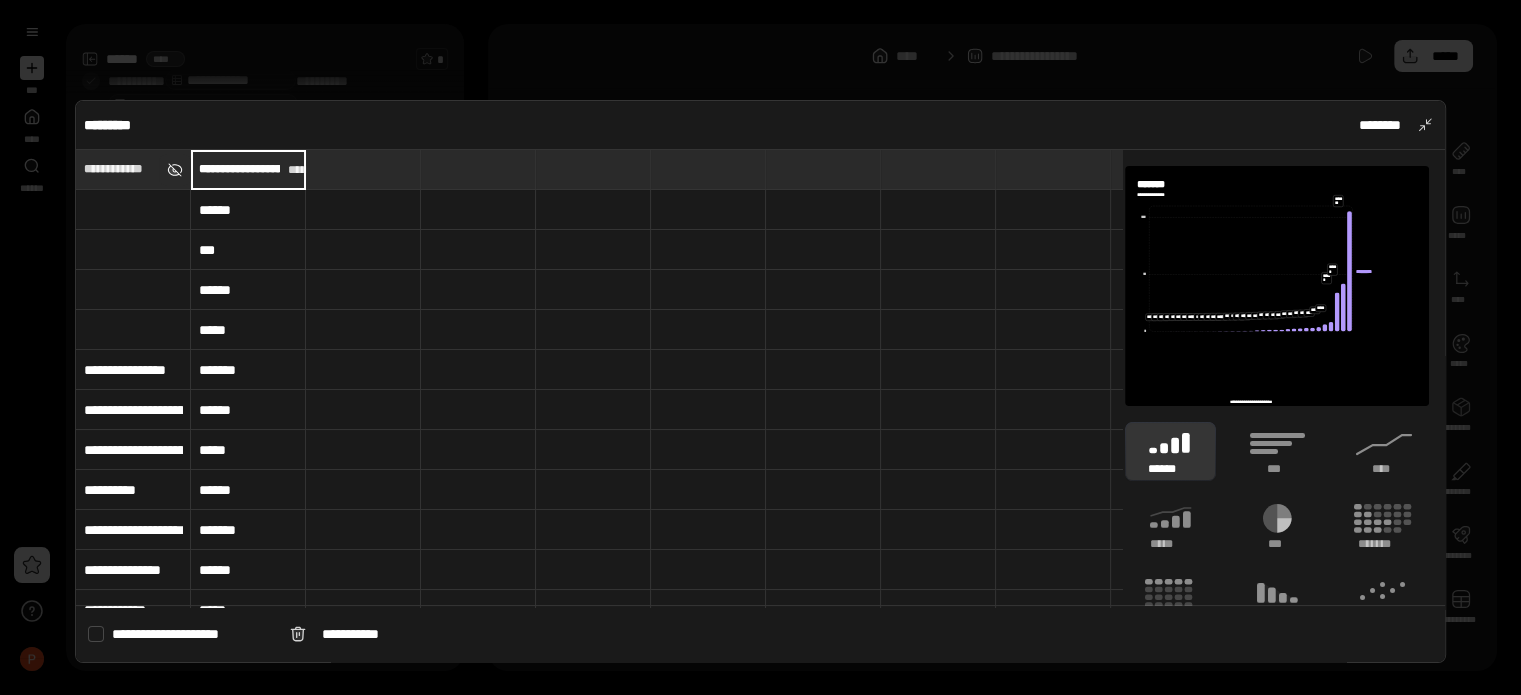 type on "**********" 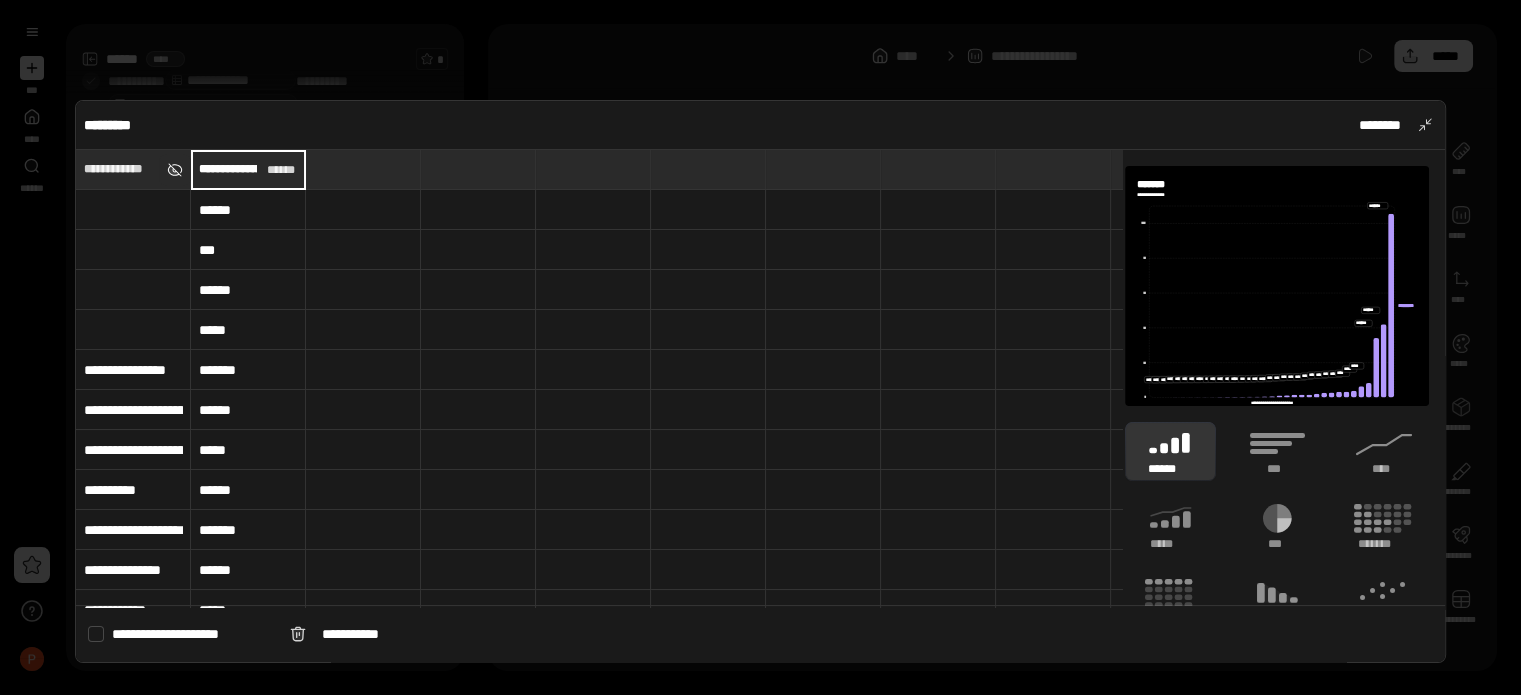 click at bounding box center (175, 170) 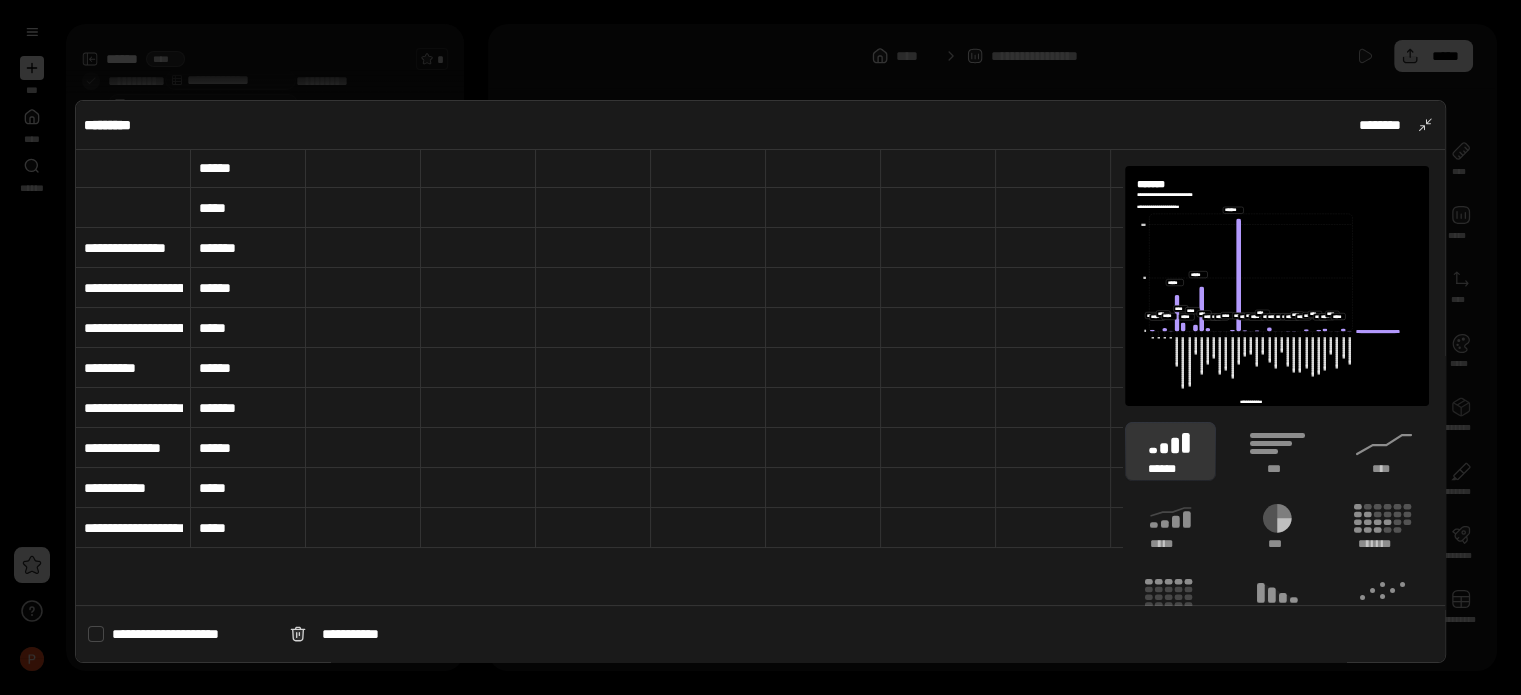 scroll, scrollTop: 0, scrollLeft: 0, axis: both 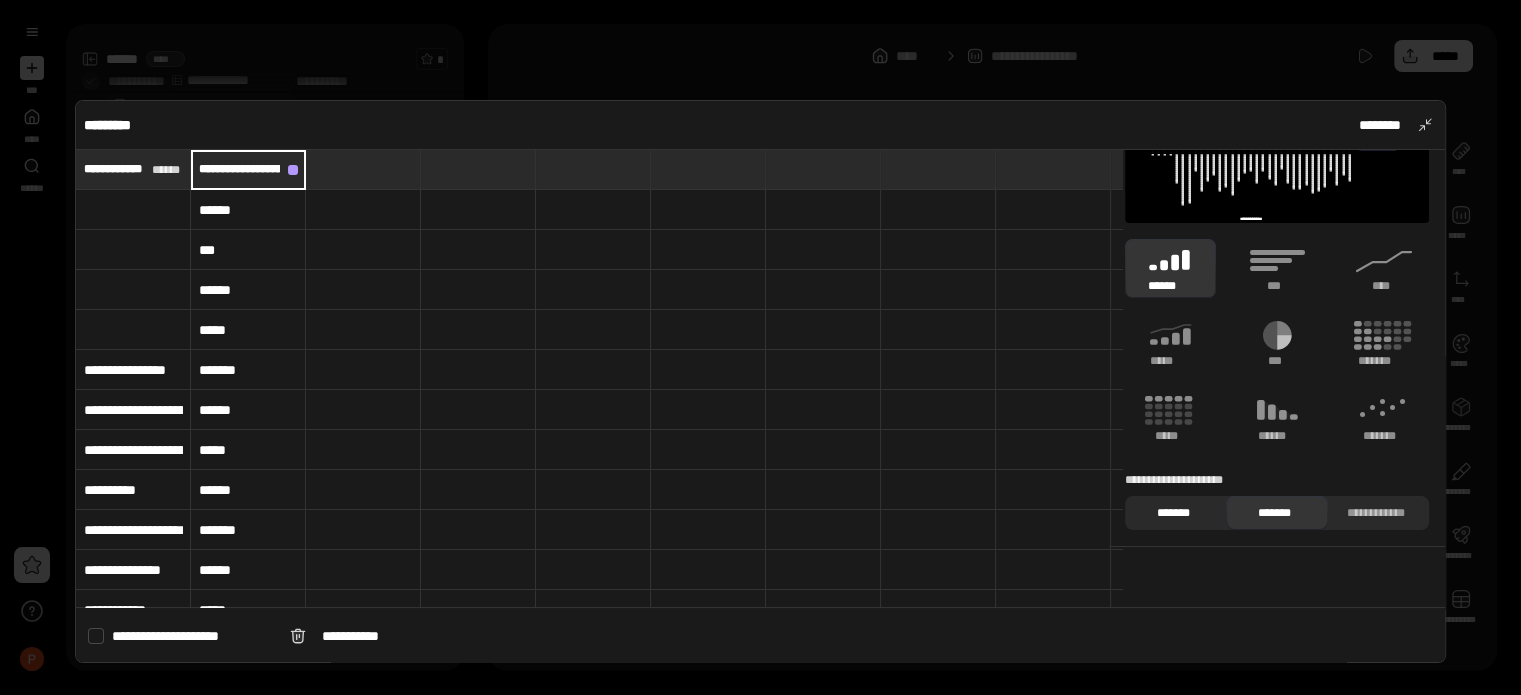click on "*******" at bounding box center [1173, 513] 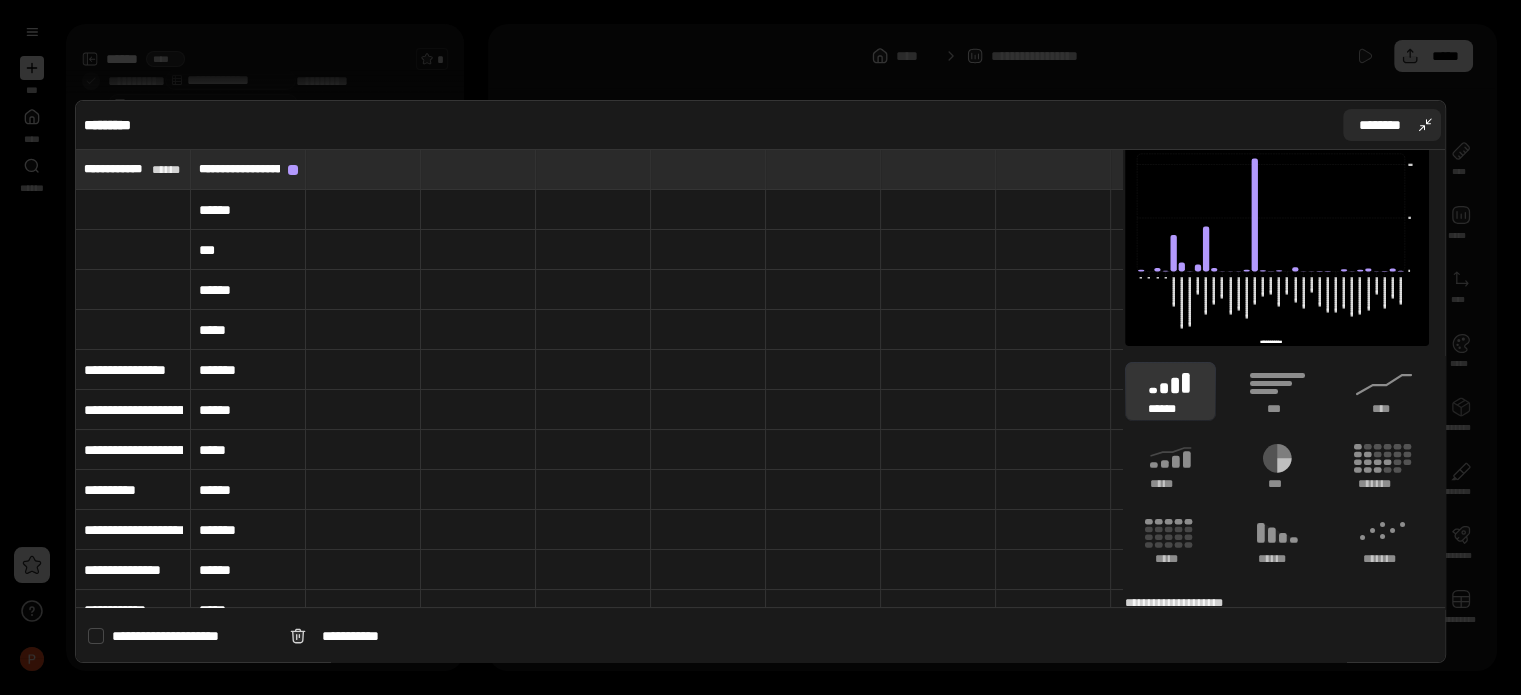 scroll, scrollTop: 0, scrollLeft: 0, axis: both 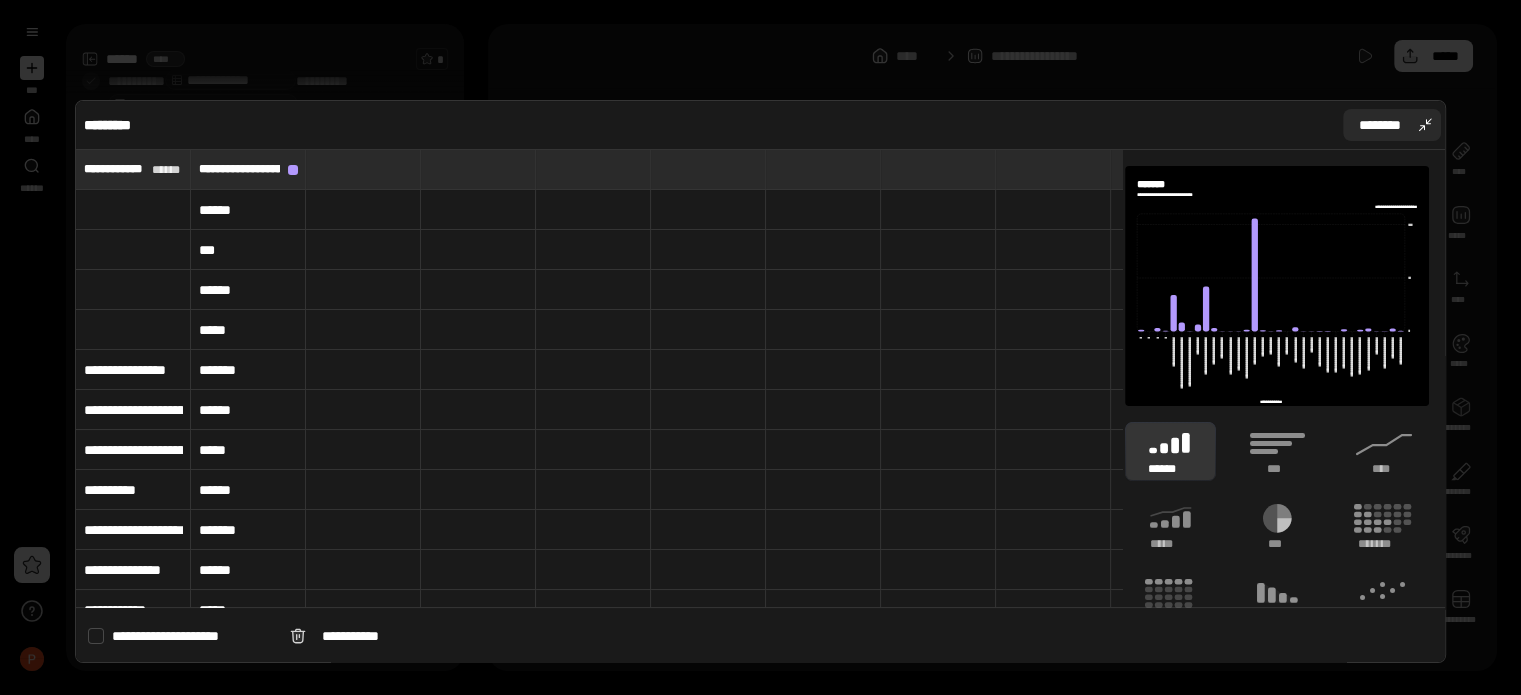 click on "********" at bounding box center [1392, 125] 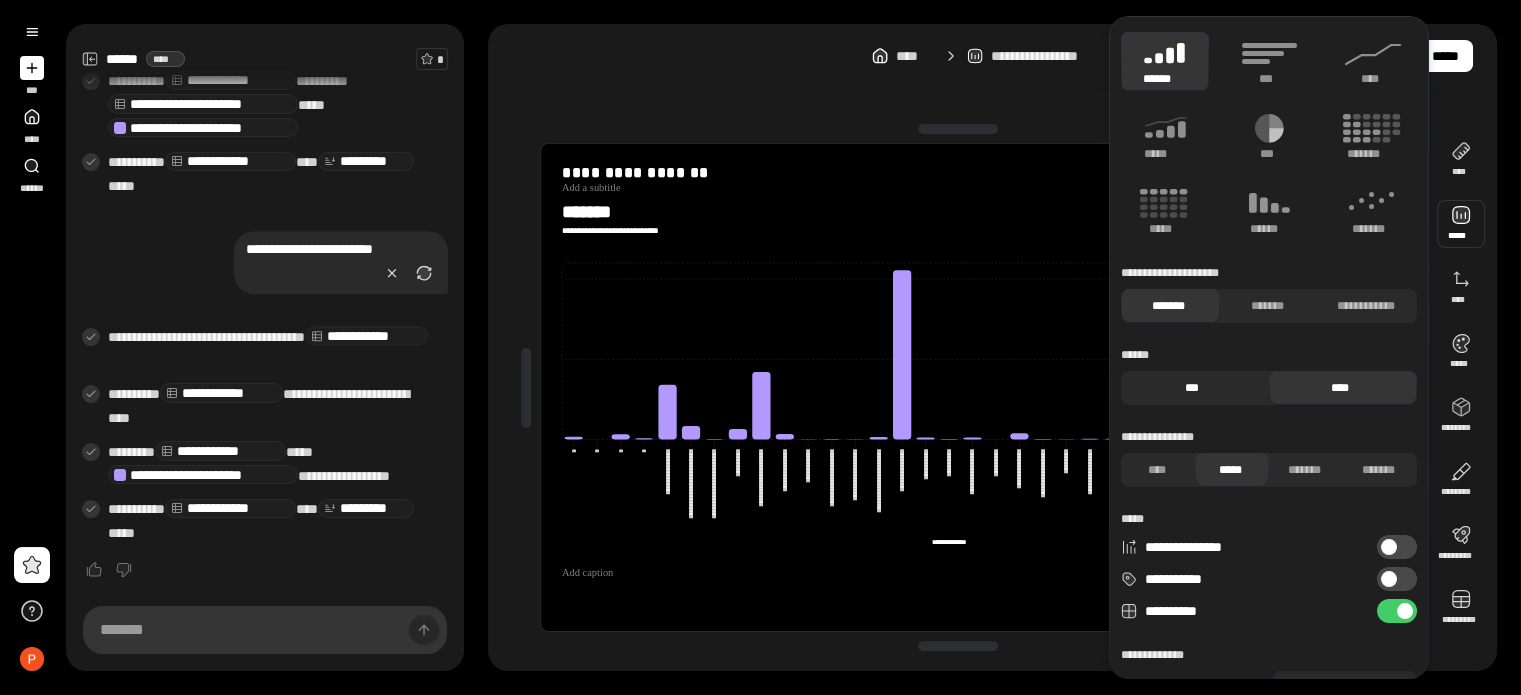 click on "***" at bounding box center [1192, 388] 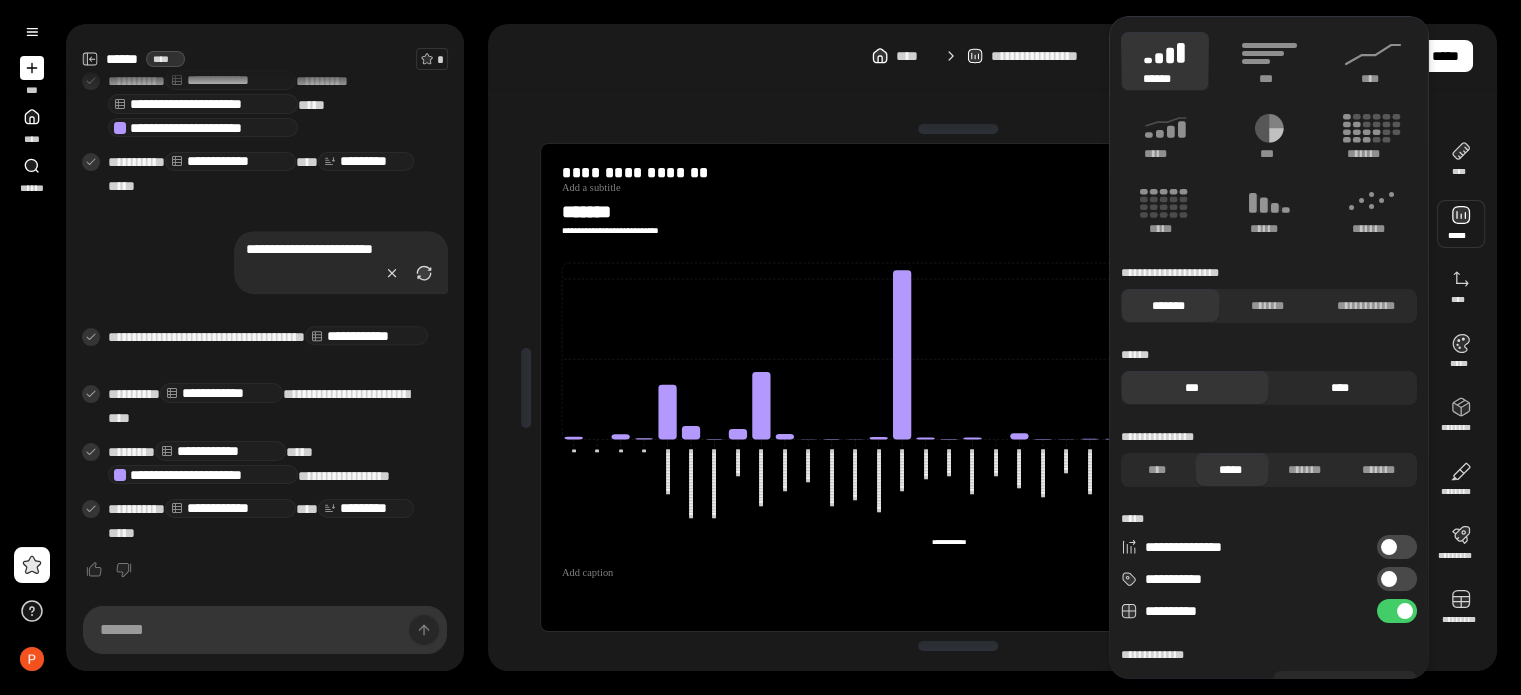 click on "****" at bounding box center [1340, 388] 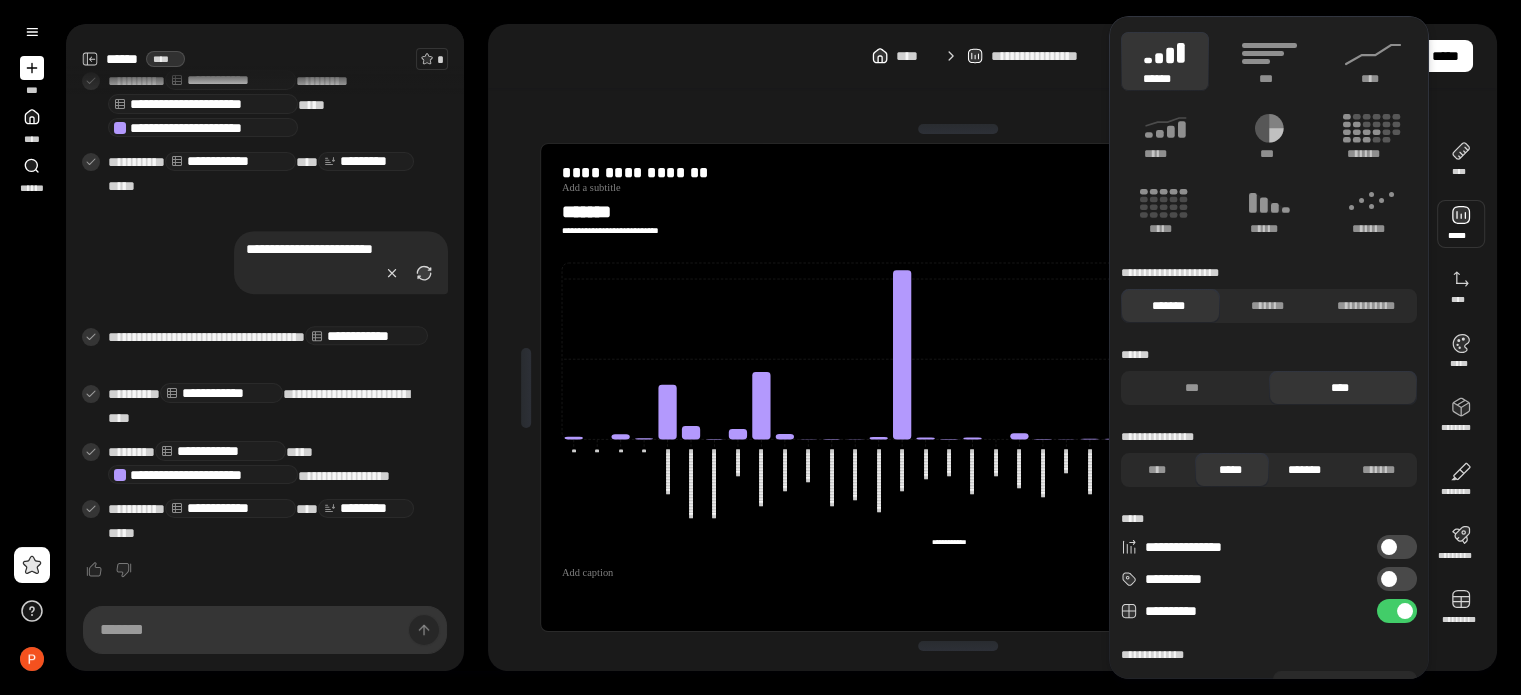 click on "*******" at bounding box center [1304, 470] 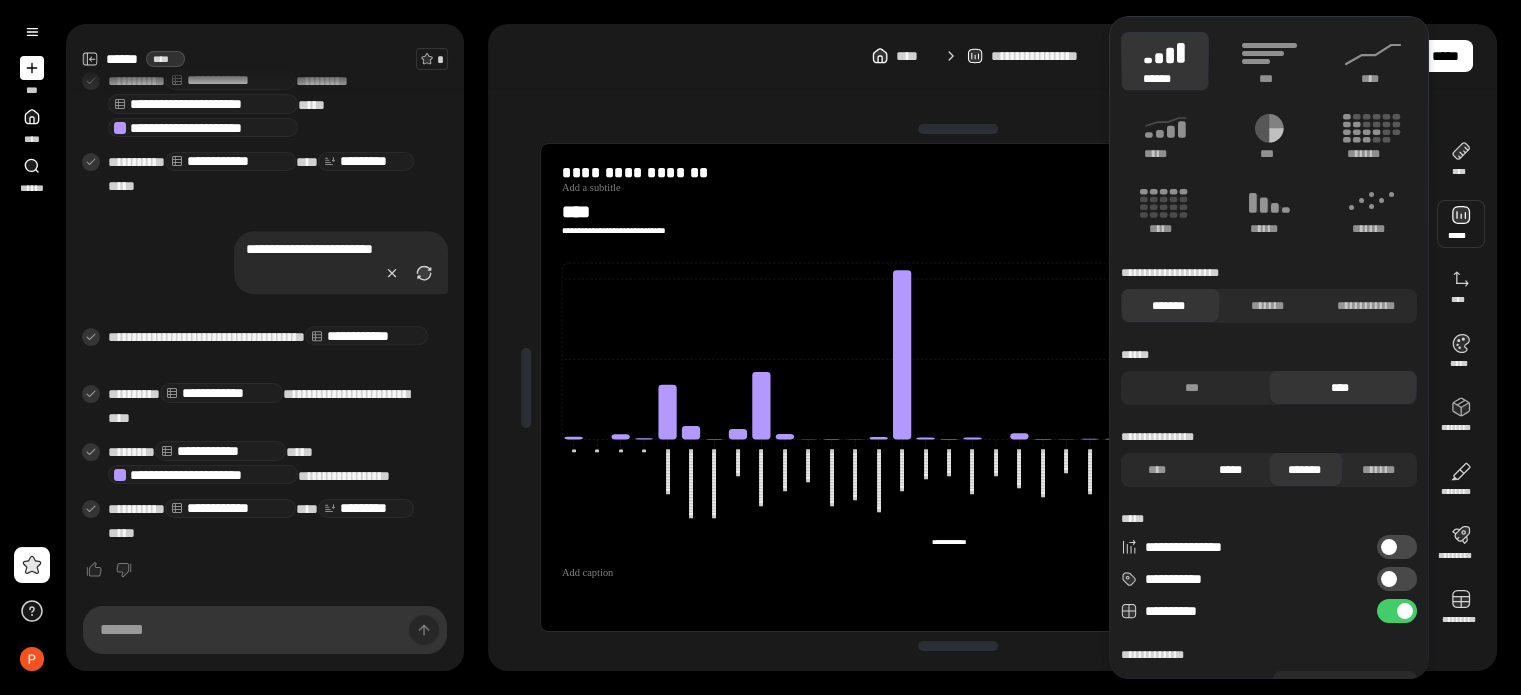 click on "*****" at bounding box center (1230, 470) 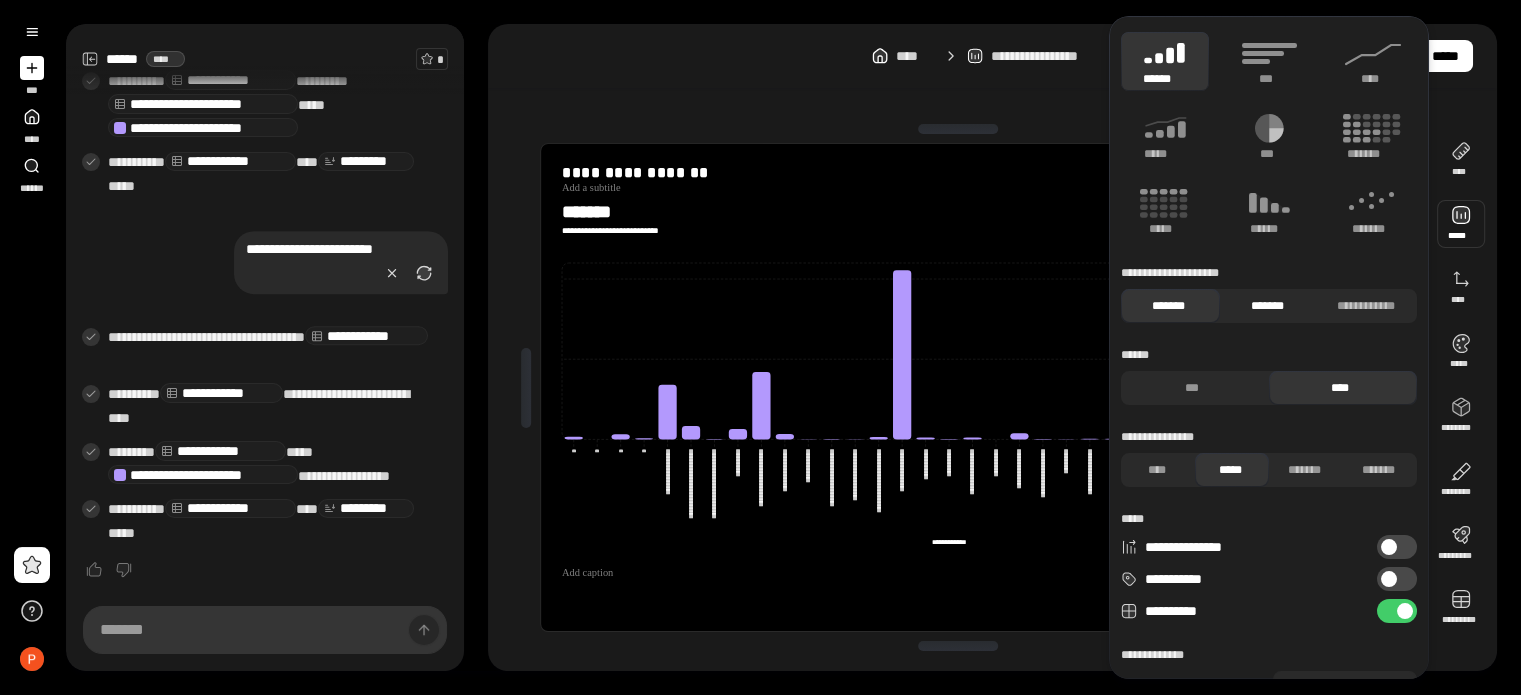 click on "*******" at bounding box center [1266, 306] 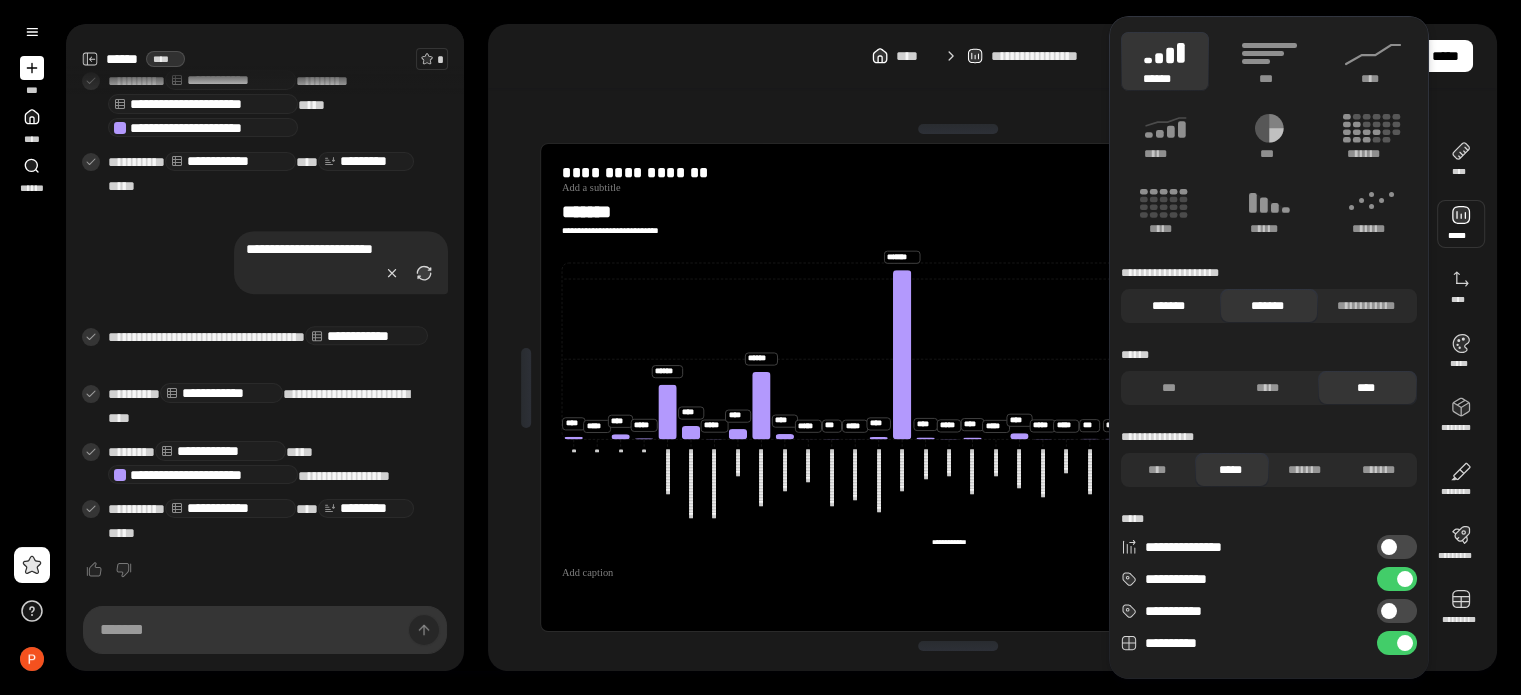 click on "*******" at bounding box center [1168, 306] 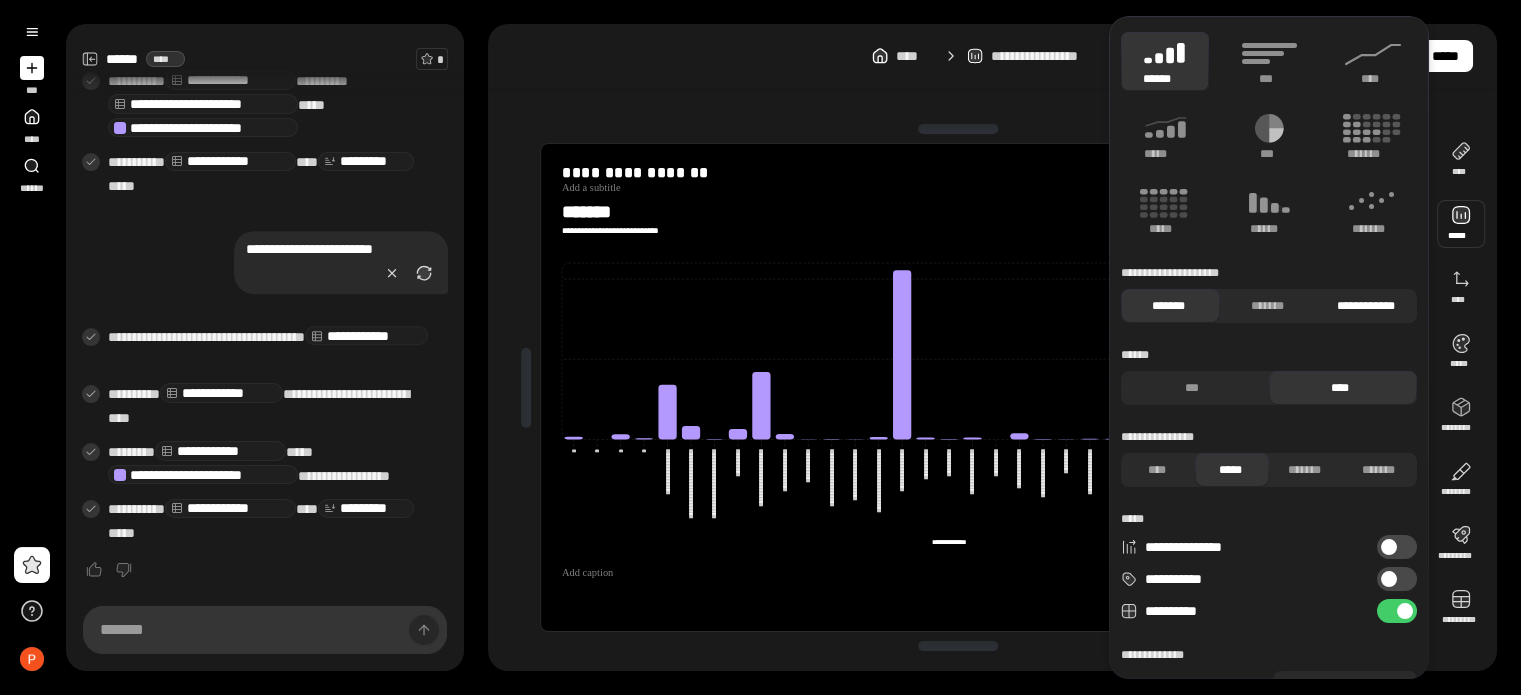 click on "**********" at bounding box center (1365, 306) 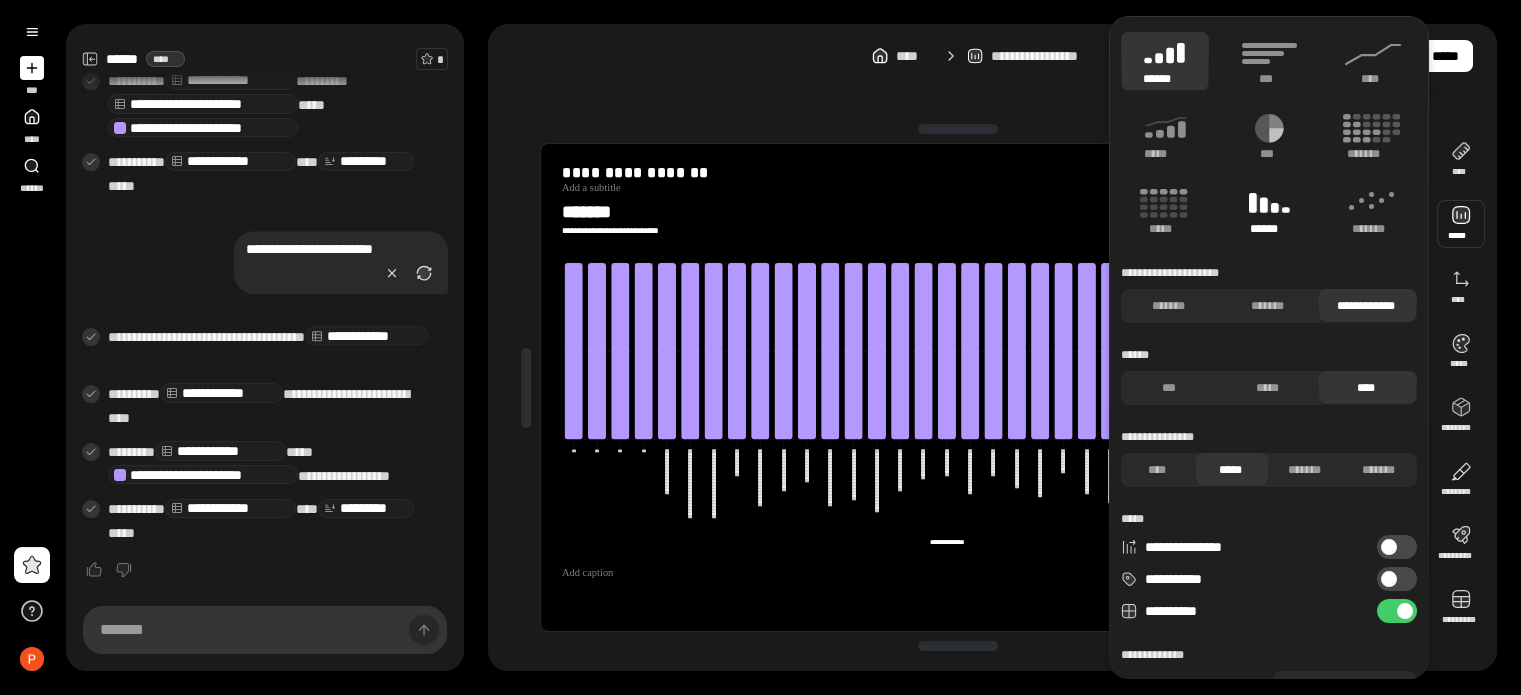 click 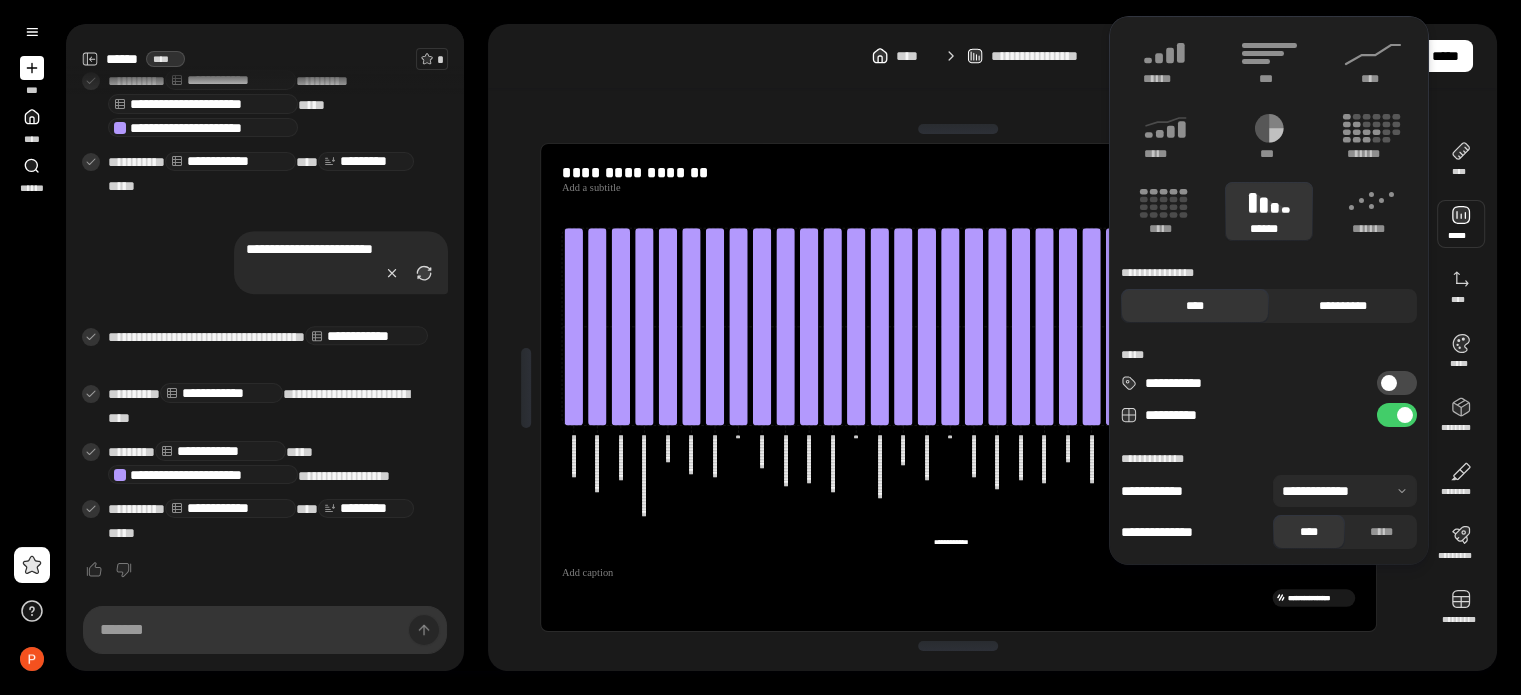 click on "**********" at bounding box center (1343, 306) 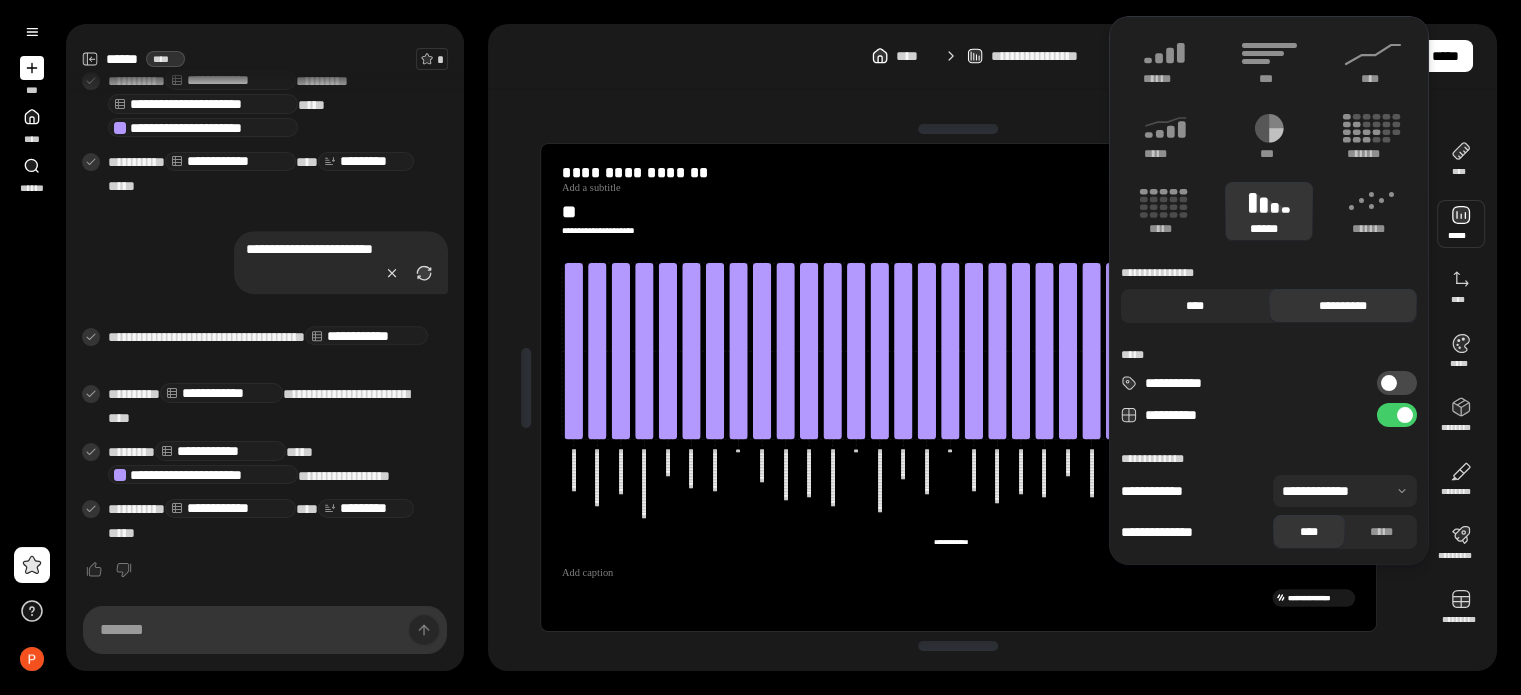 click on "****" at bounding box center [1195, 306] 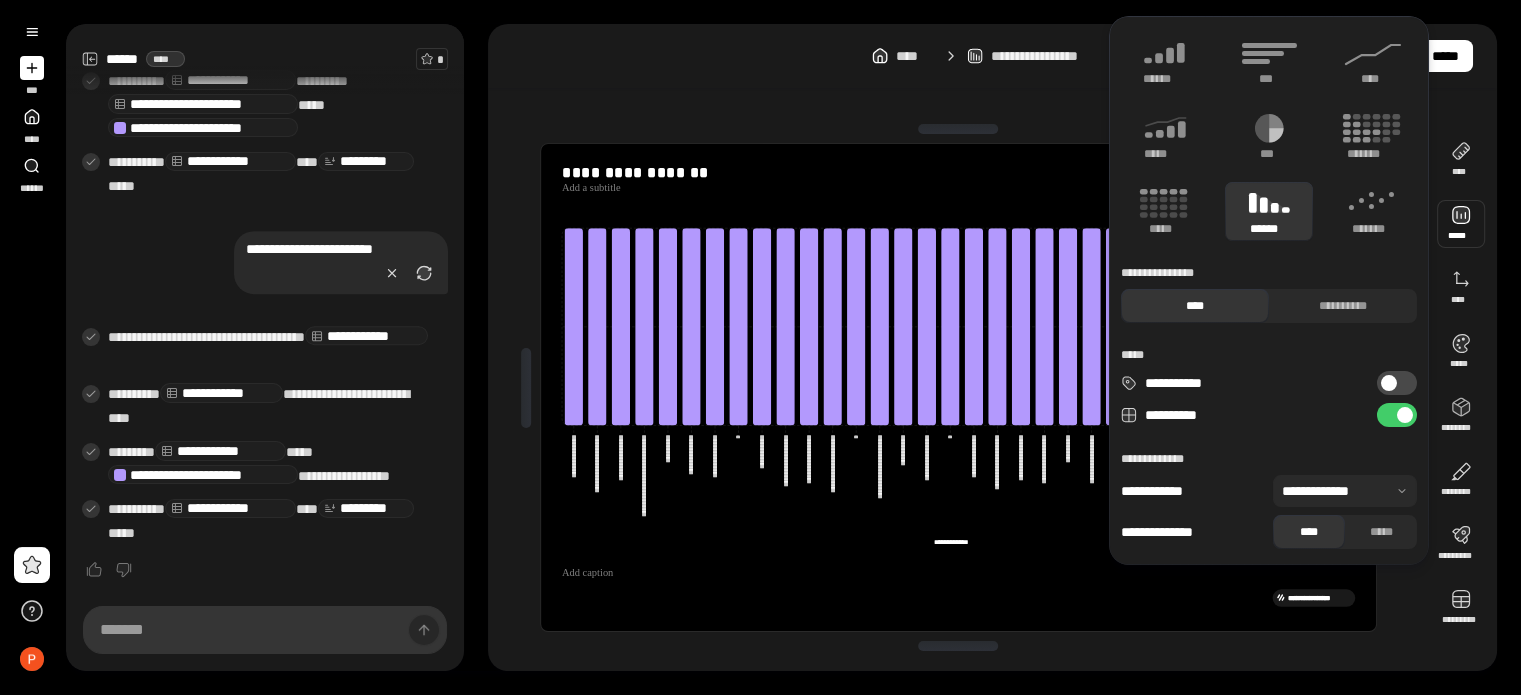 click on "**********" at bounding box center (1397, 383) 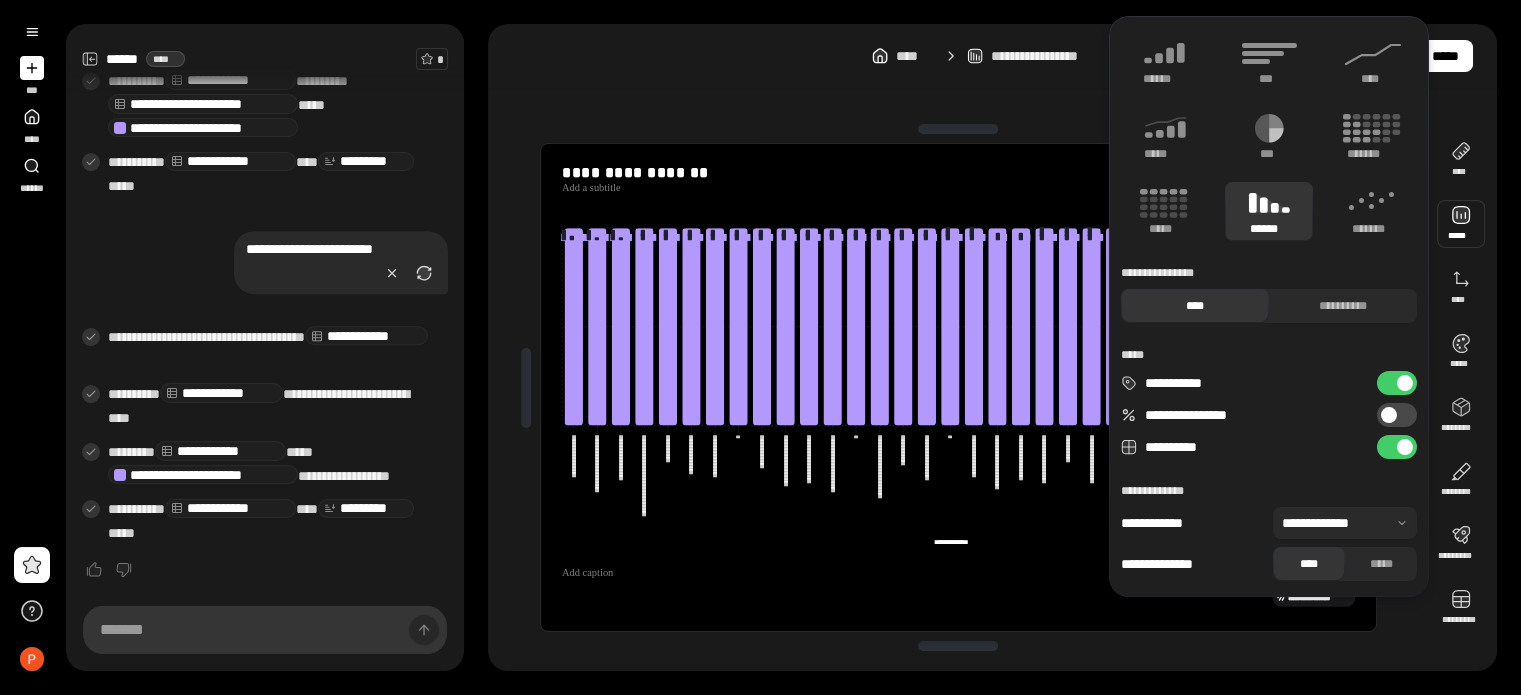click on "**********" at bounding box center [1397, 383] 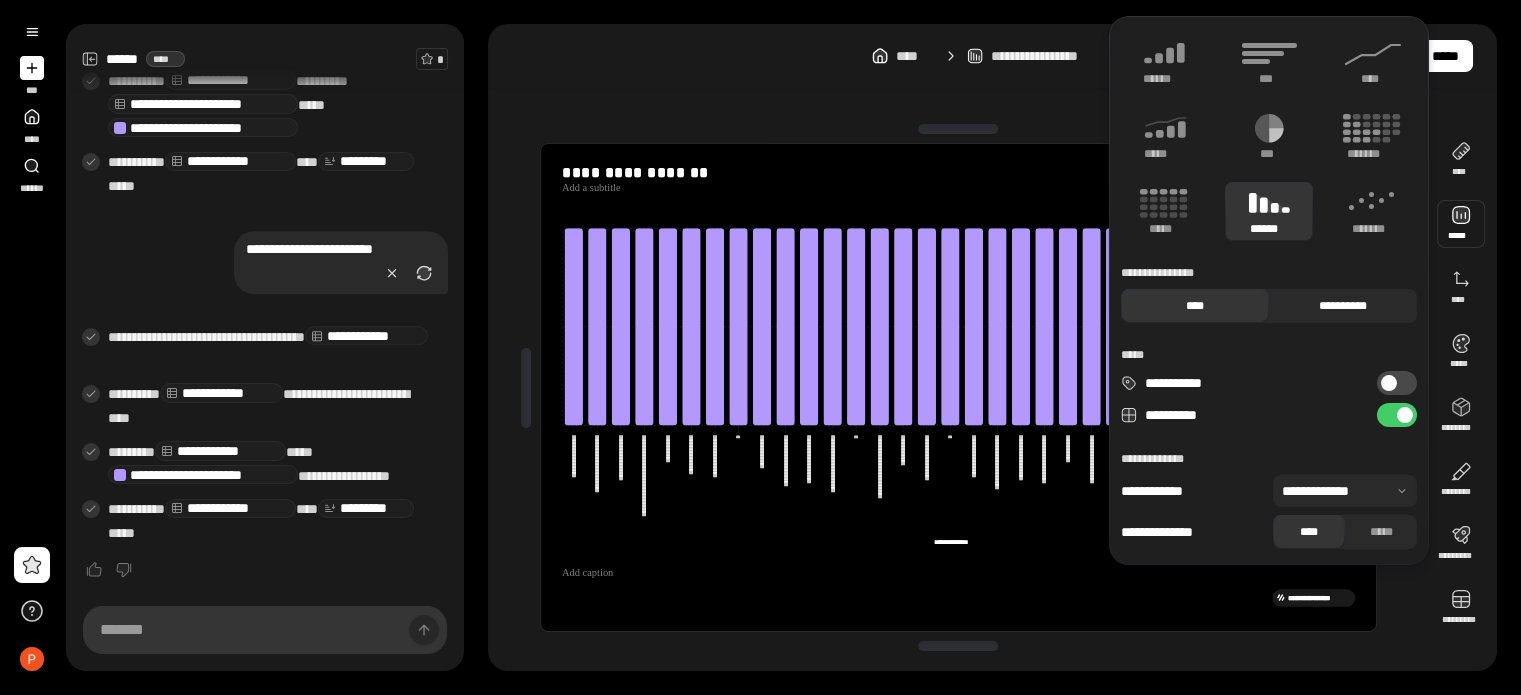 click on "**********" at bounding box center (1343, 306) 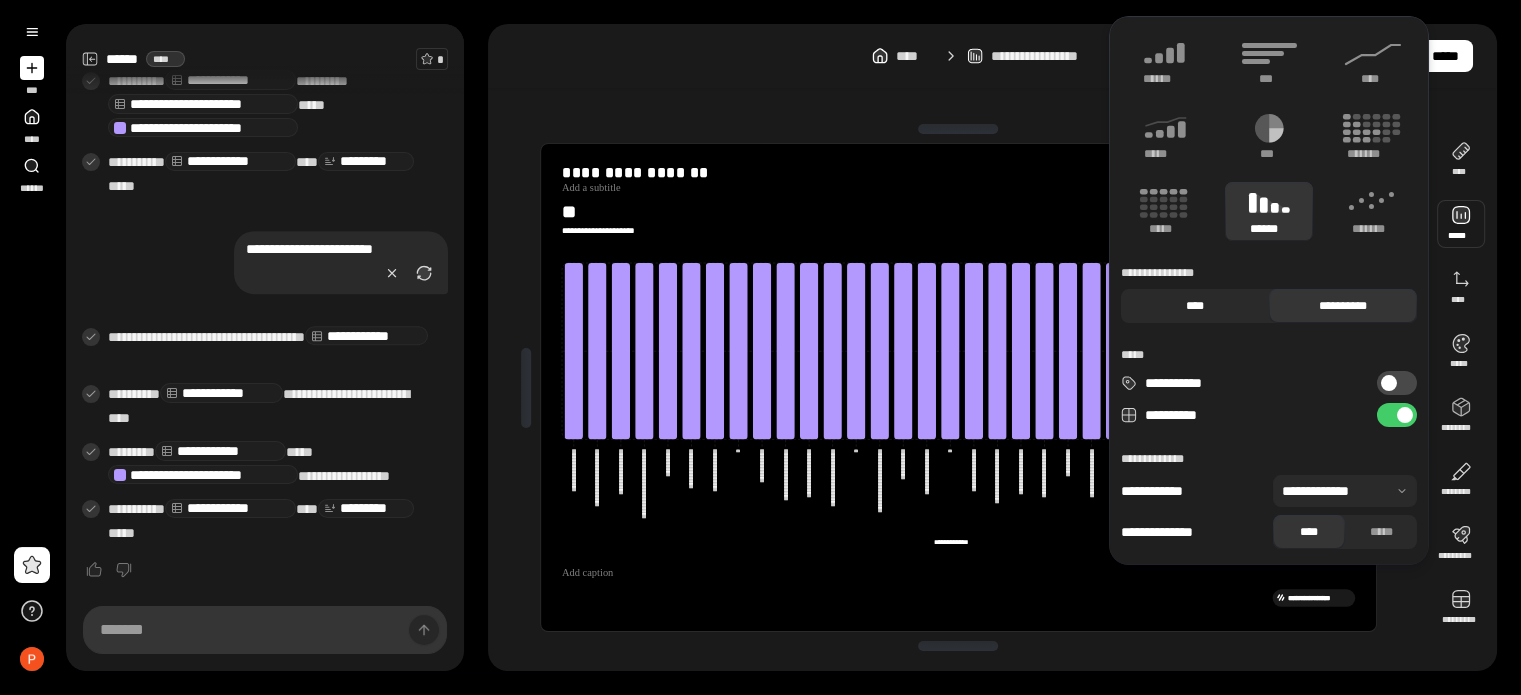 click on "****" at bounding box center [1195, 306] 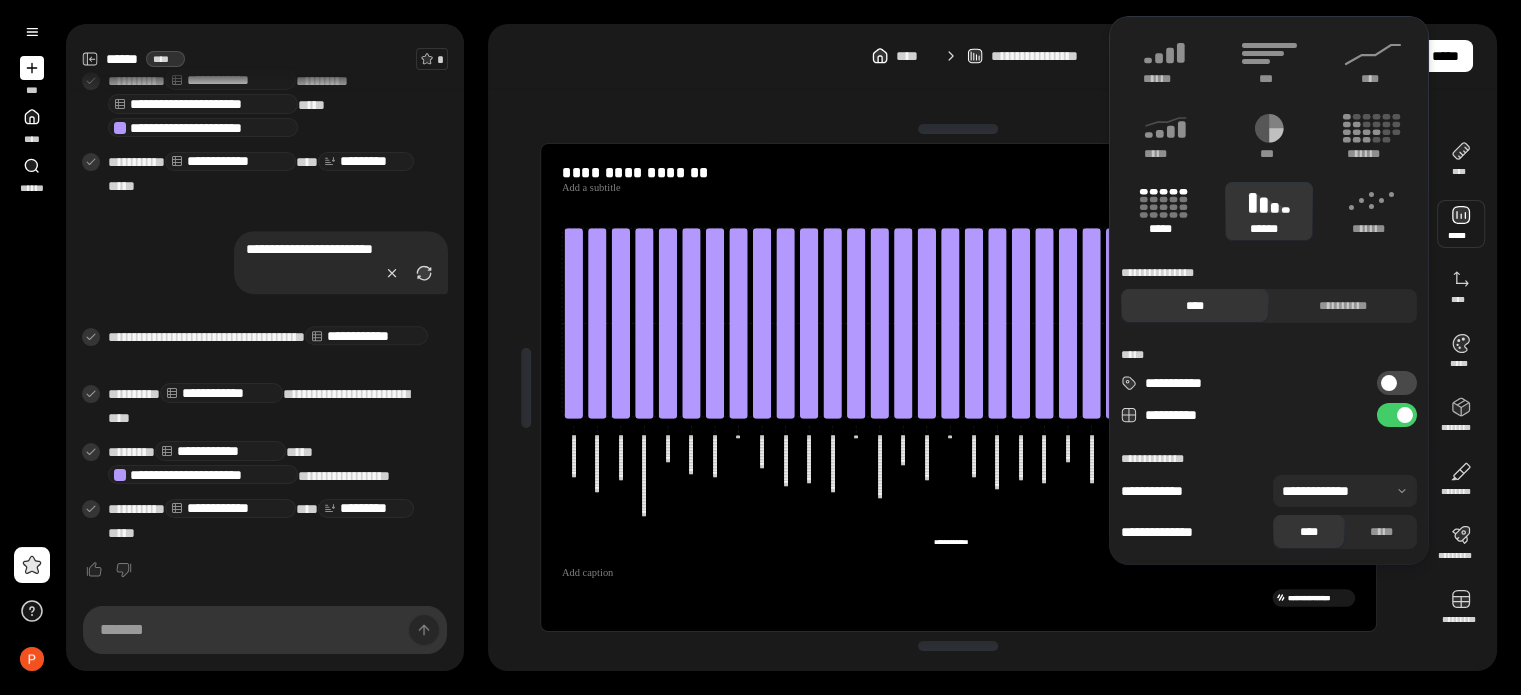 click 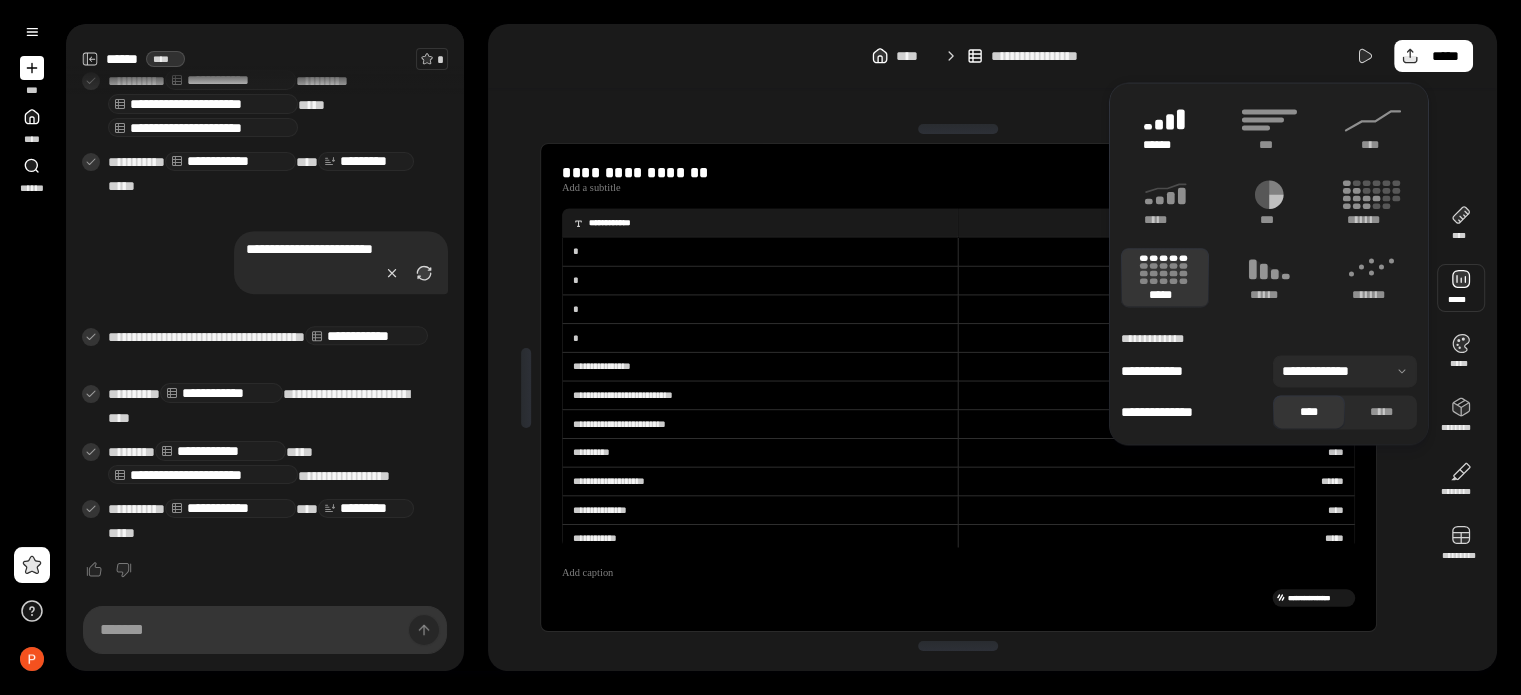 click 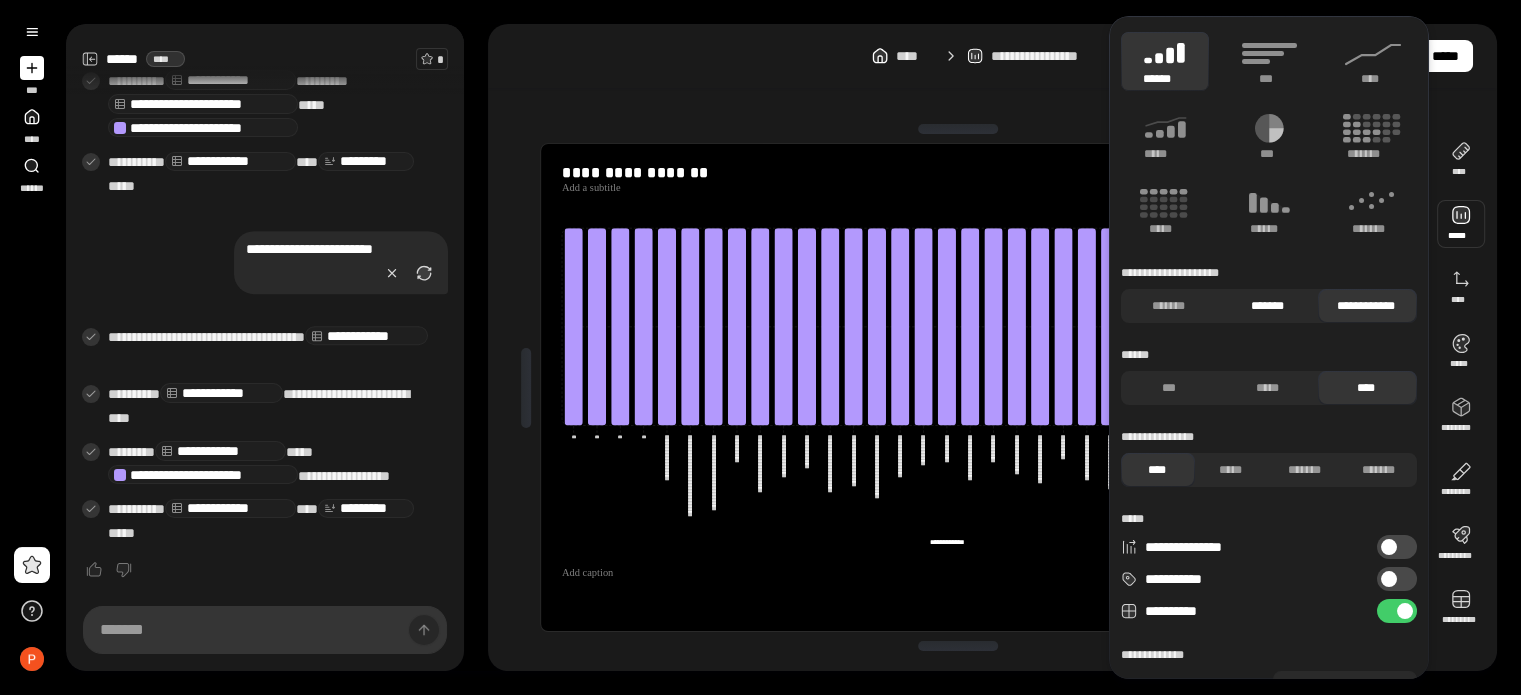 click on "*******" at bounding box center (1266, 306) 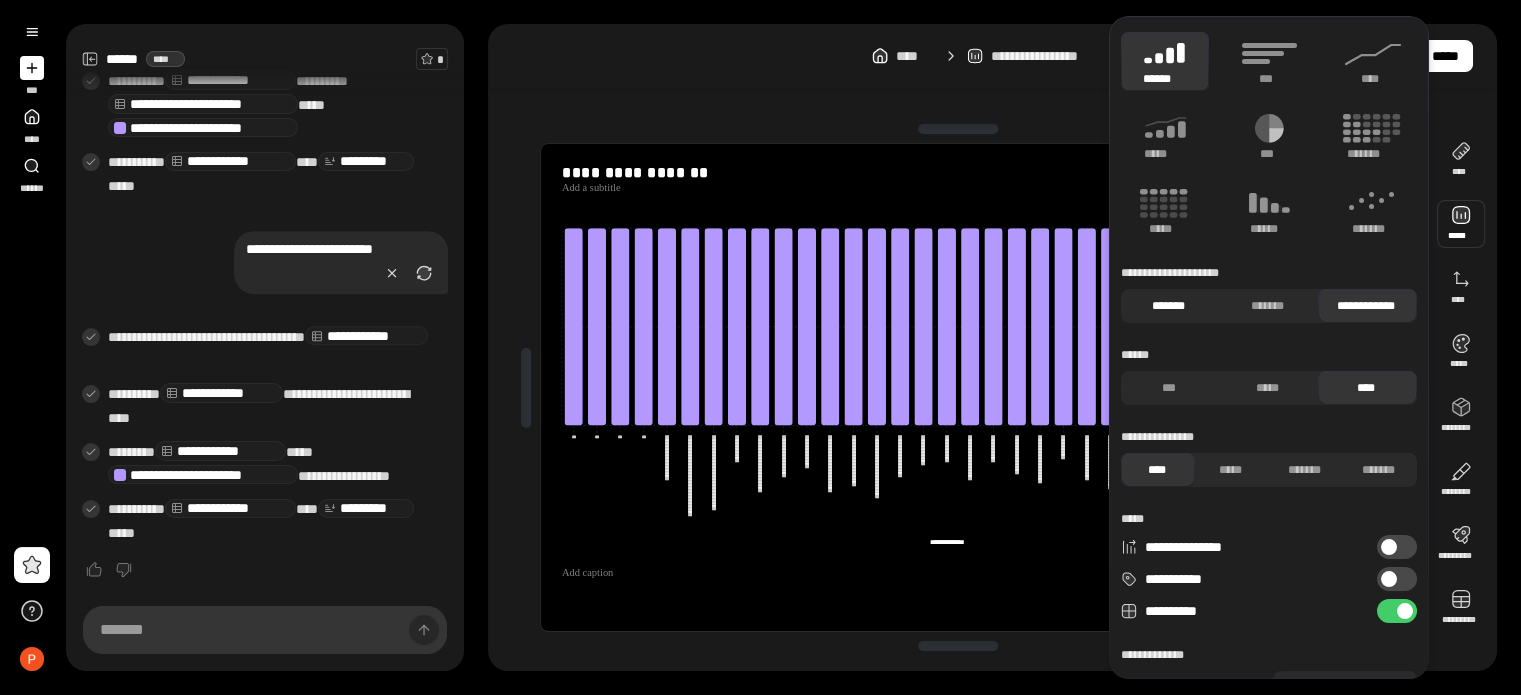 click on "*******" at bounding box center [1168, 306] 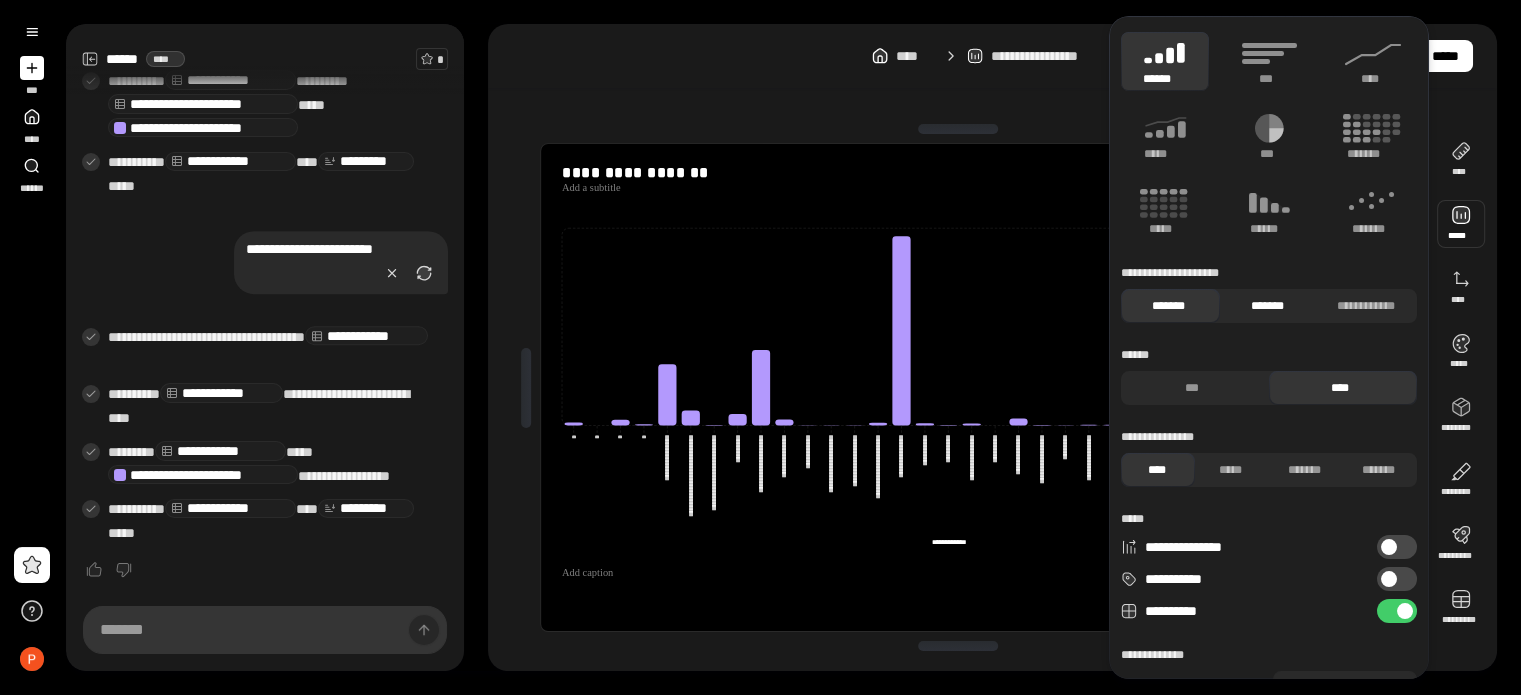 click on "*******" at bounding box center [1266, 306] 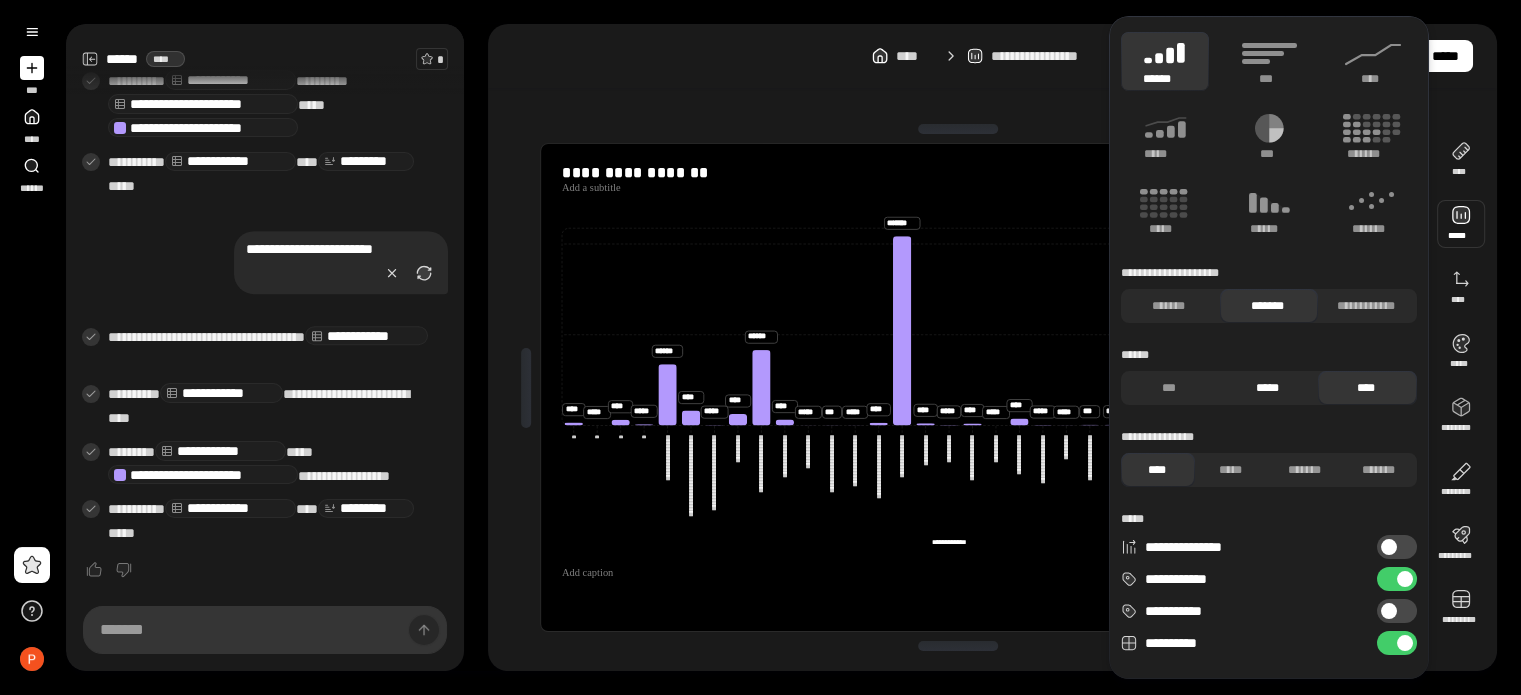 click on "*****" at bounding box center (1266, 388) 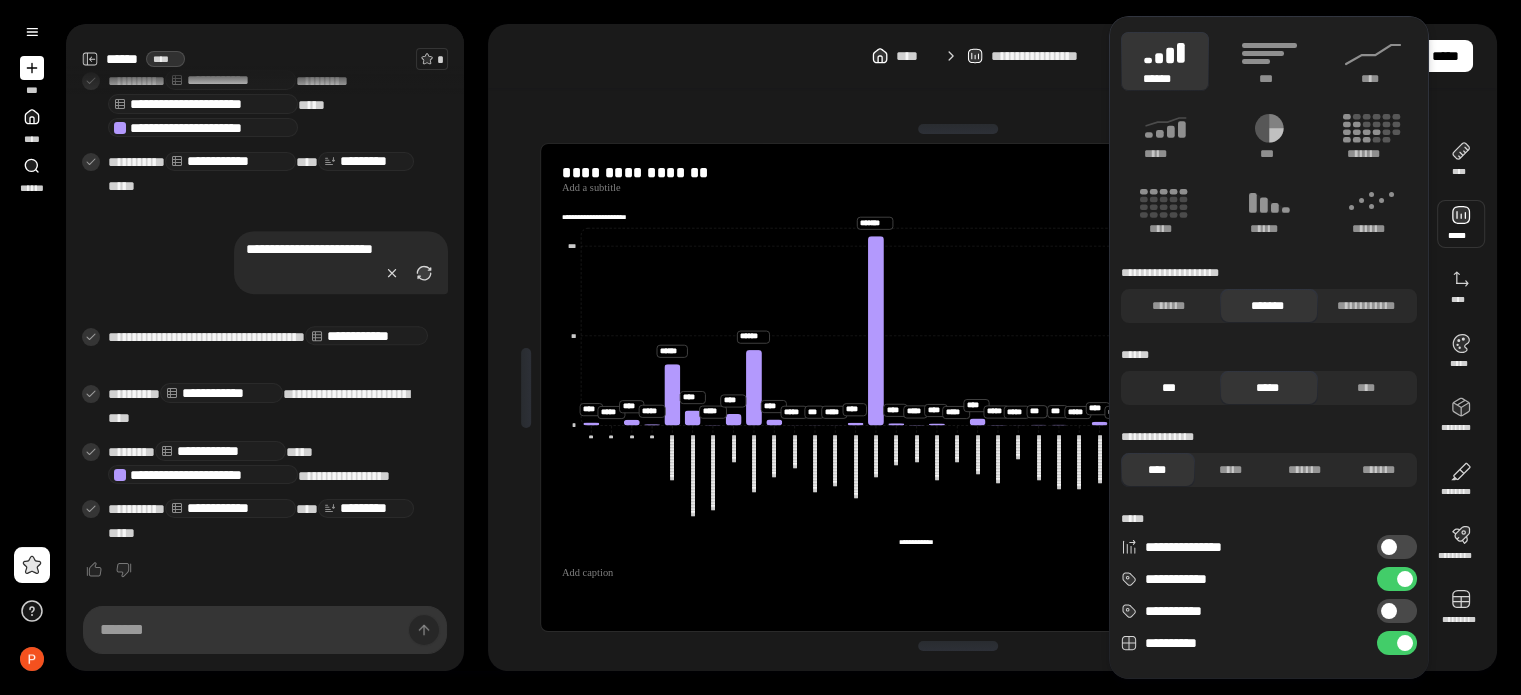 click on "***" at bounding box center [1168, 388] 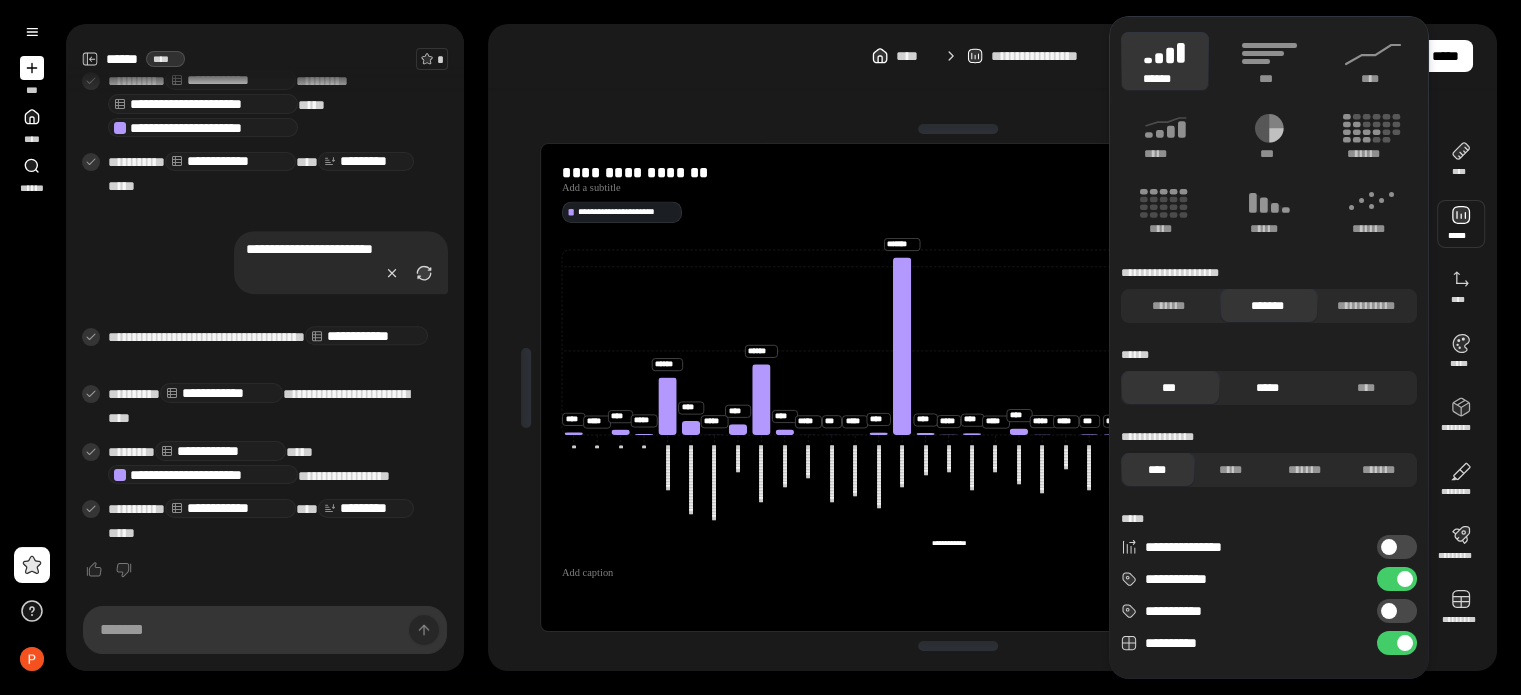 click on "*****" at bounding box center [1266, 388] 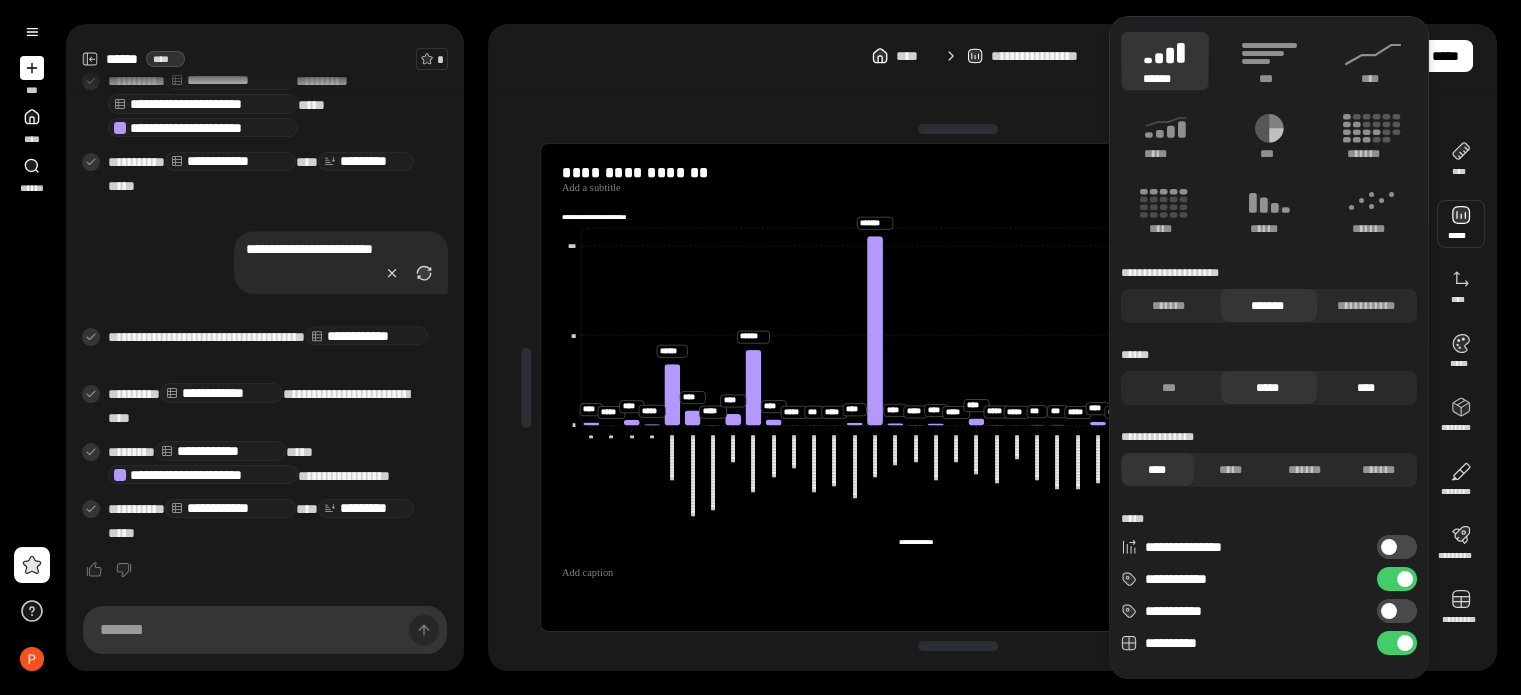 click on "****" at bounding box center (1365, 388) 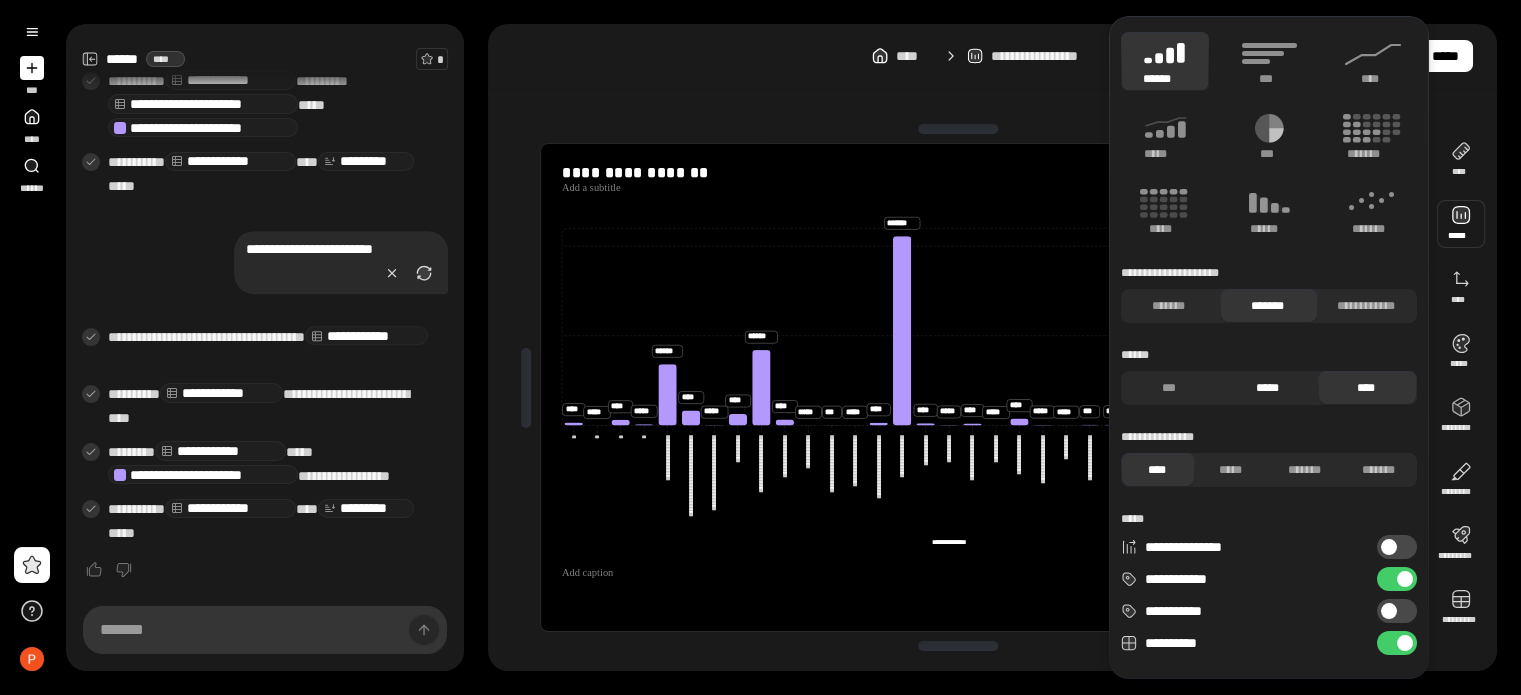 click on "*****" at bounding box center [1266, 388] 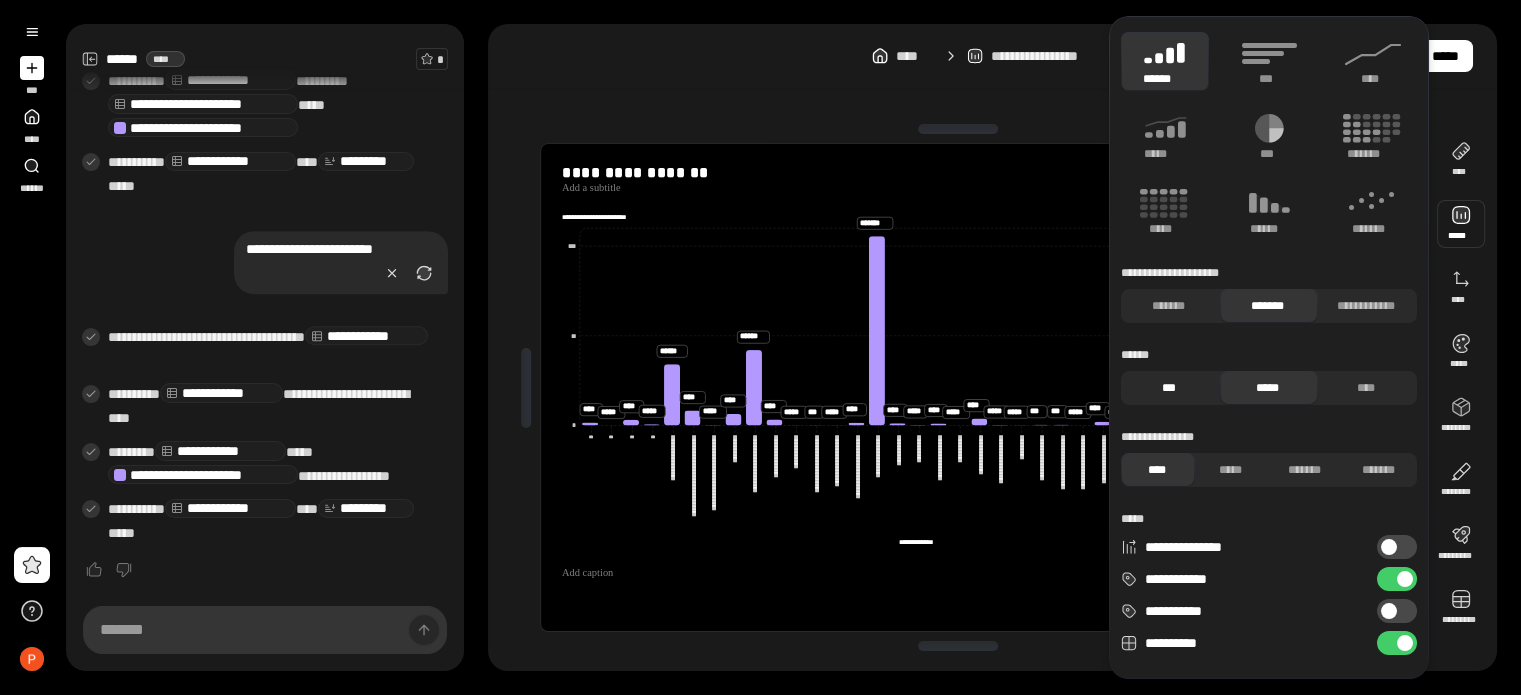 click on "***" at bounding box center [1168, 388] 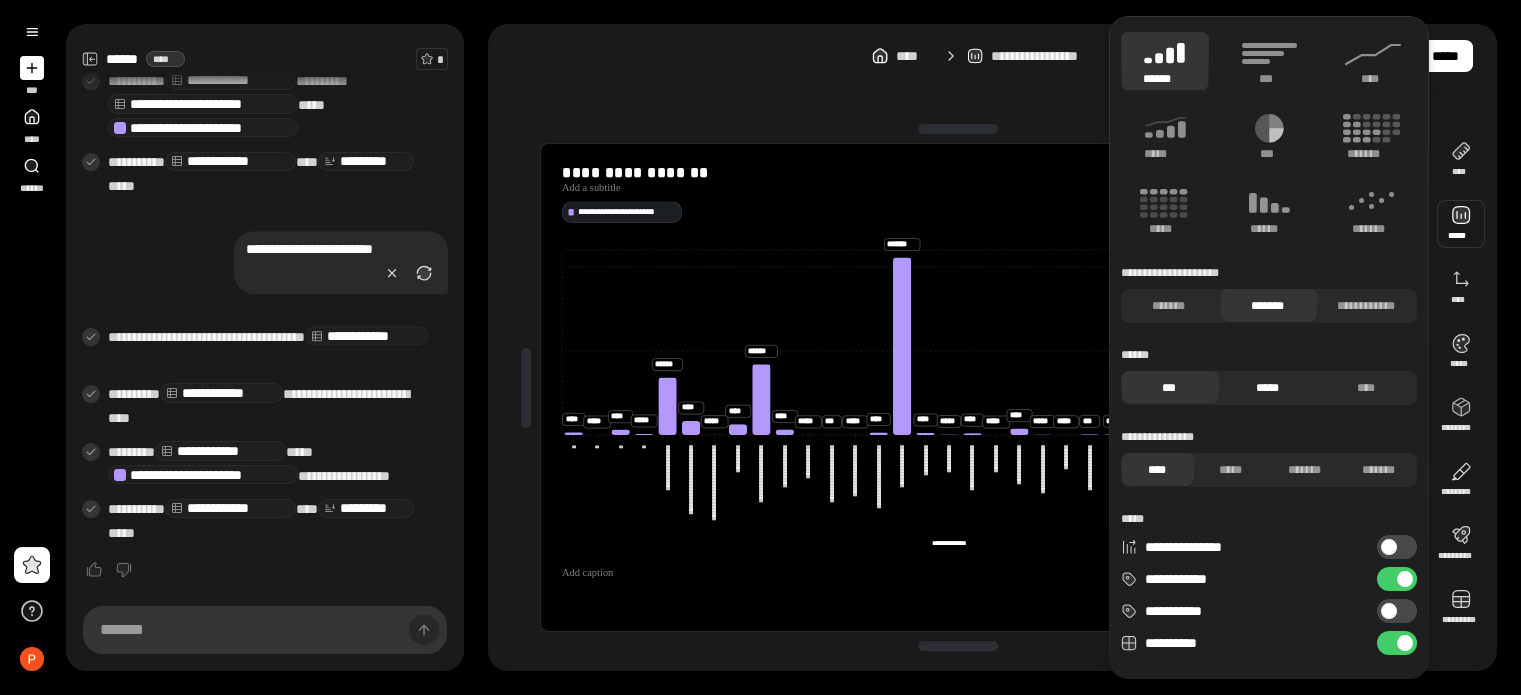 click on "*****" at bounding box center [1266, 388] 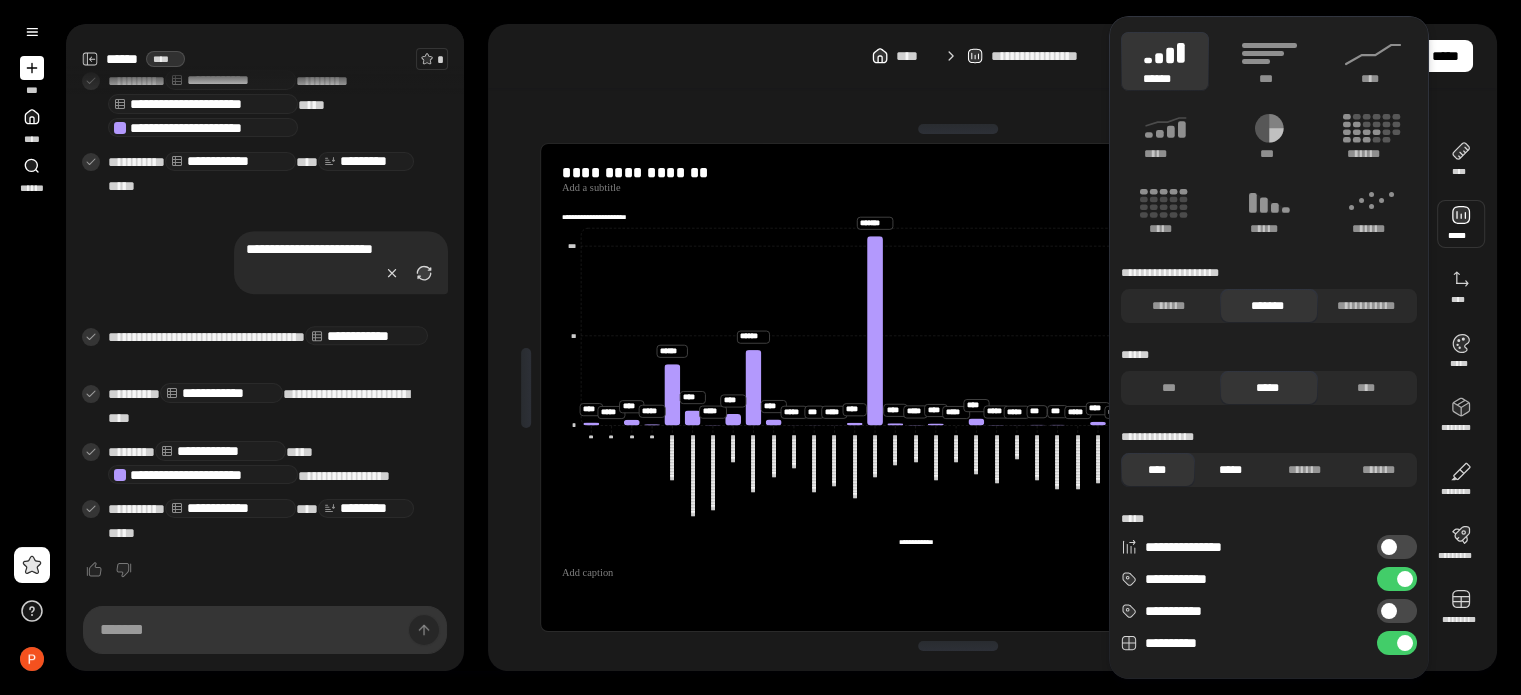 click on "*****" at bounding box center (1230, 470) 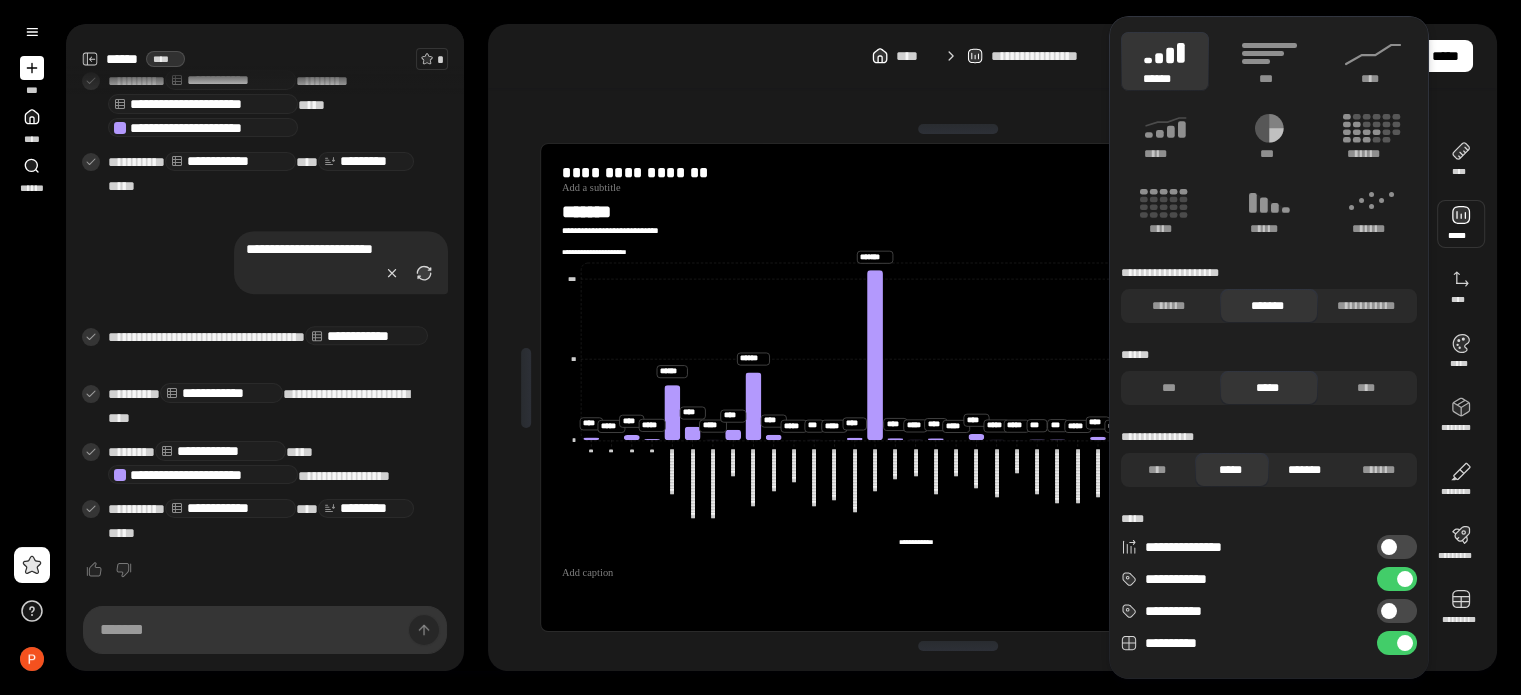 click on "*******" at bounding box center [1304, 470] 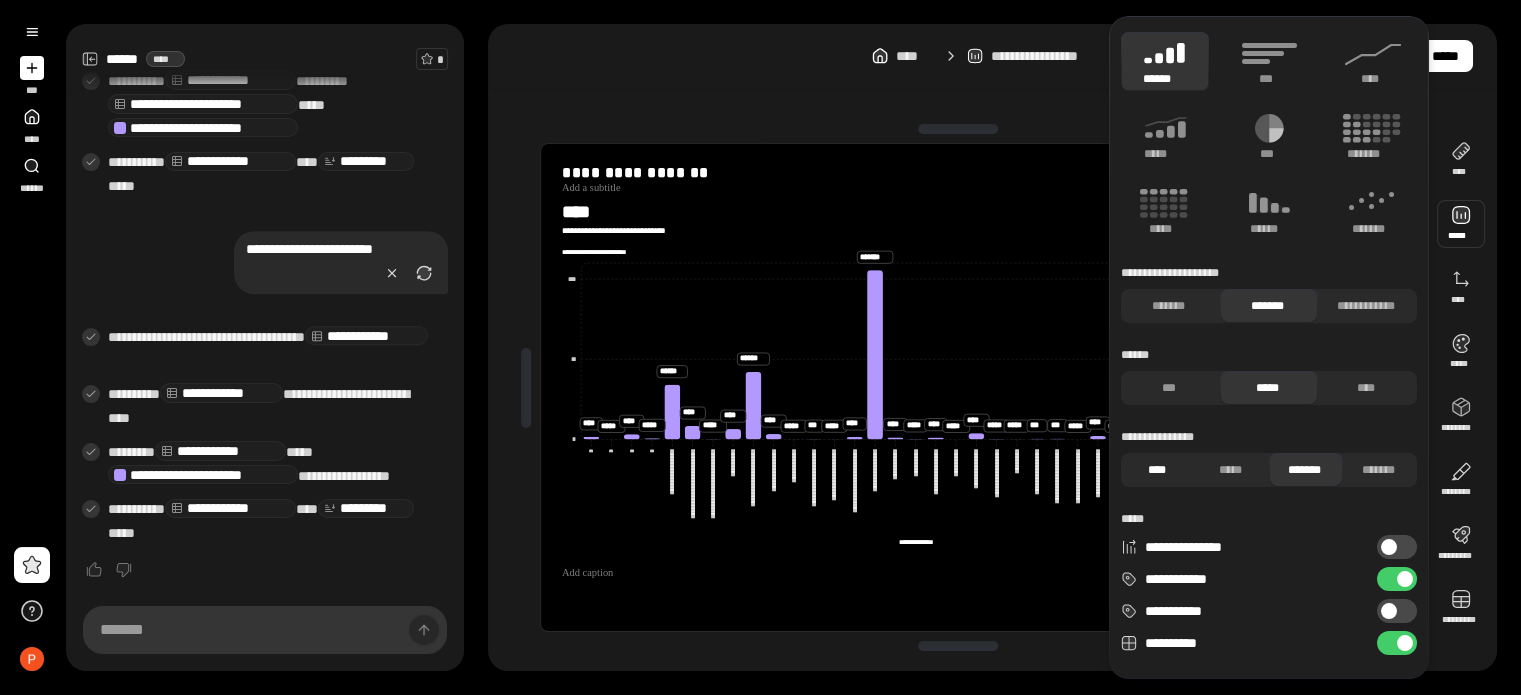 click on "****" at bounding box center (1156, 470) 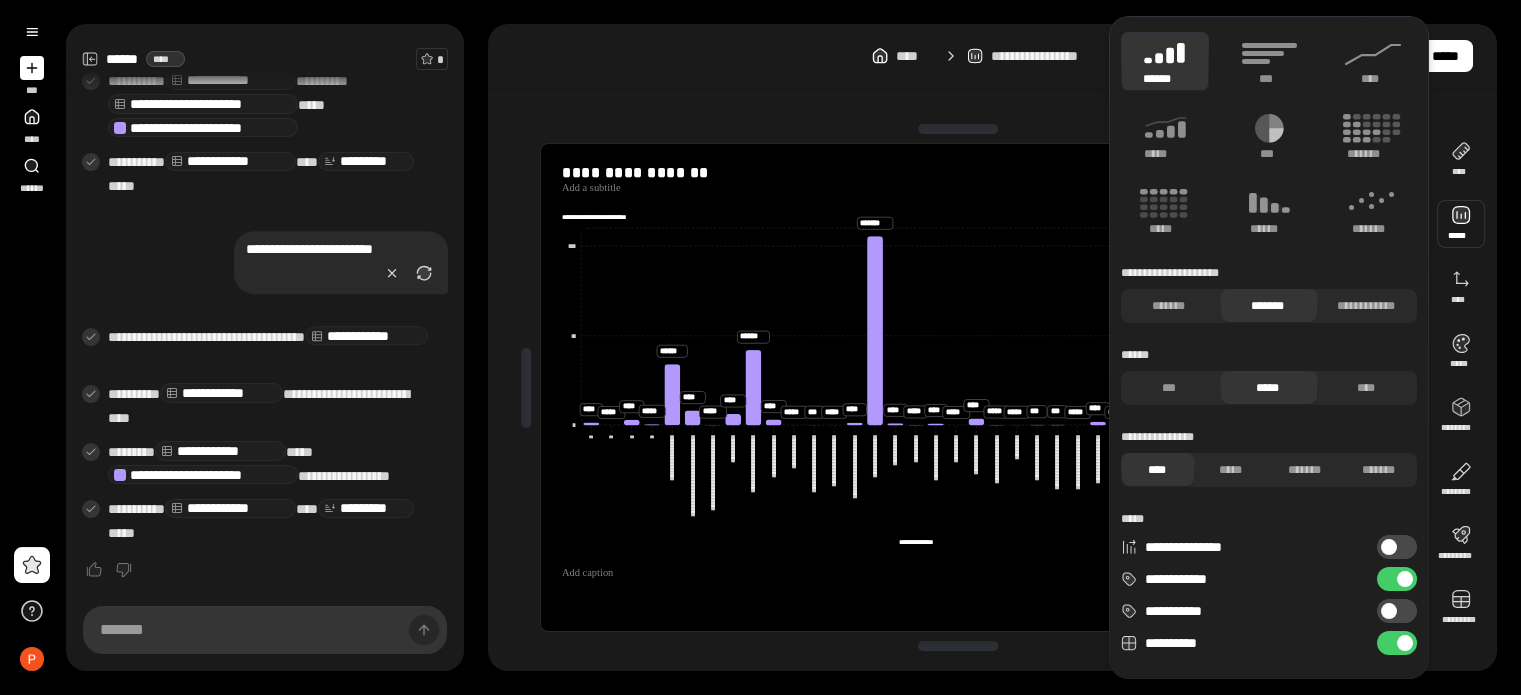 click on "****" at bounding box center [1156, 470] 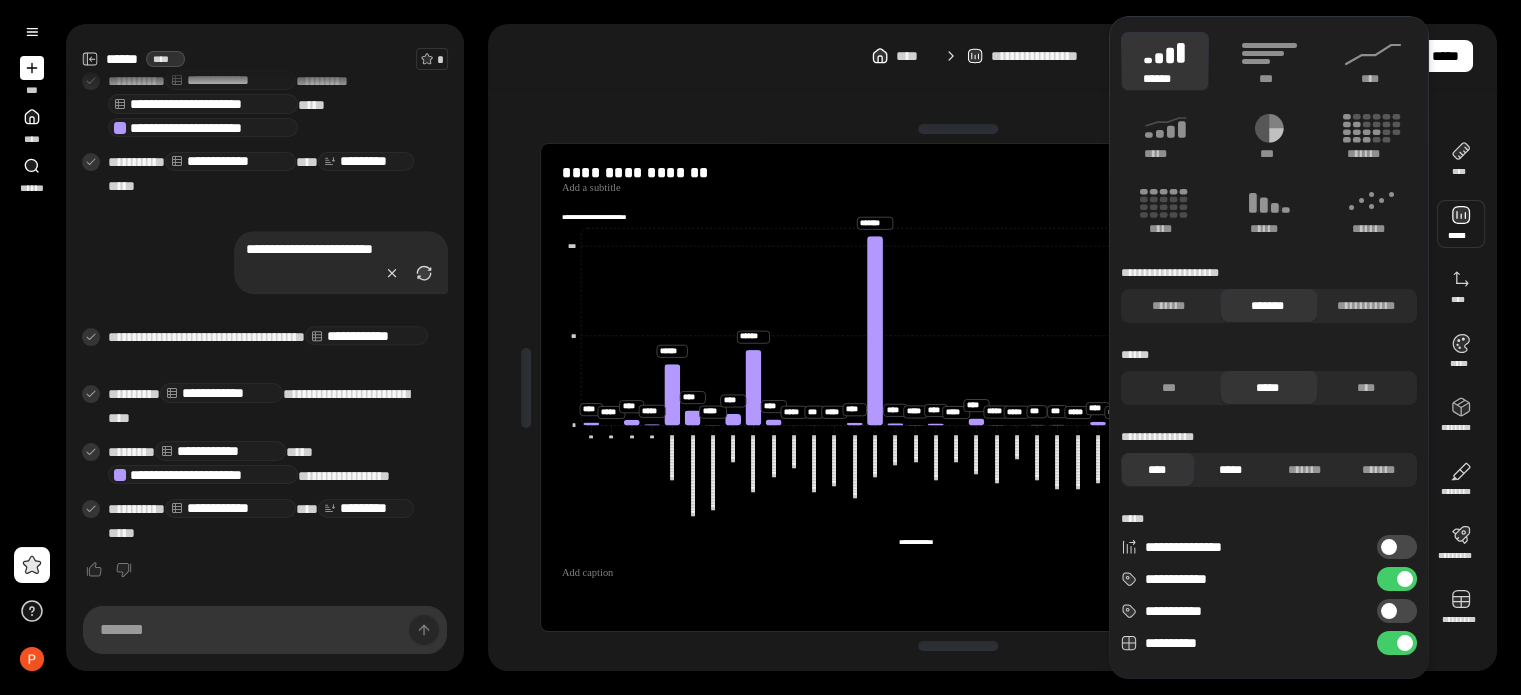 click on "*****" at bounding box center (1230, 470) 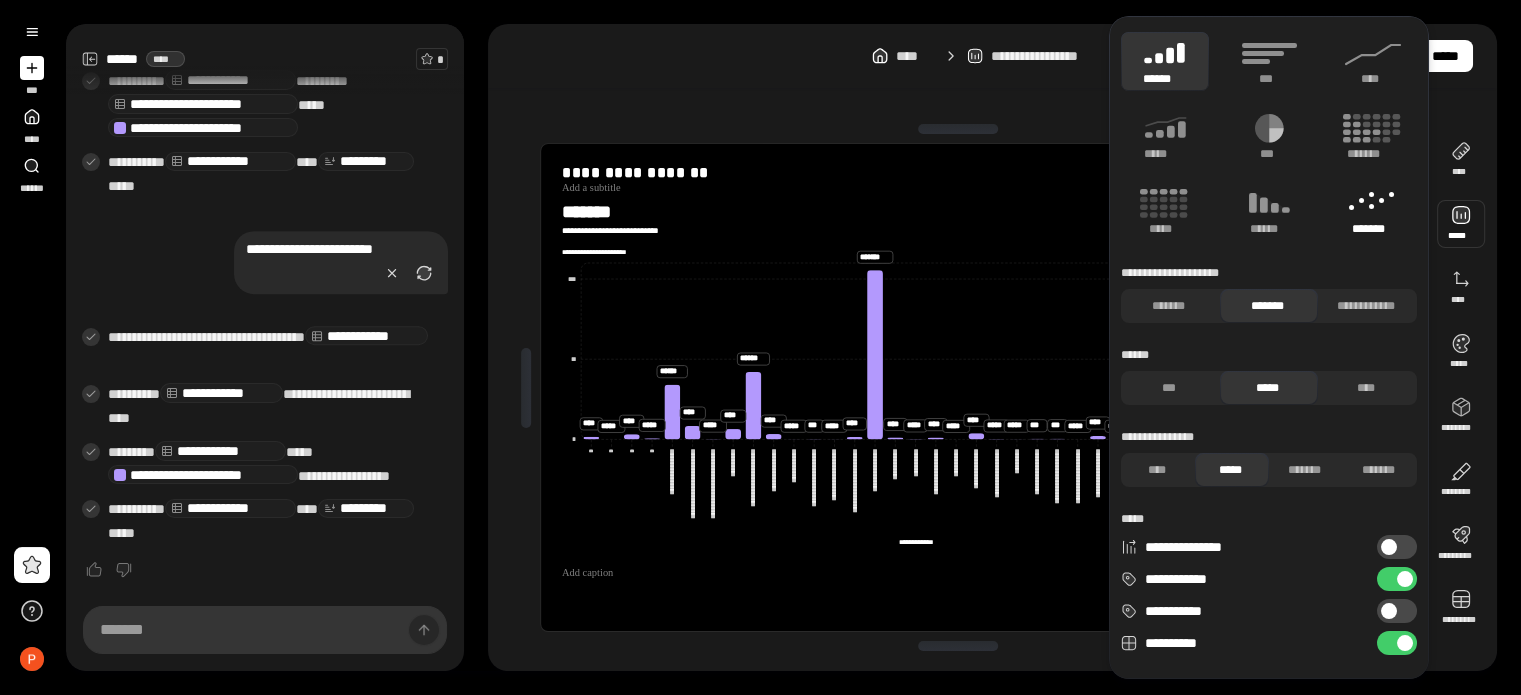 click 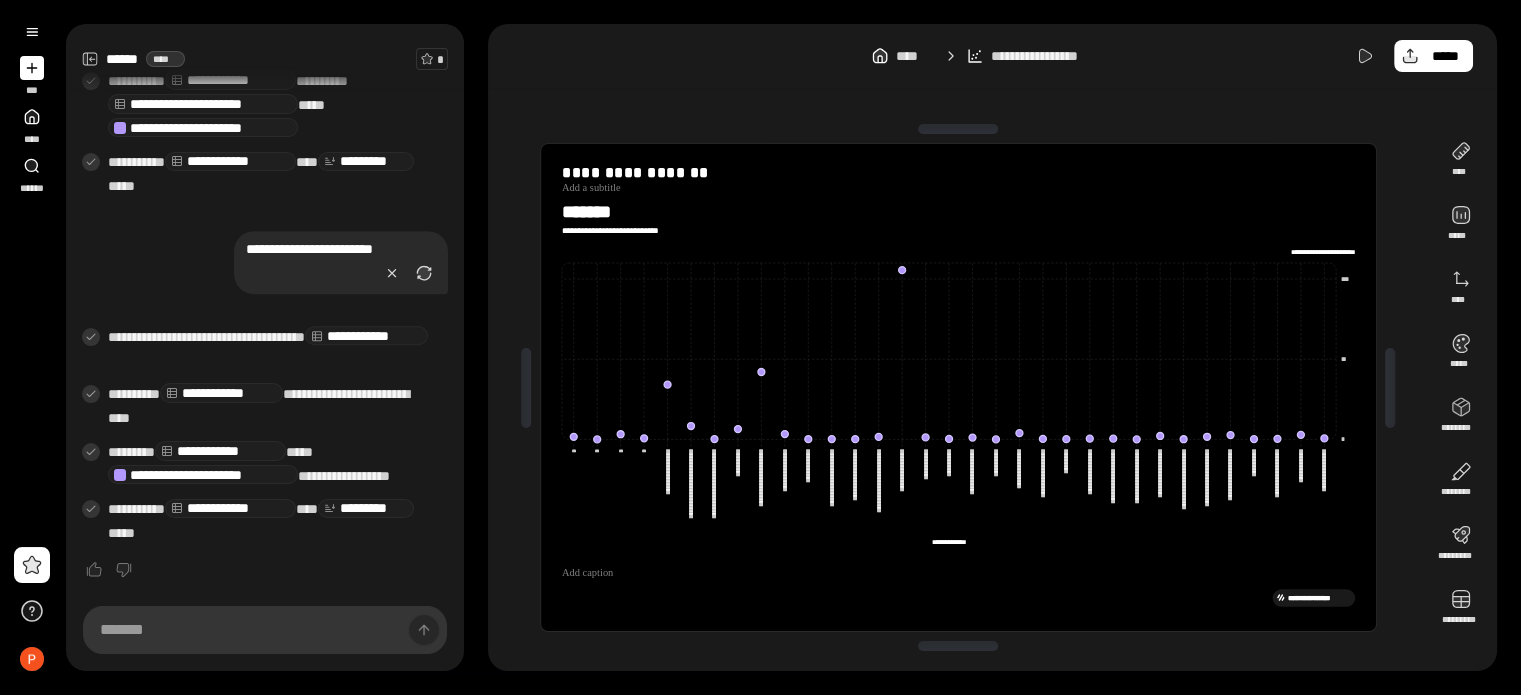 click on "**********" at bounding box center (992, 56) 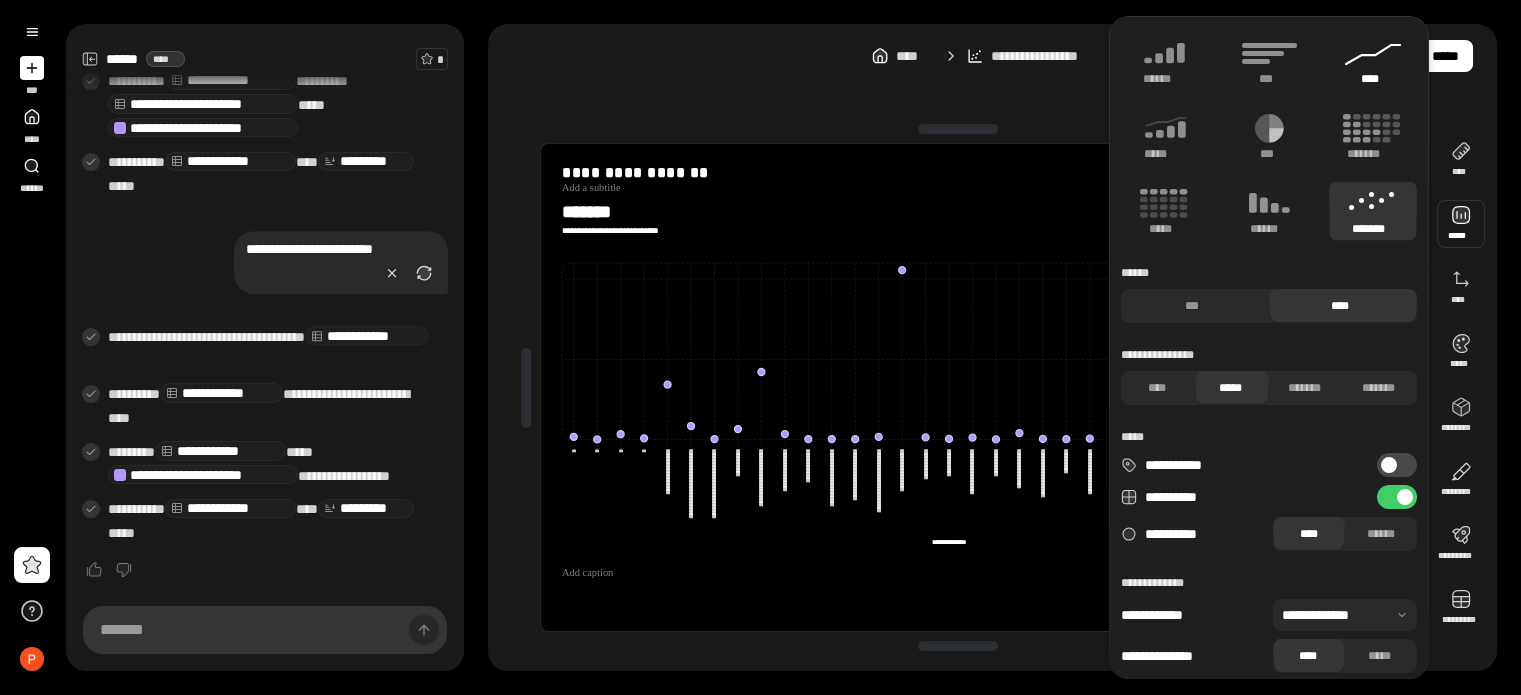 click on "****" at bounding box center (1373, 79) 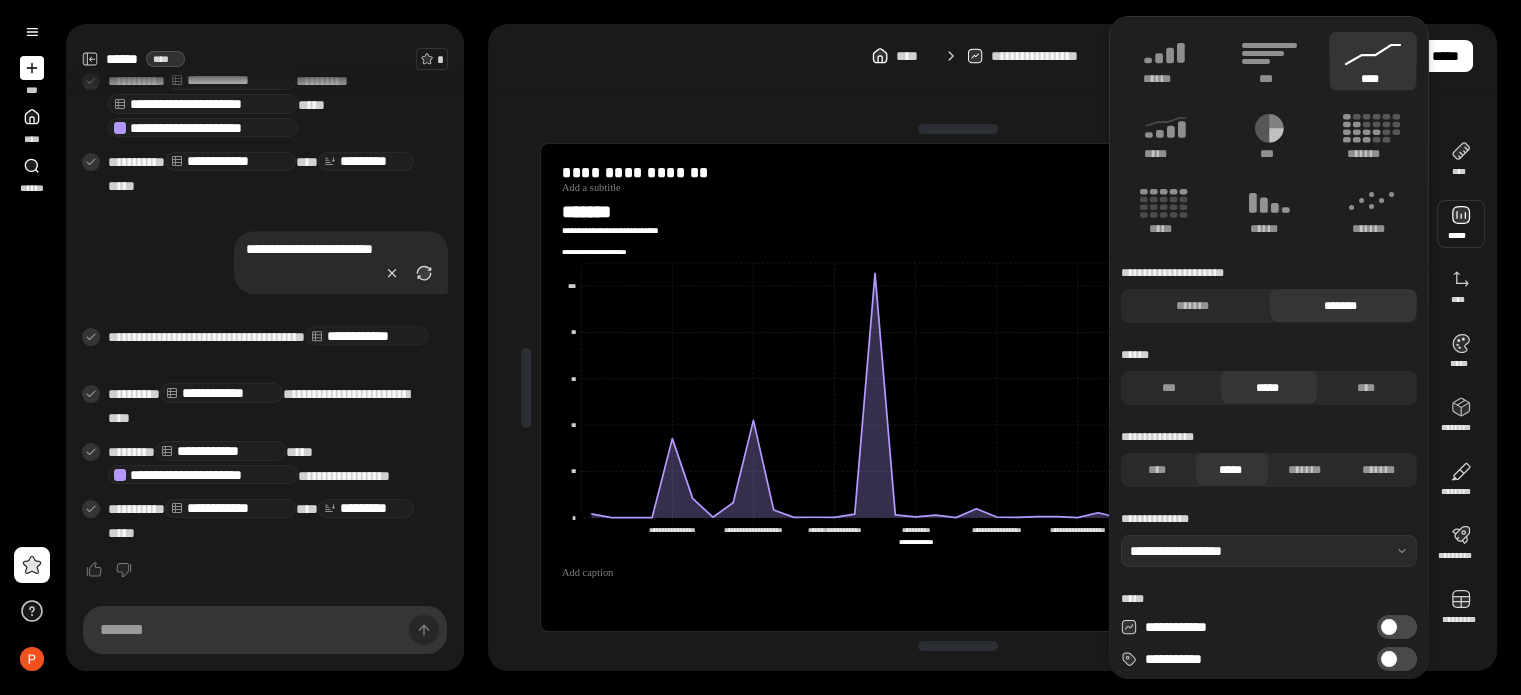click on "**********" at bounding box center [992, 56] 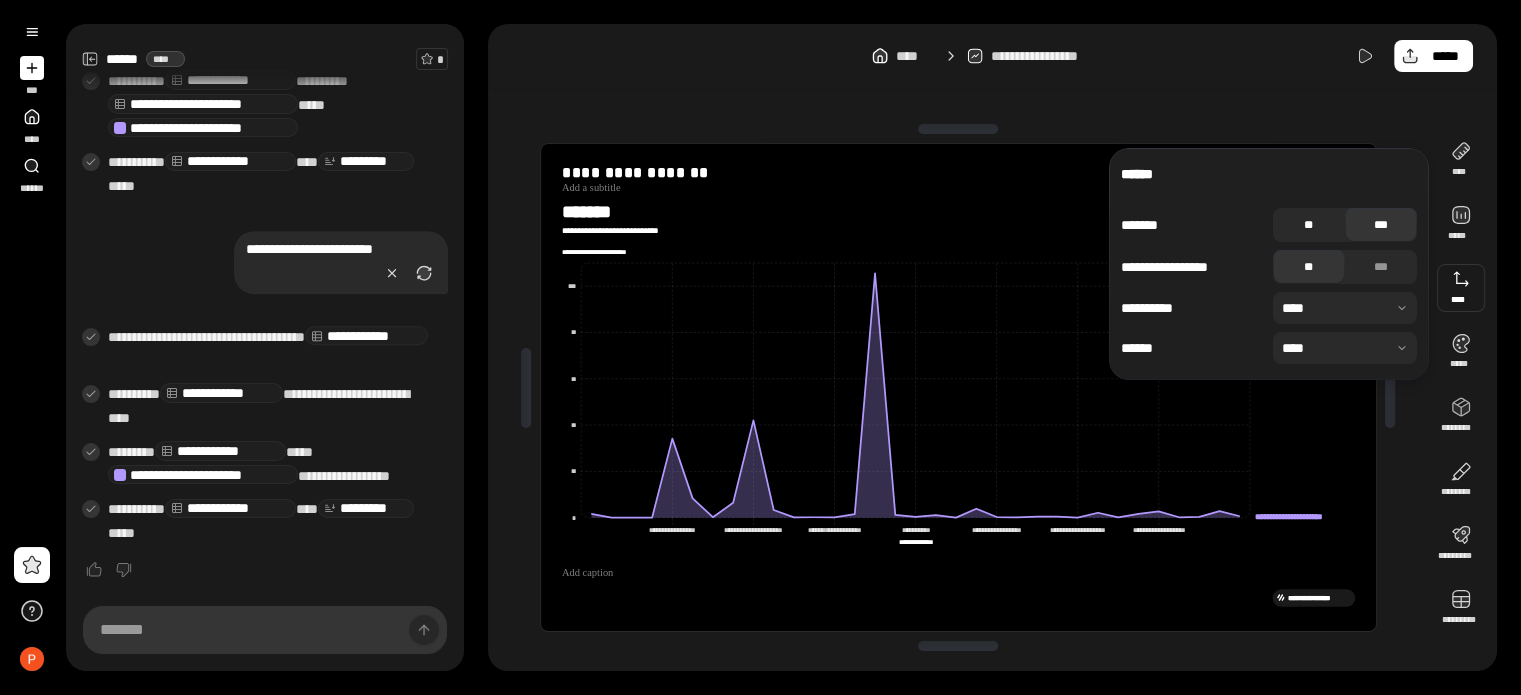 click on "**" at bounding box center (1309, 225) 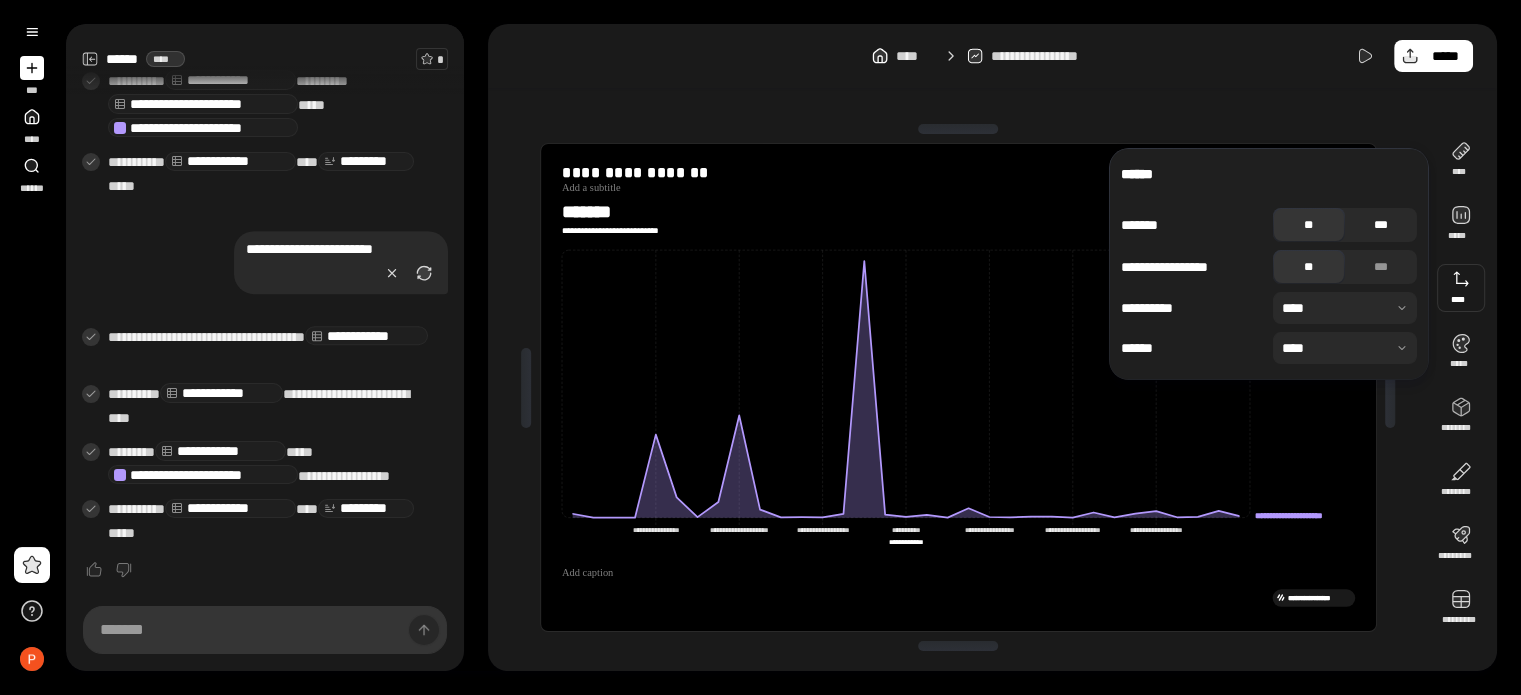 click on "***" at bounding box center [1381, 225] 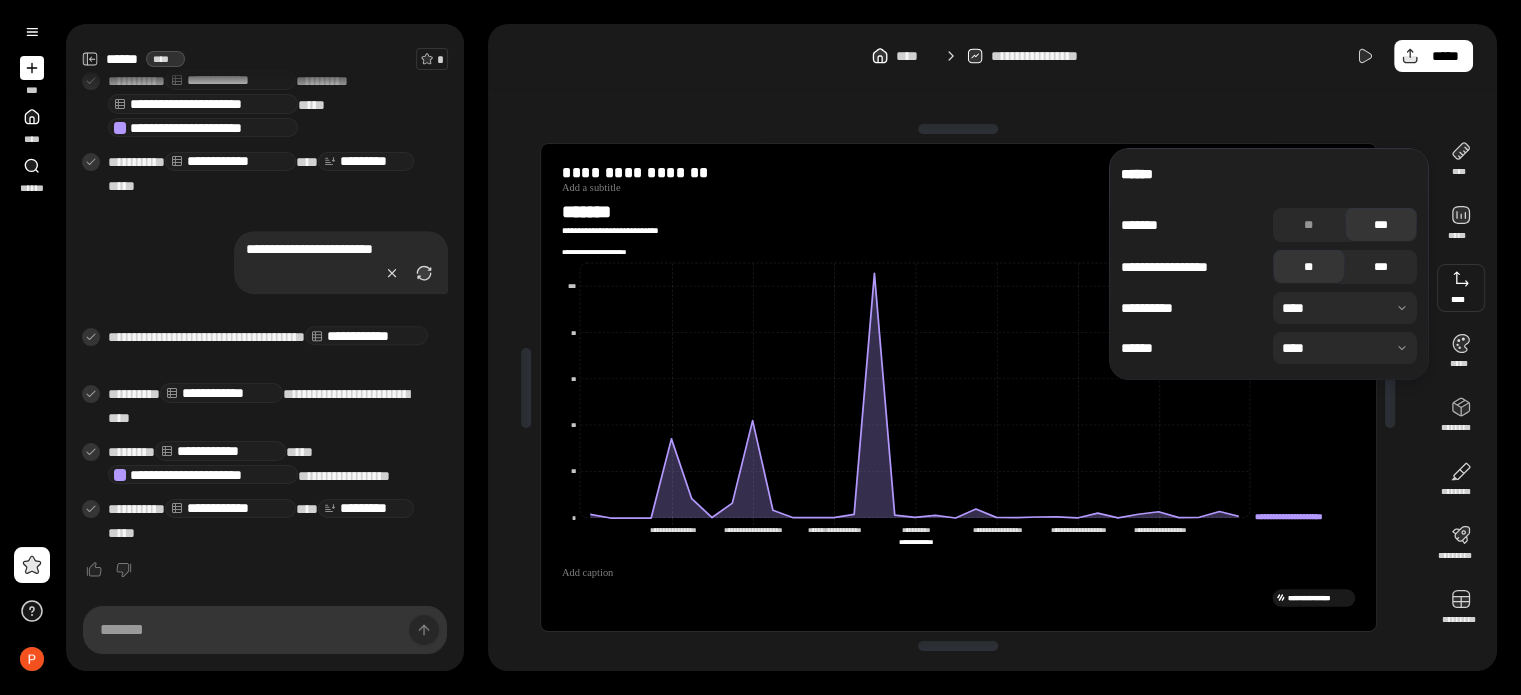 click on "***" at bounding box center (1381, 267) 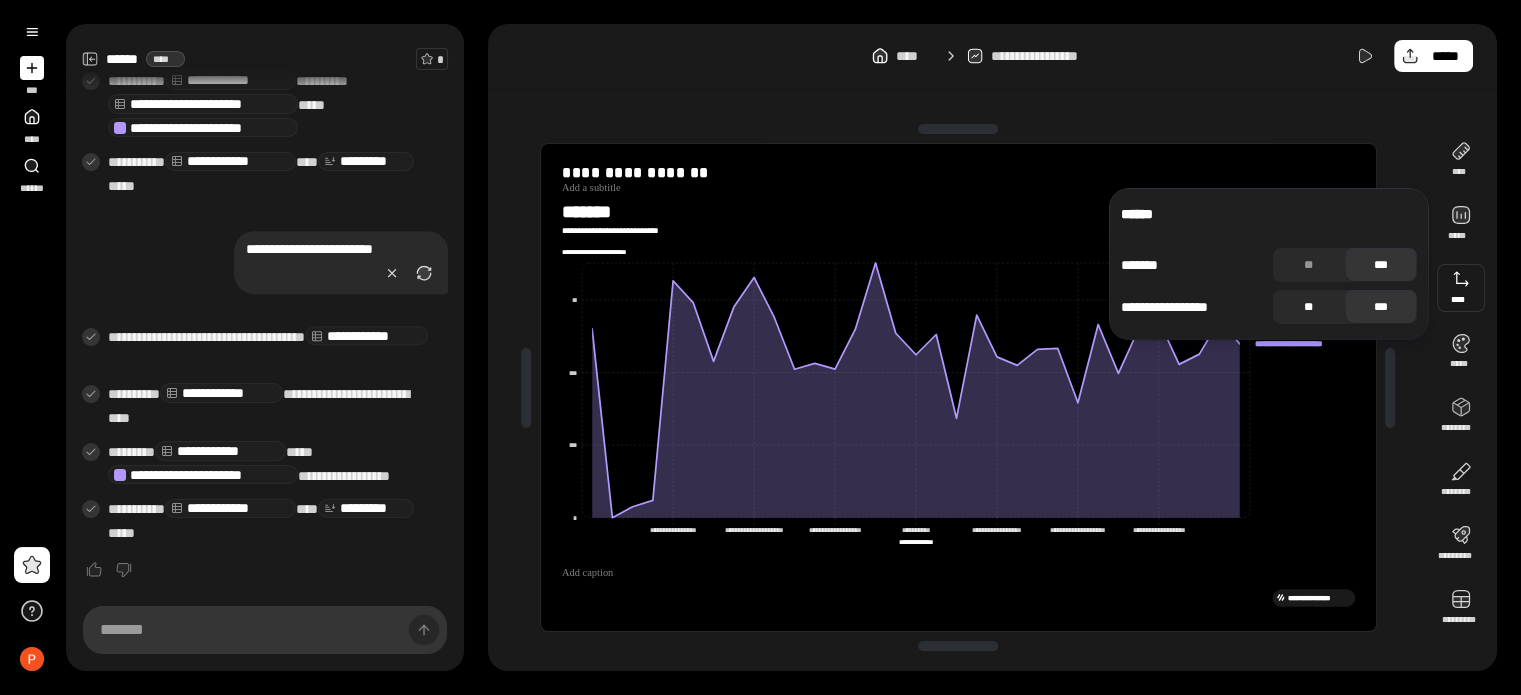 click on "**" at bounding box center [1309, 307] 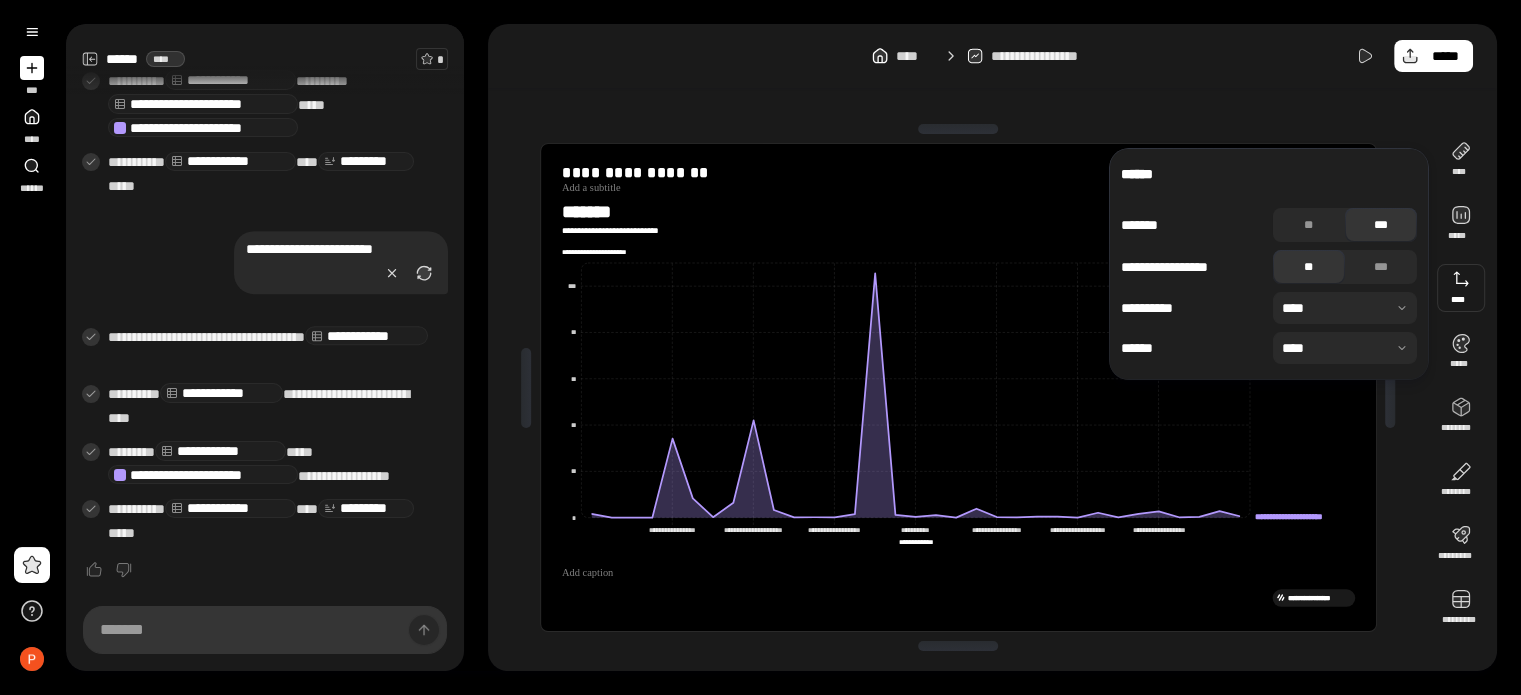 click on "[FIRST] [LAST] [STREET] [CITY] [STATE] [ZIP]" at bounding box center (1269, 286) 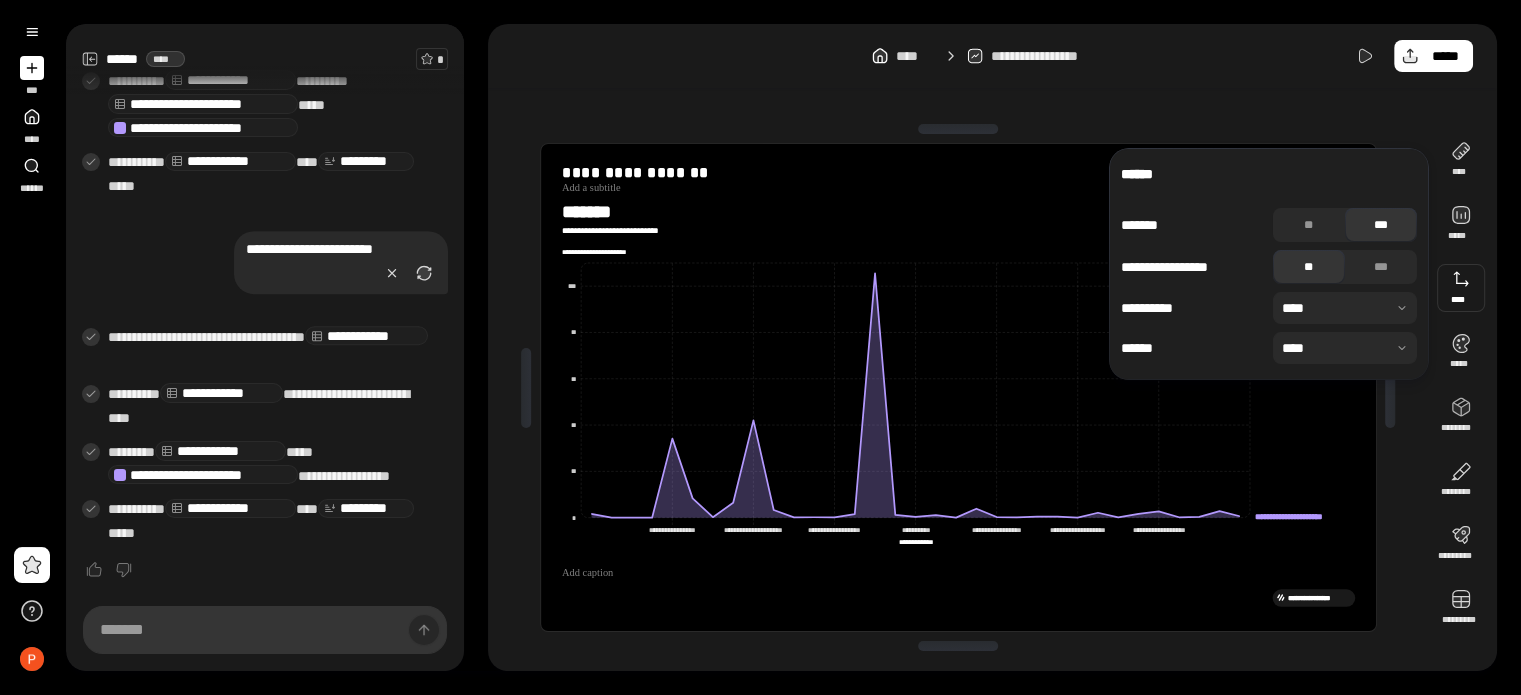 click at bounding box center (1345, 308) 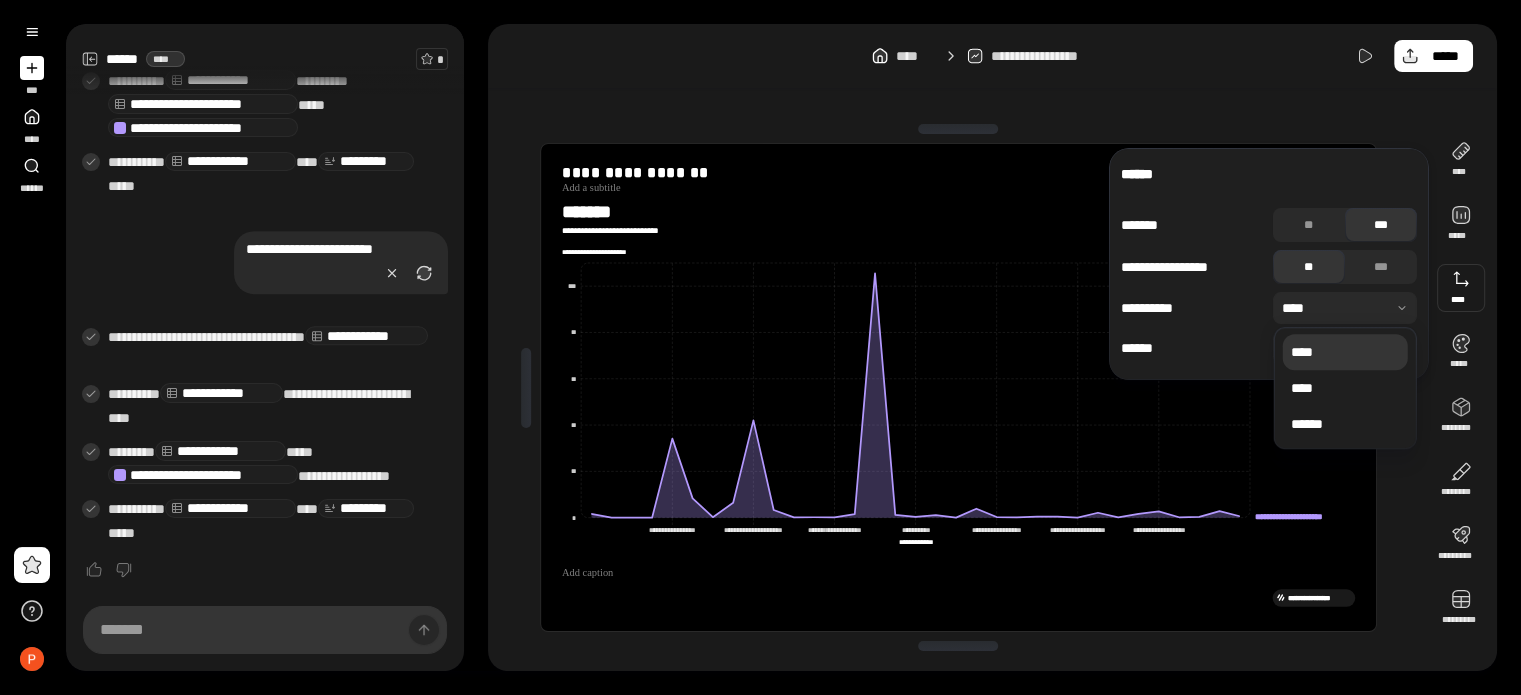 click at bounding box center (1345, 308) 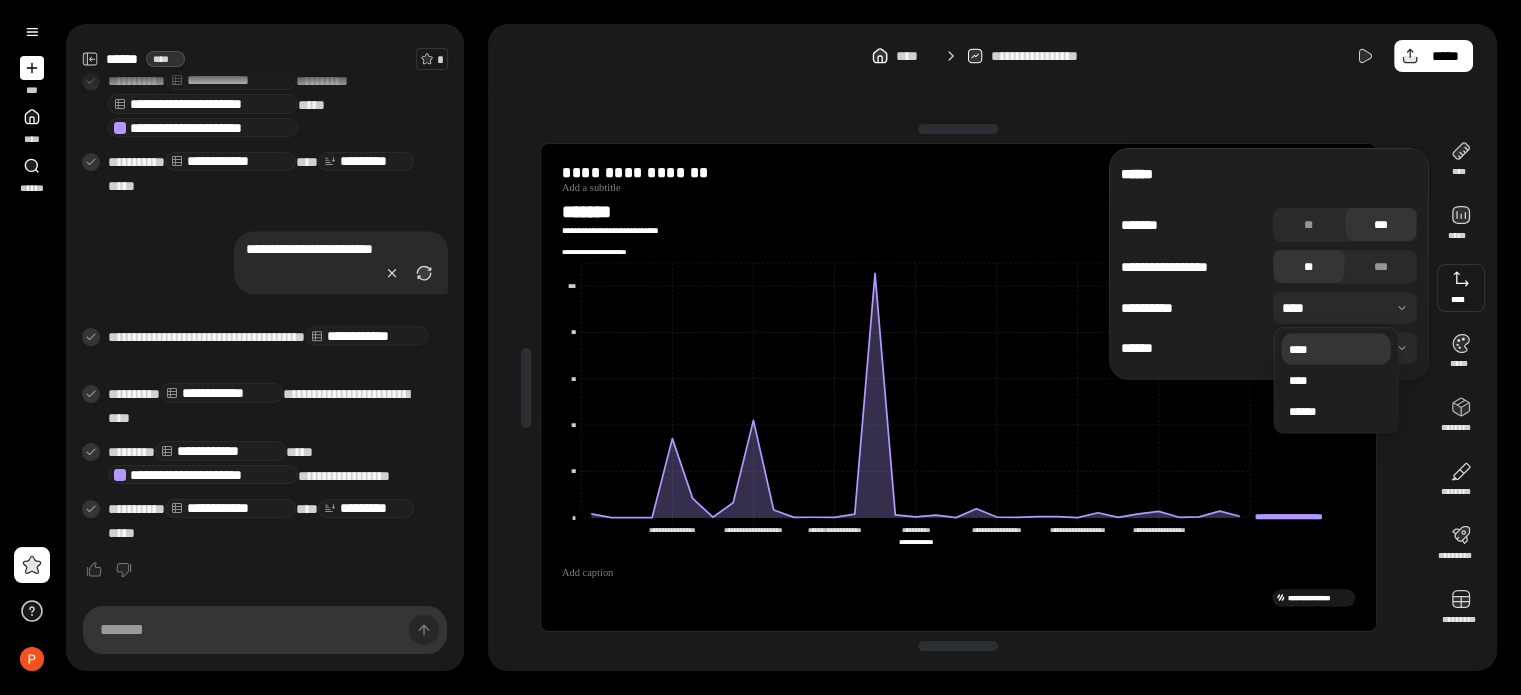 click at bounding box center (1345, 308) 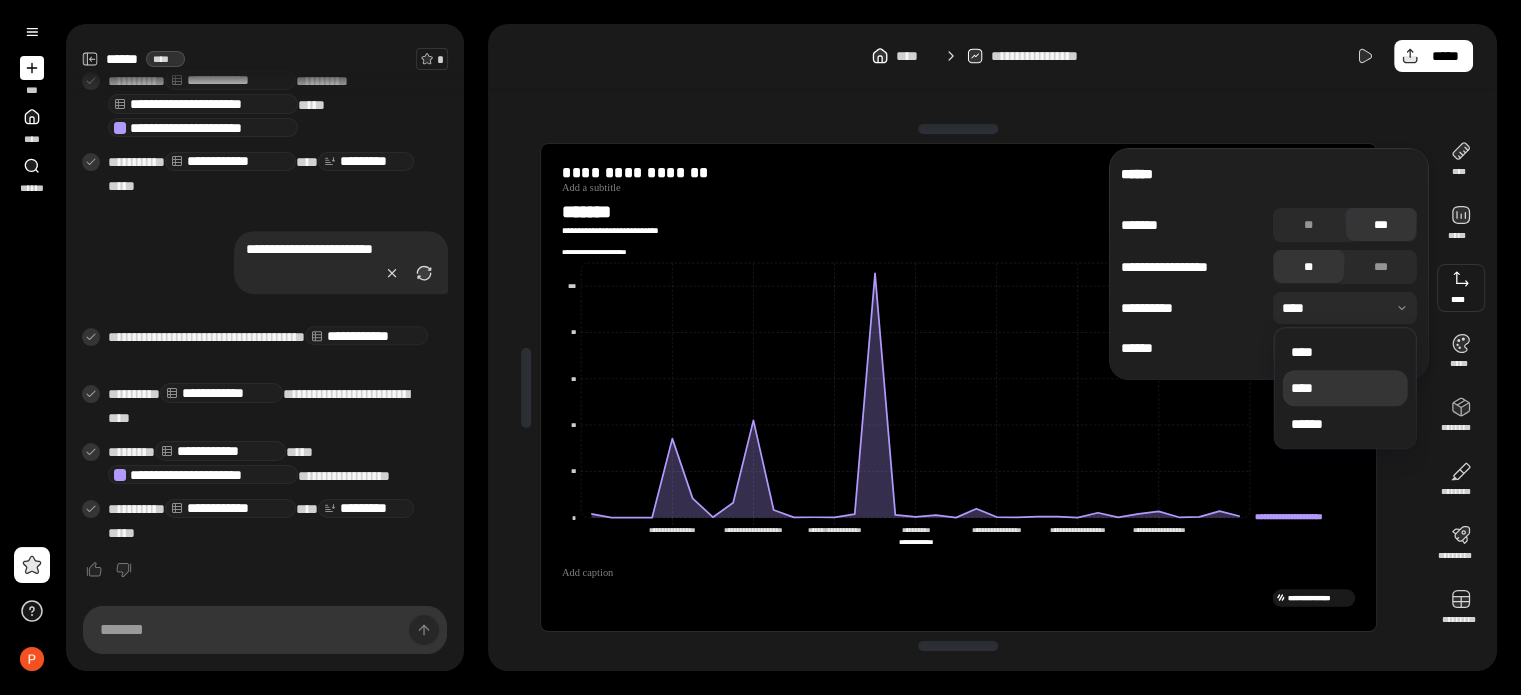 click on "****" at bounding box center (1345, 388) 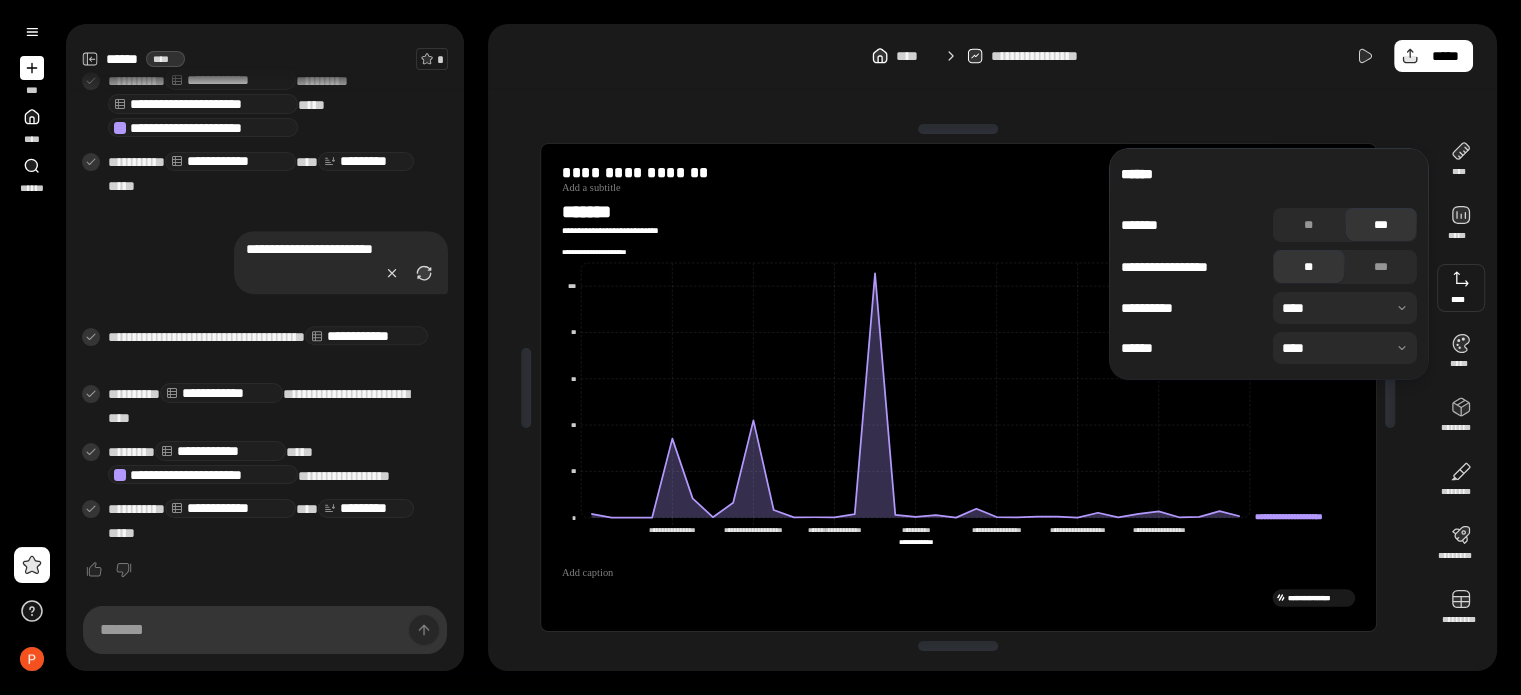 click at bounding box center (1345, 348) 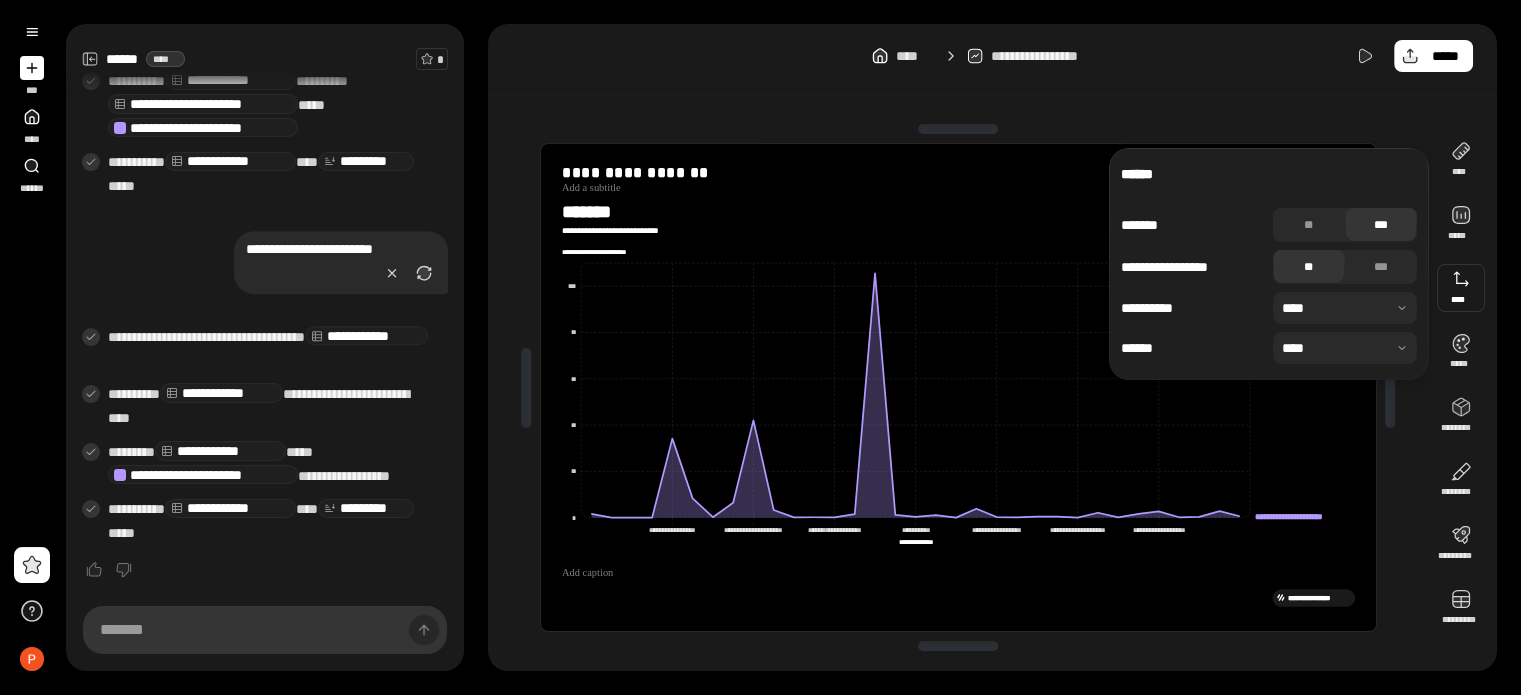 click at bounding box center (1345, 308) 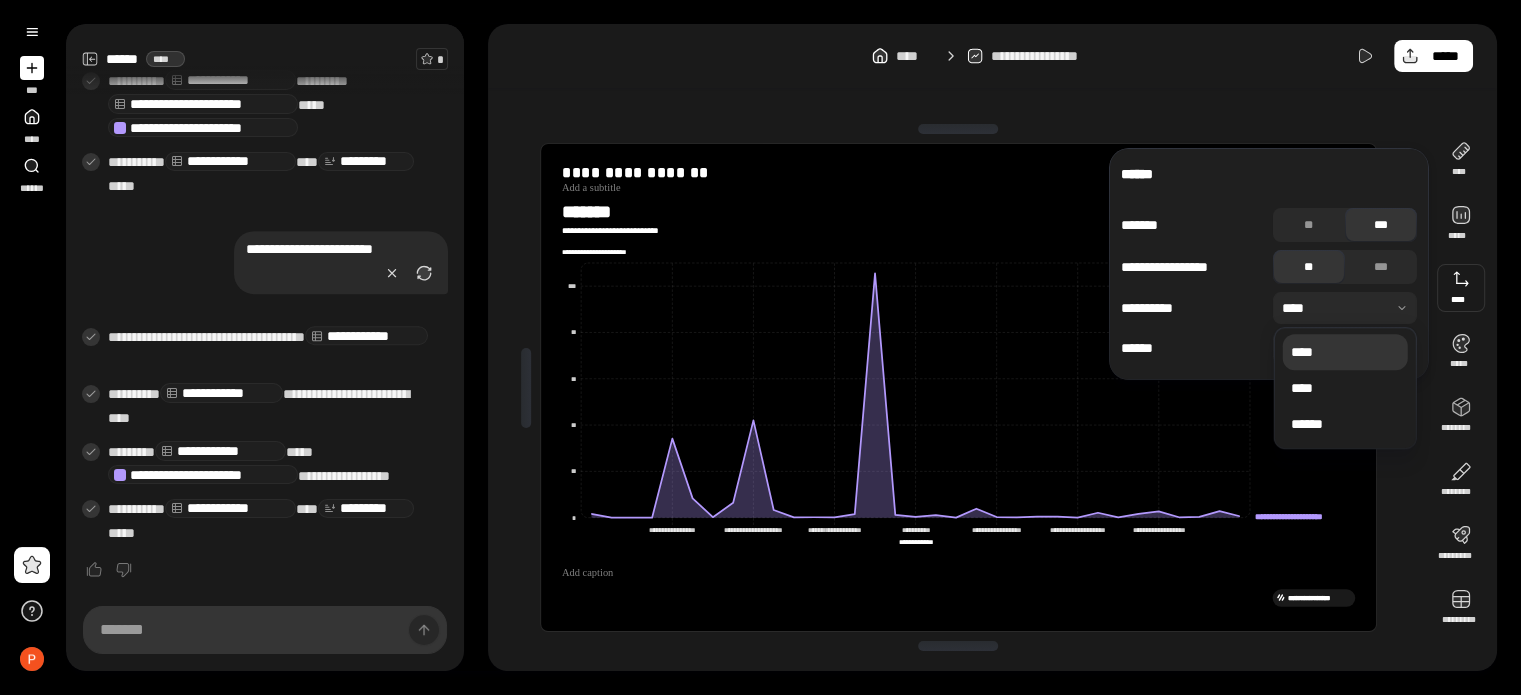 click on "****" at bounding box center [1345, 352] 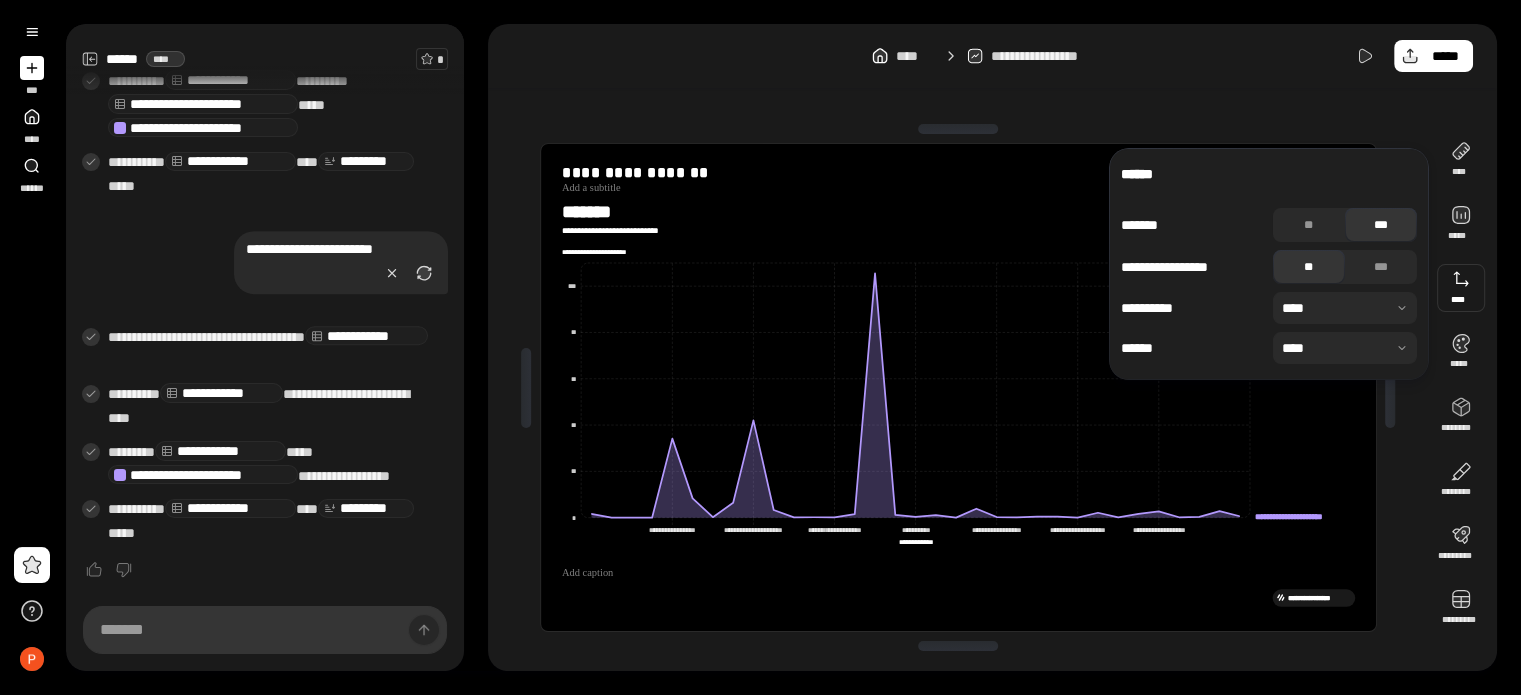 click on "******" at bounding box center (1269, 174) 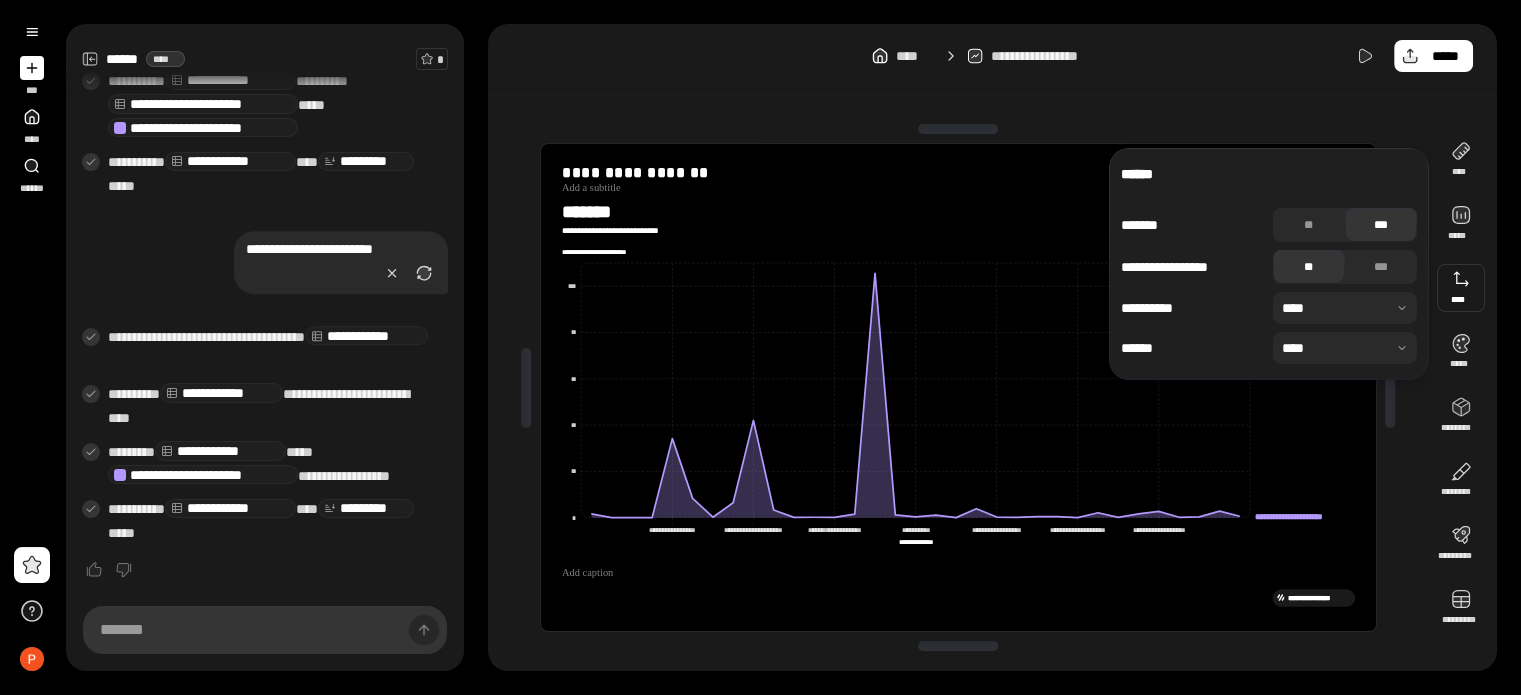 click at bounding box center [1461, 288] 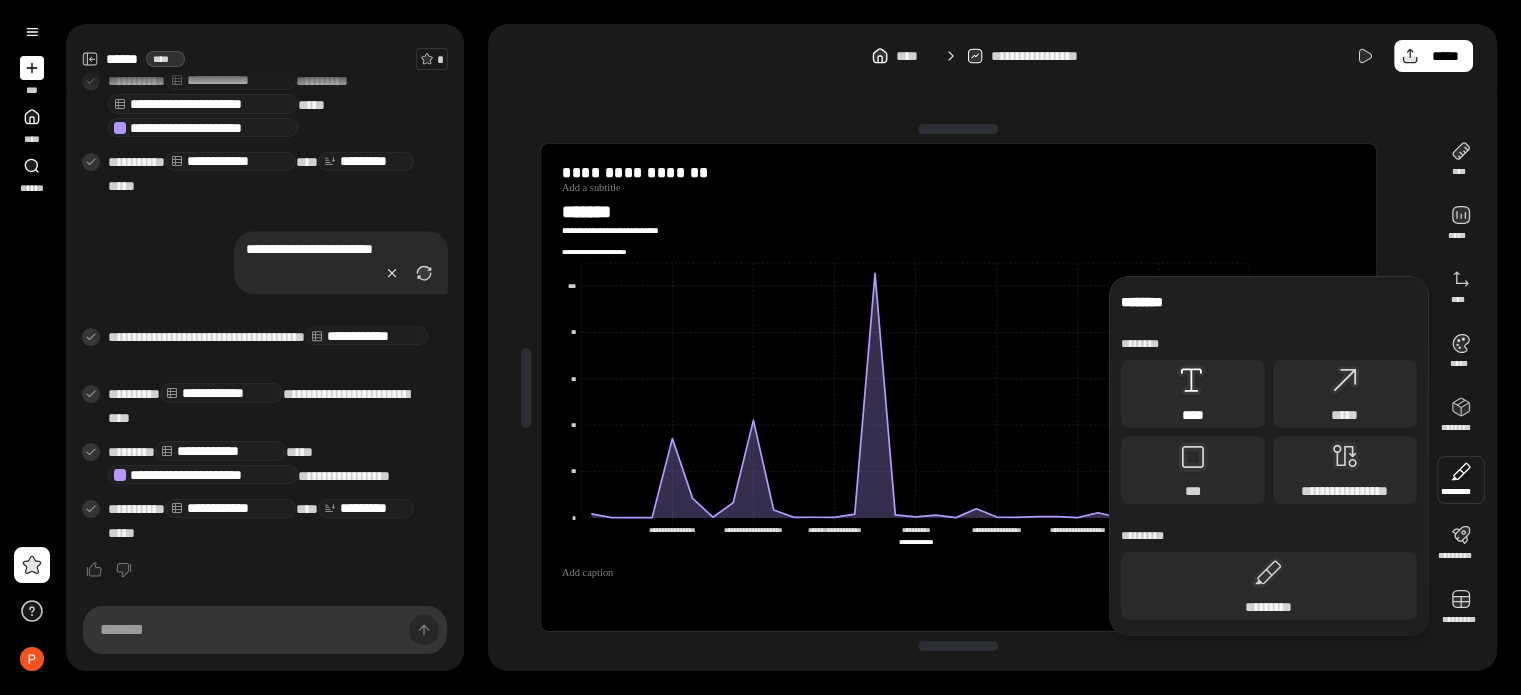 click on "****" at bounding box center [1193, 394] 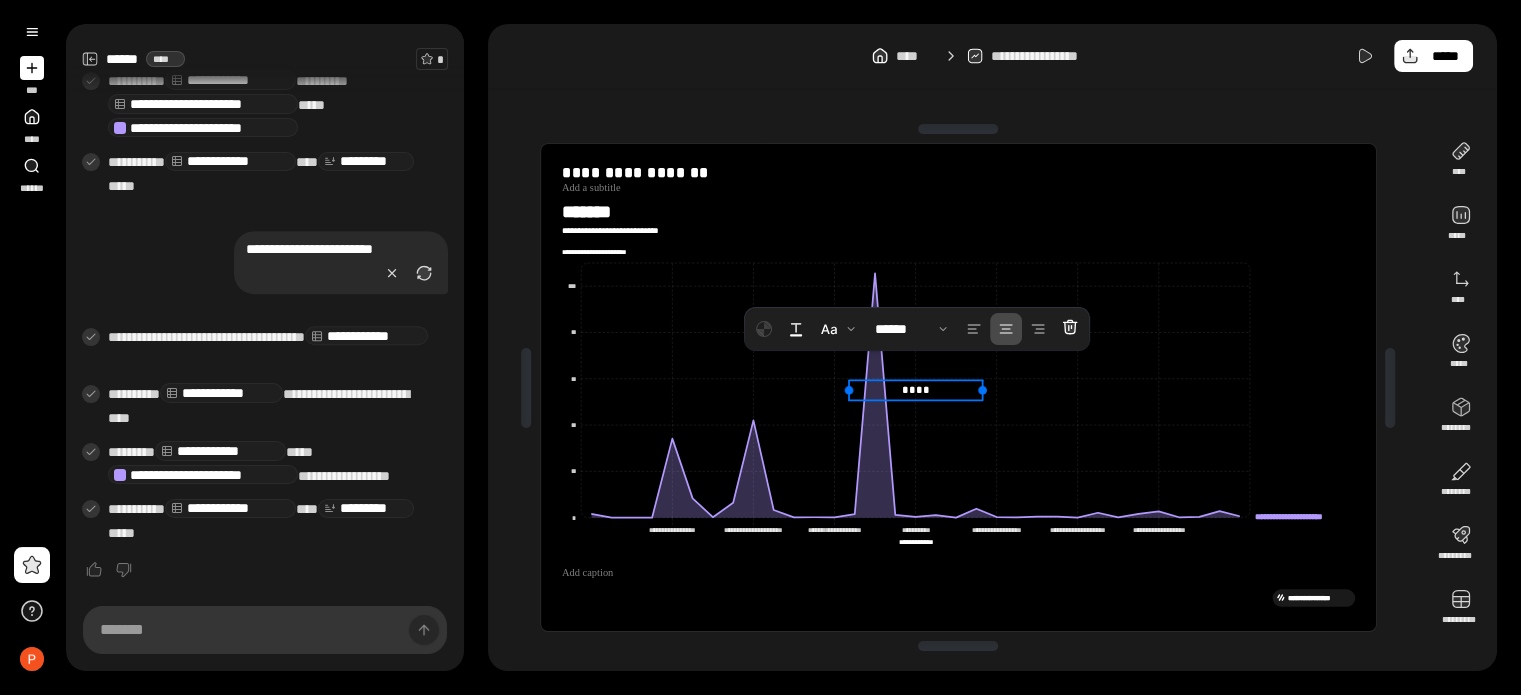 click 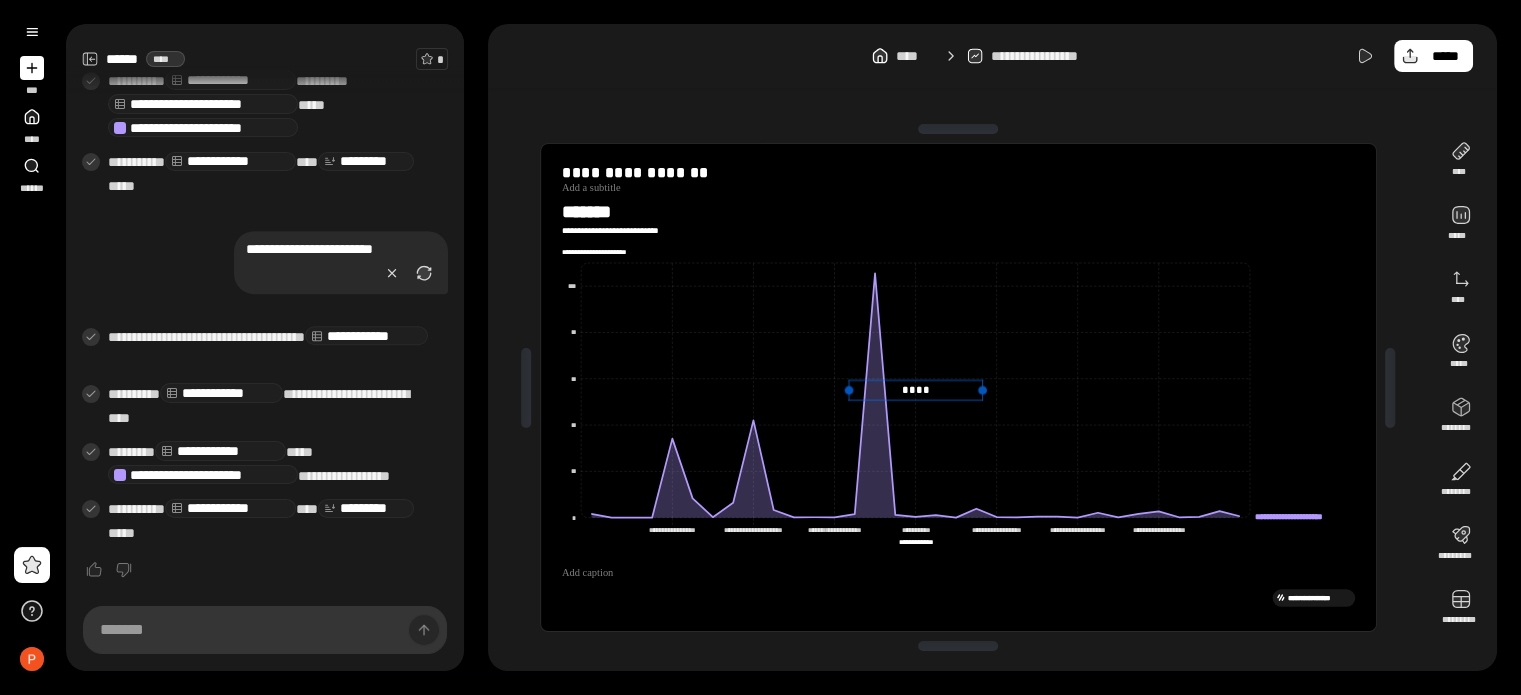 click on "****" at bounding box center [916, 390] 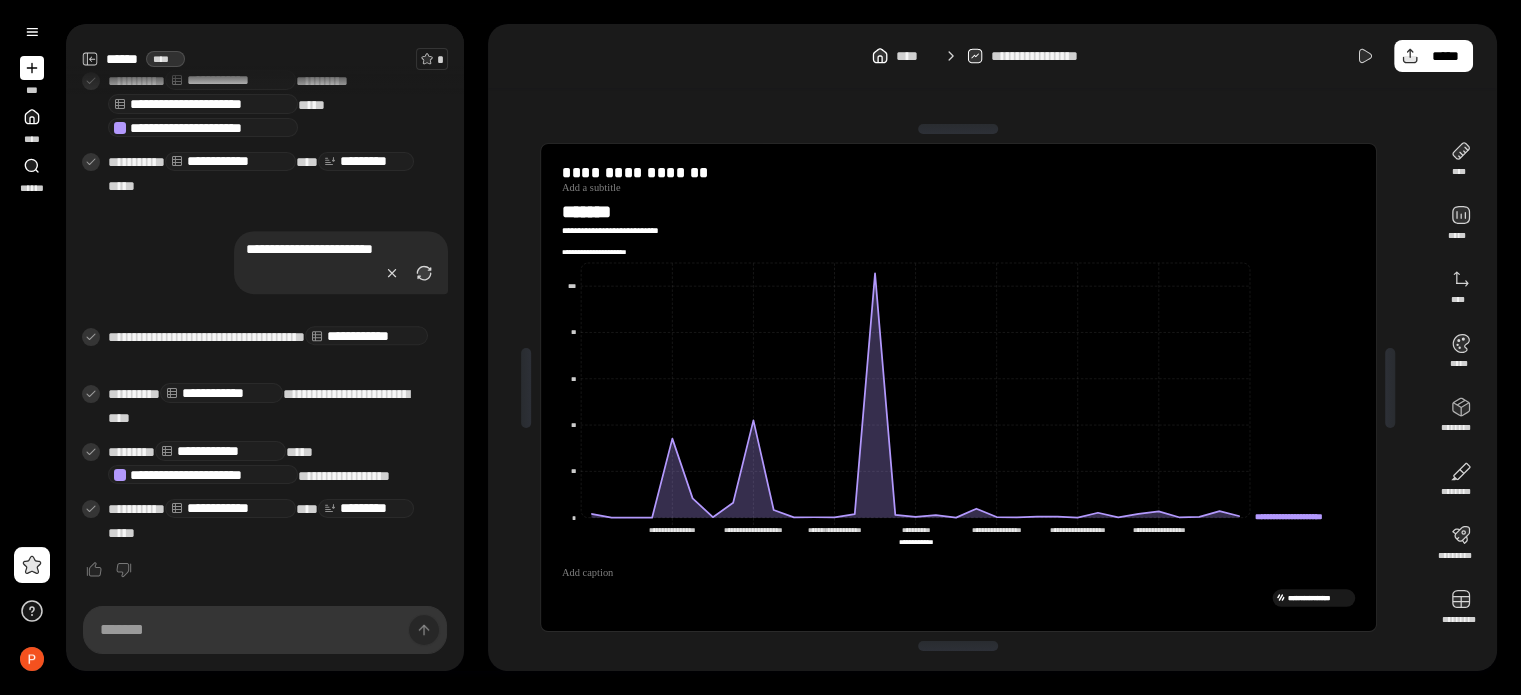 click on "**********" at bounding box center (992, 56) 